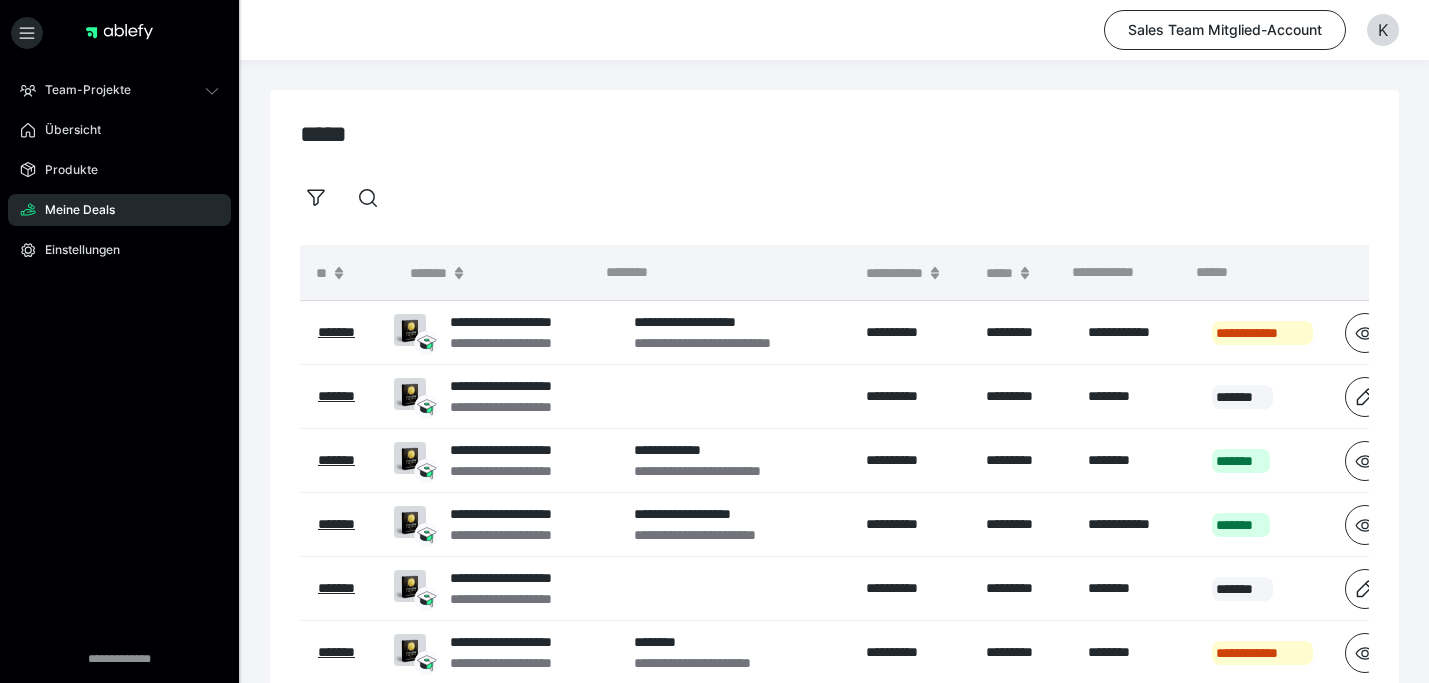 scroll, scrollTop: 102, scrollLeft: 0, axis: vertical 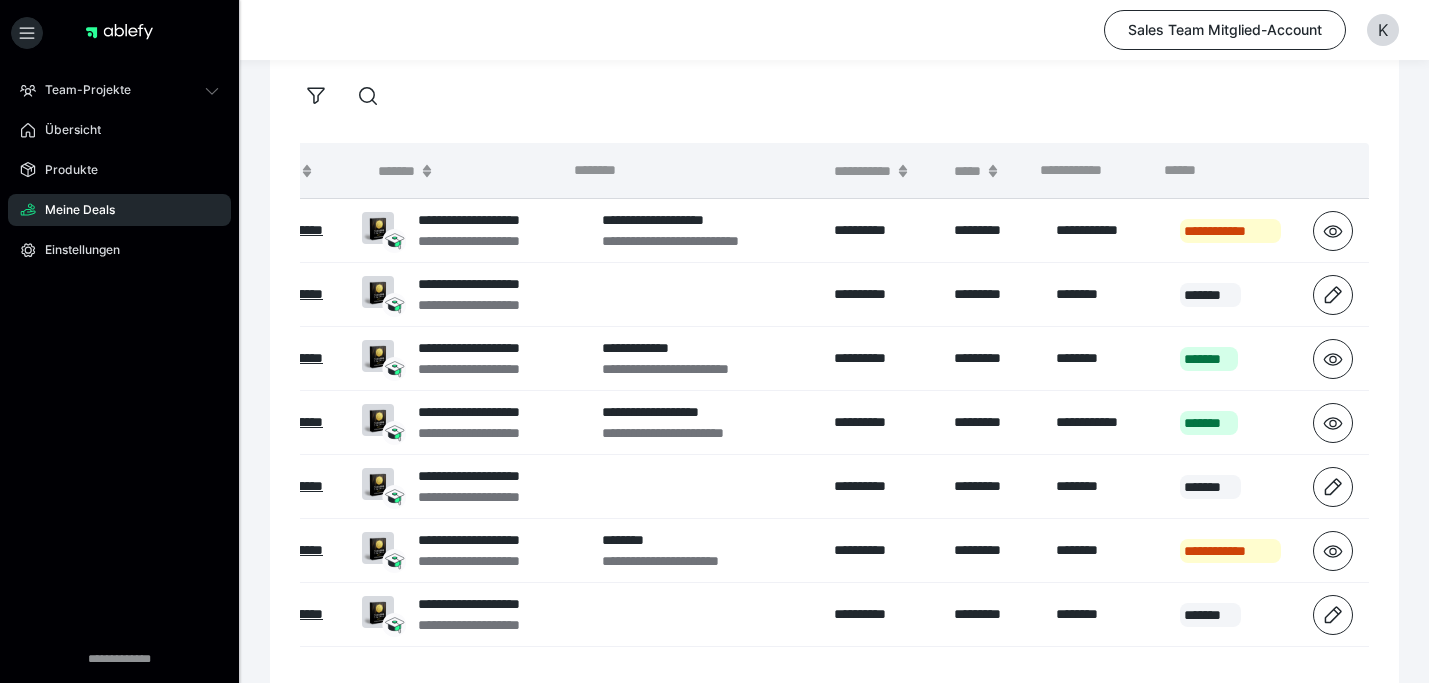 click on "Meine Deals" at bounding box center [73, 210] 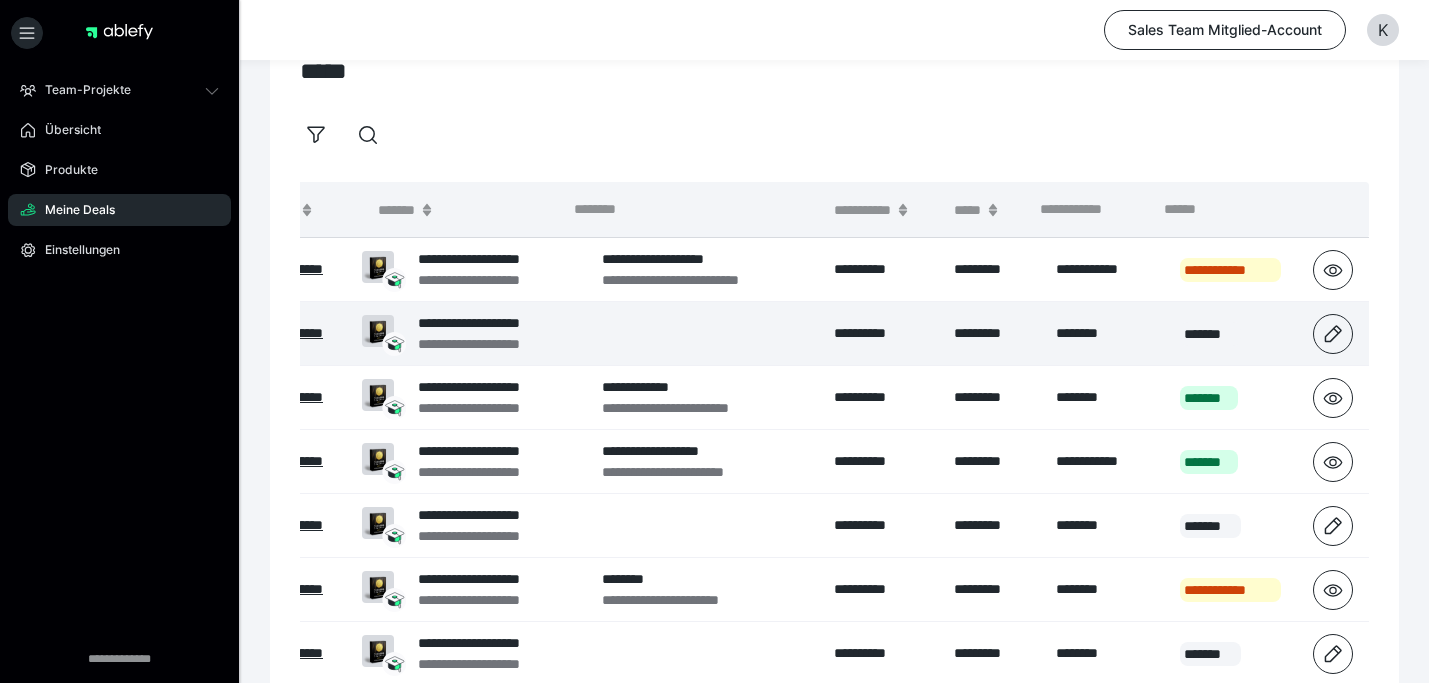 scroll, scrollTop: 314, scrollLeft: 0, axis: vertical 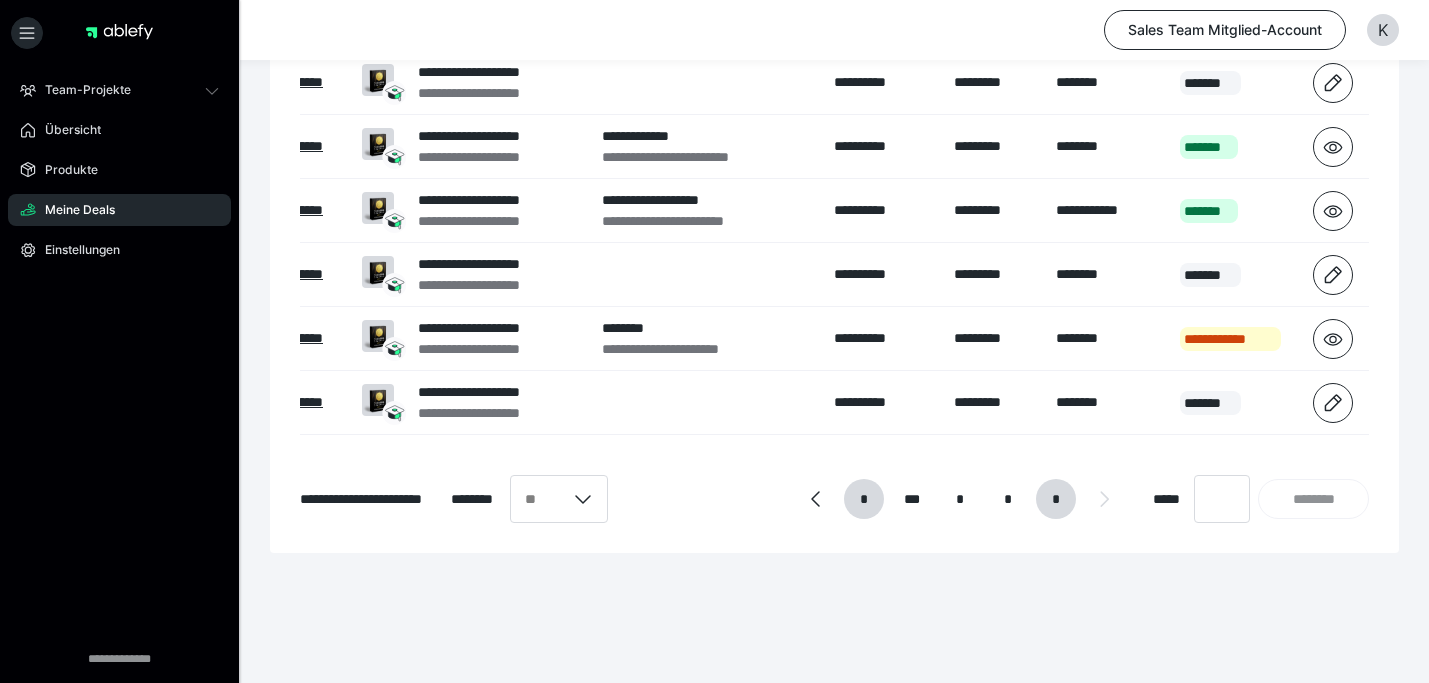 click on "*" at bounding box center [864, 499] 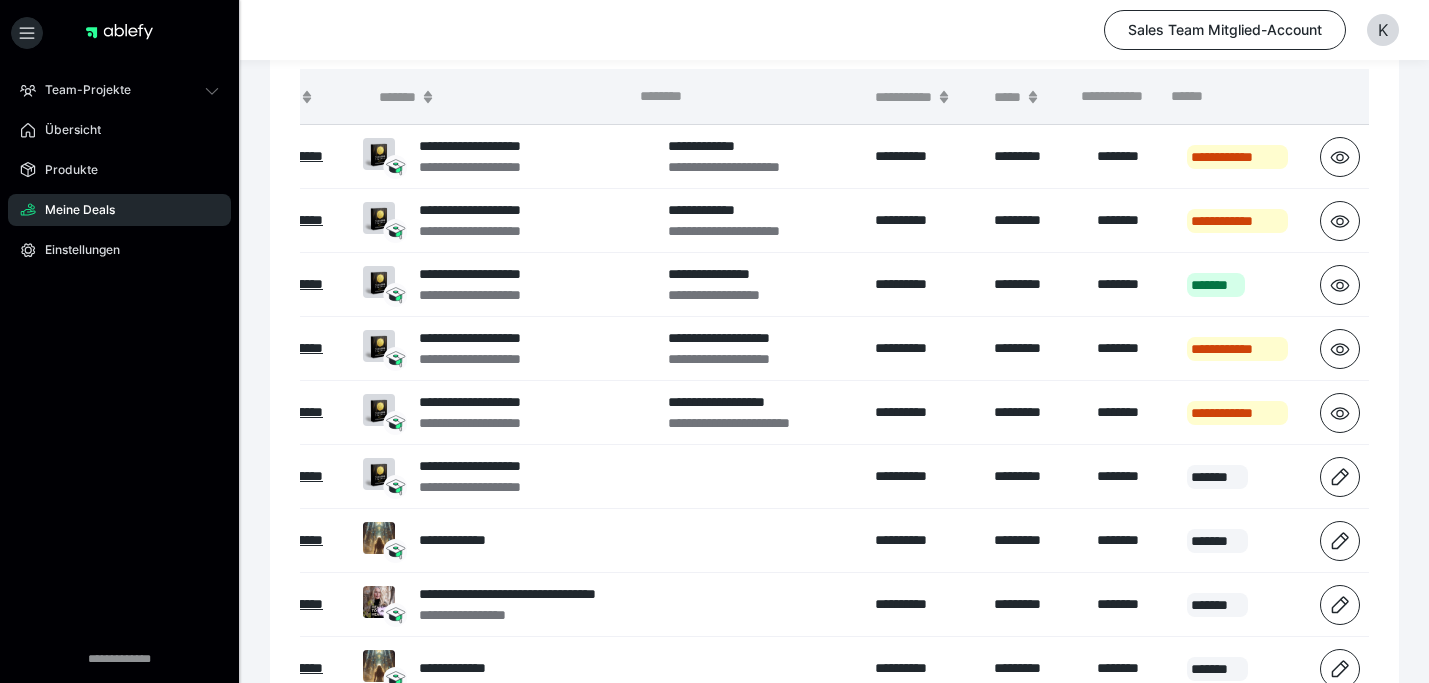 scroll, scrollTop: 0, scrollLeft: 0, axis: both 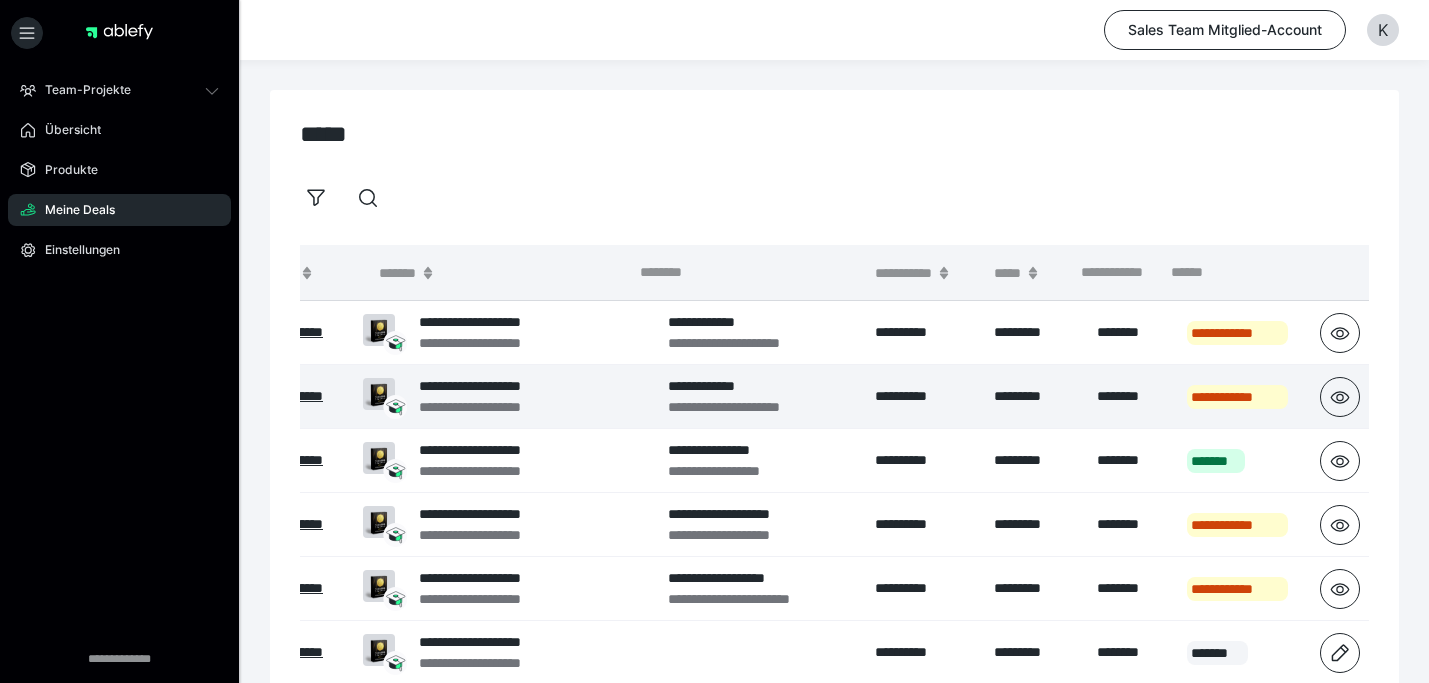 click on "*******" at bounding box center [304, 396] 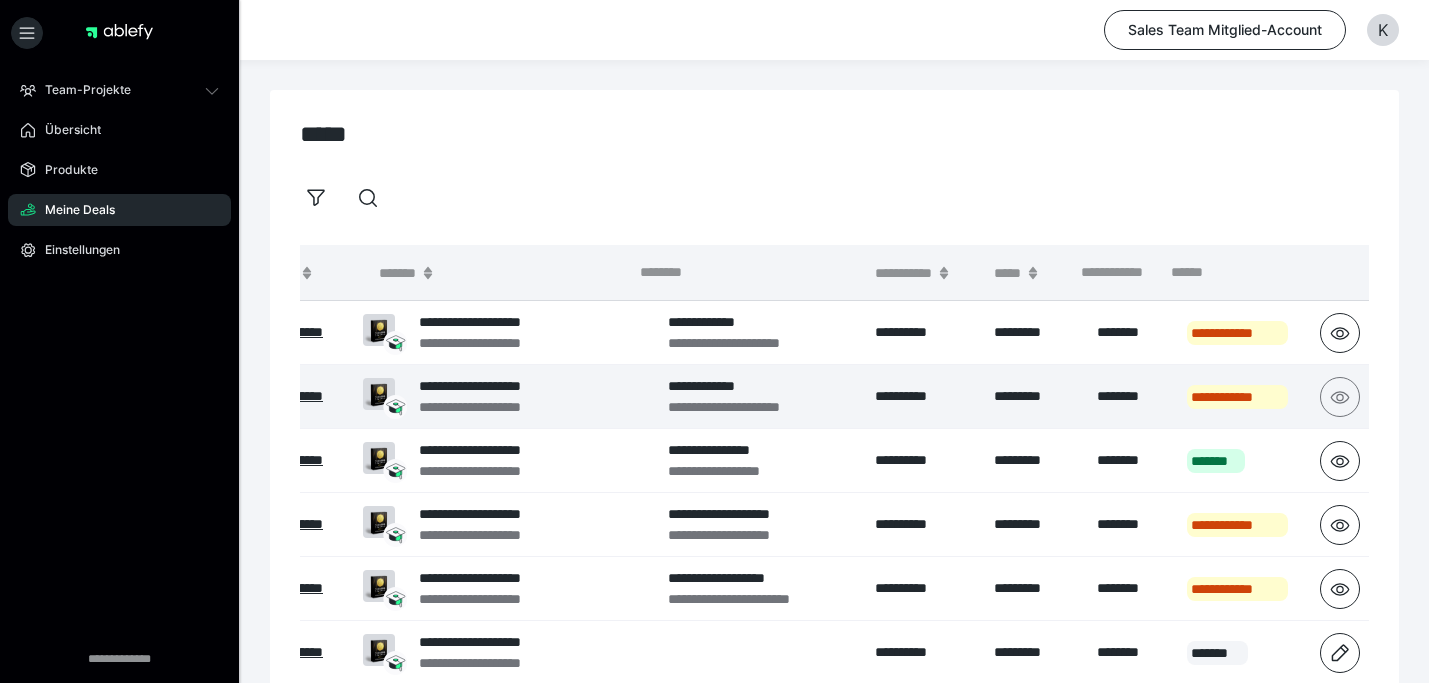click 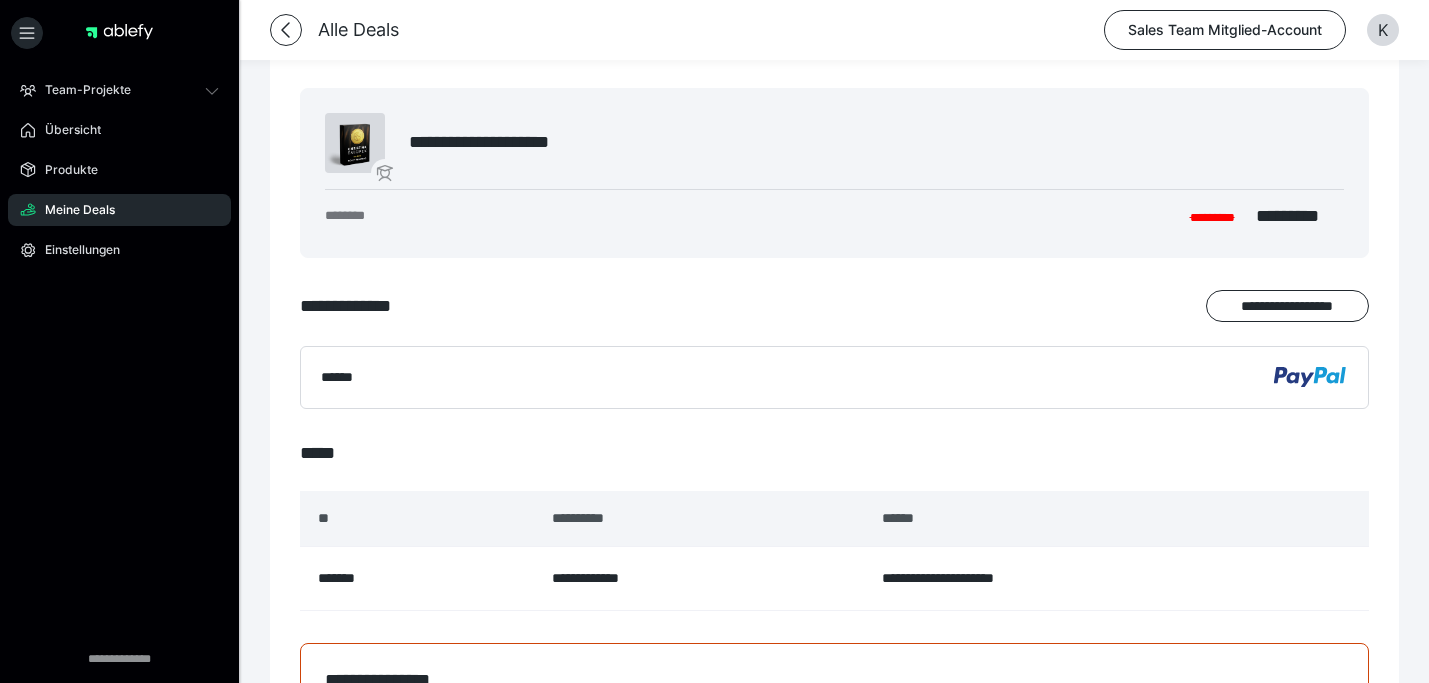 scroll, scrollTop: 0, scrollLeft: 0, axis: both 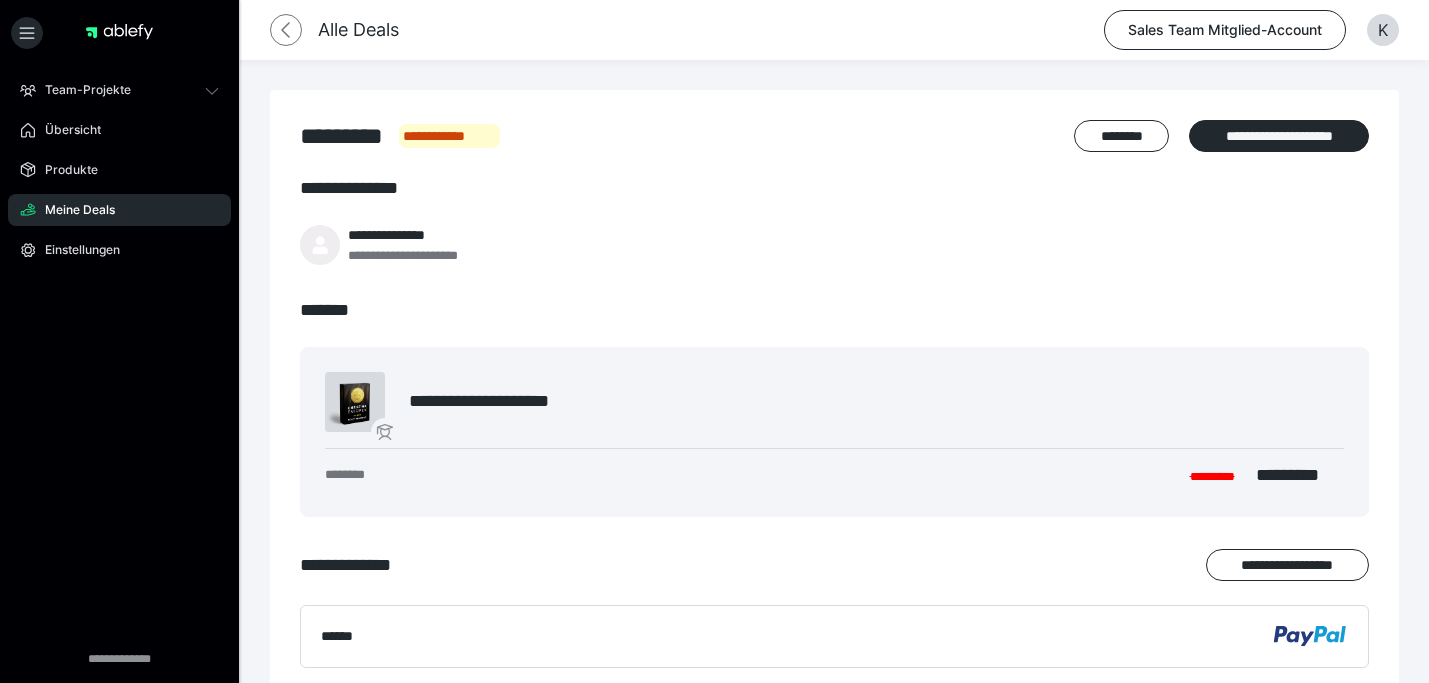 click 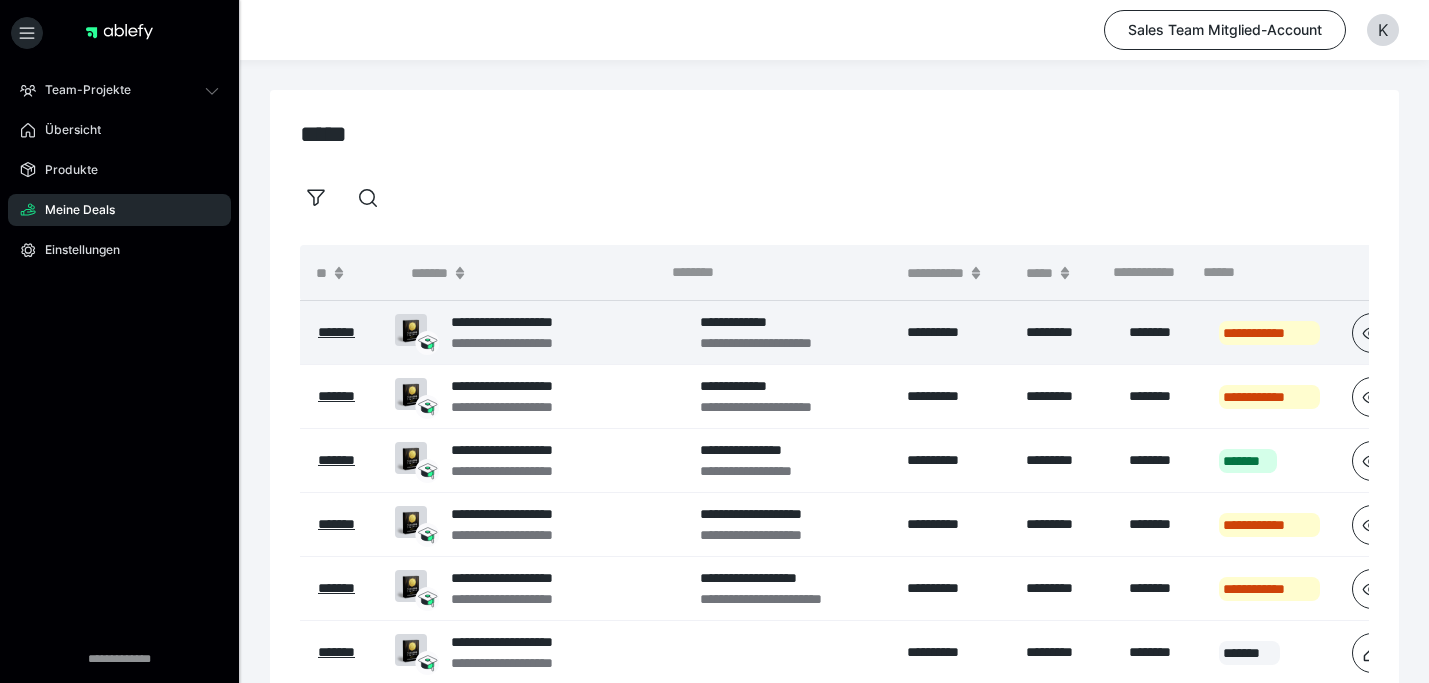scroll, scrollTop: 0, scrollLeft: 39, axis: horizontal 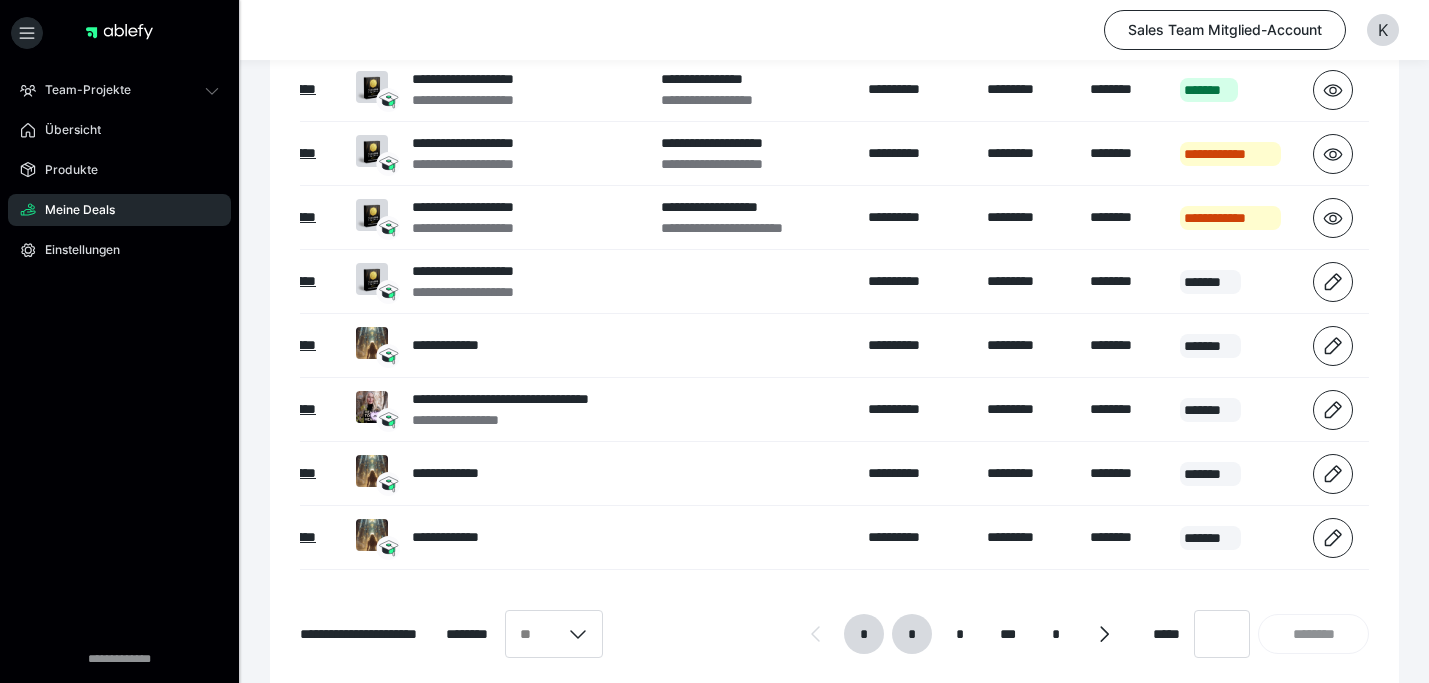 click on "*" at bounding box center (912, 634) 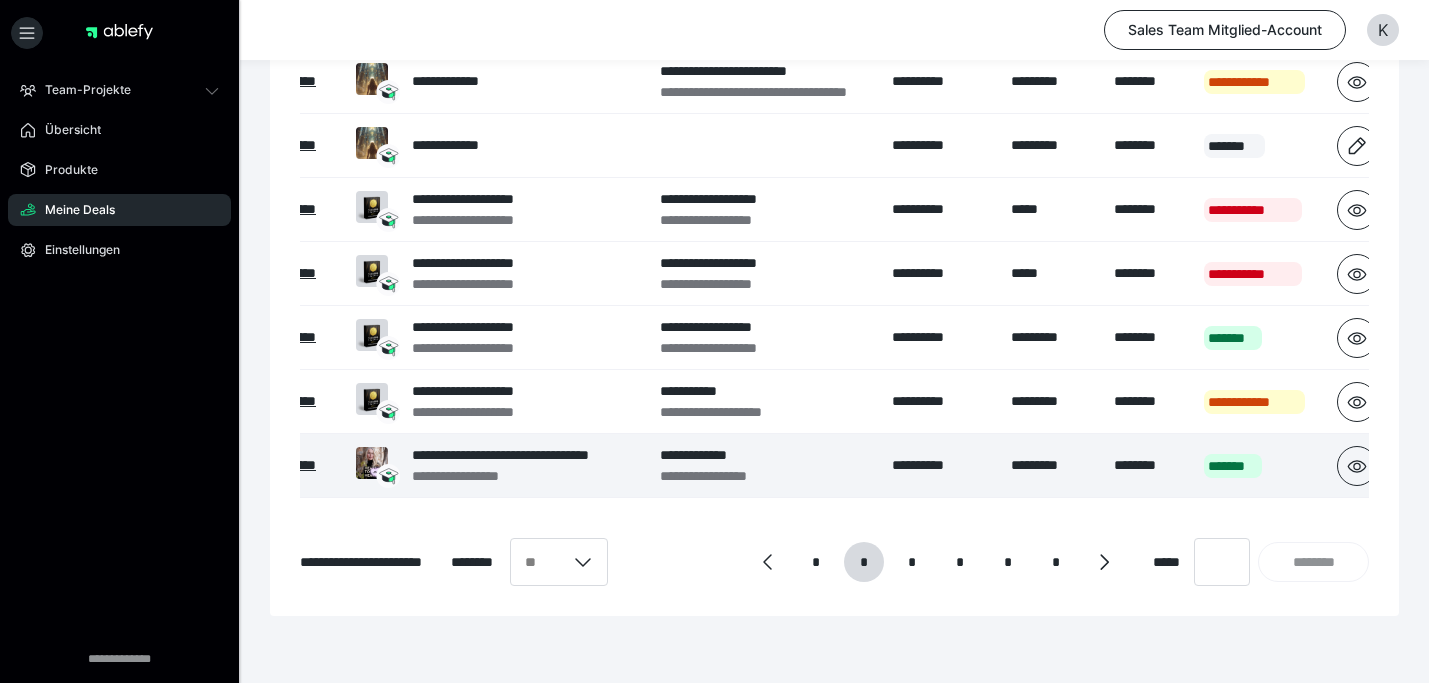 scroll, scrollTop: 448, scrollLeft: 0, axis: vertical 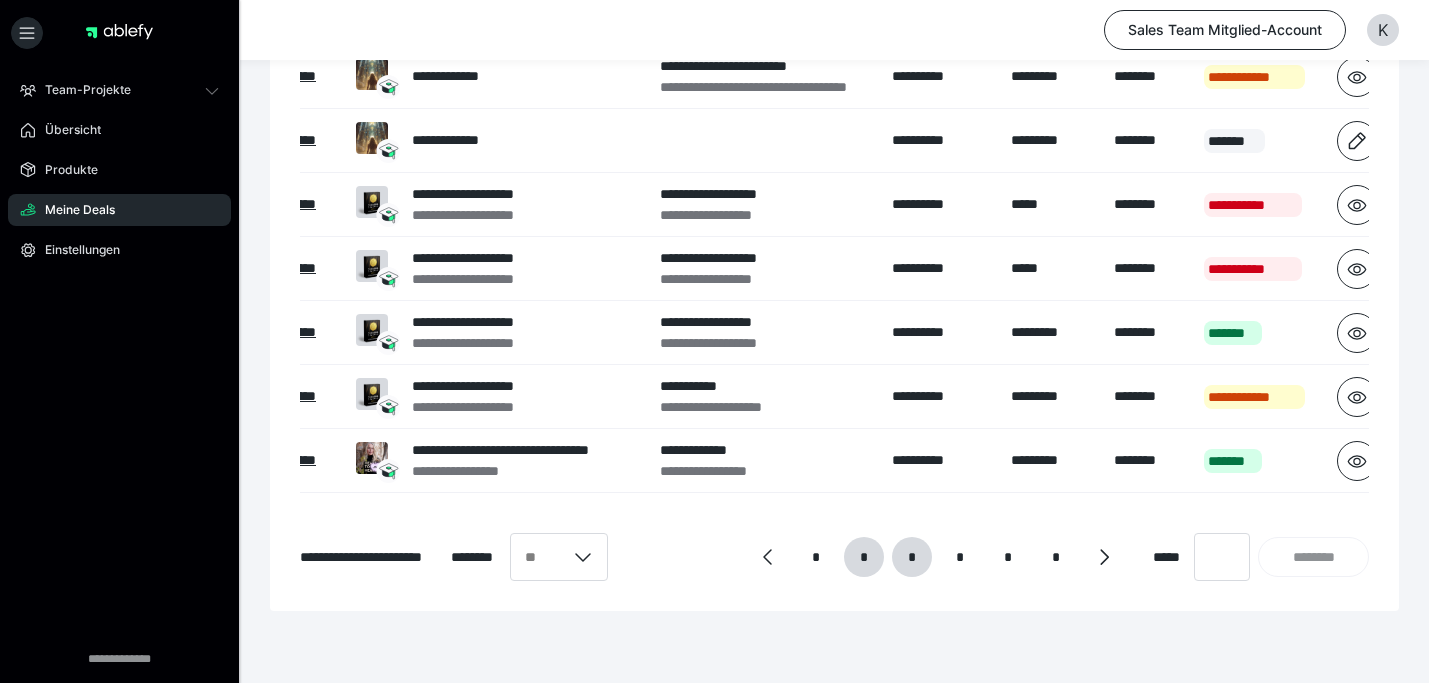 click on "*" at bounding box center [912, 557] 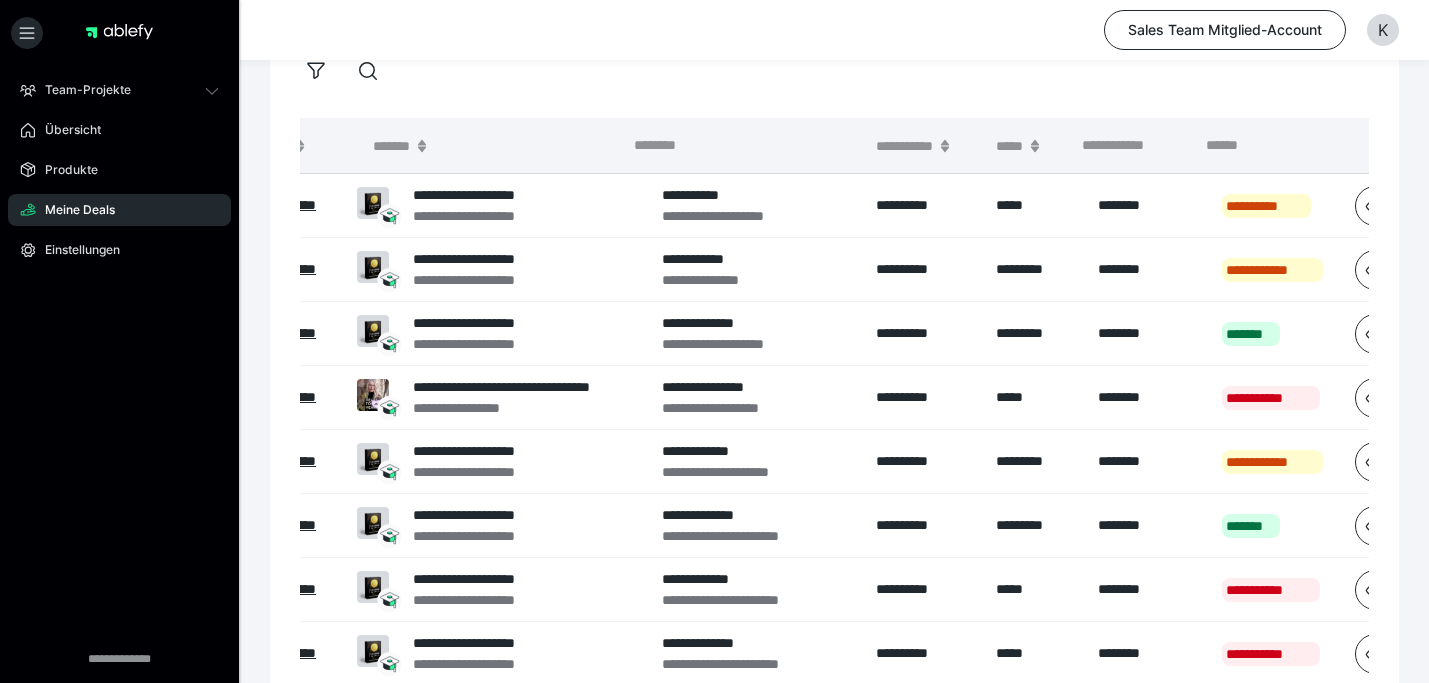 scroll, scrollTop: 117, scrollLeft: 0, axis: vertical 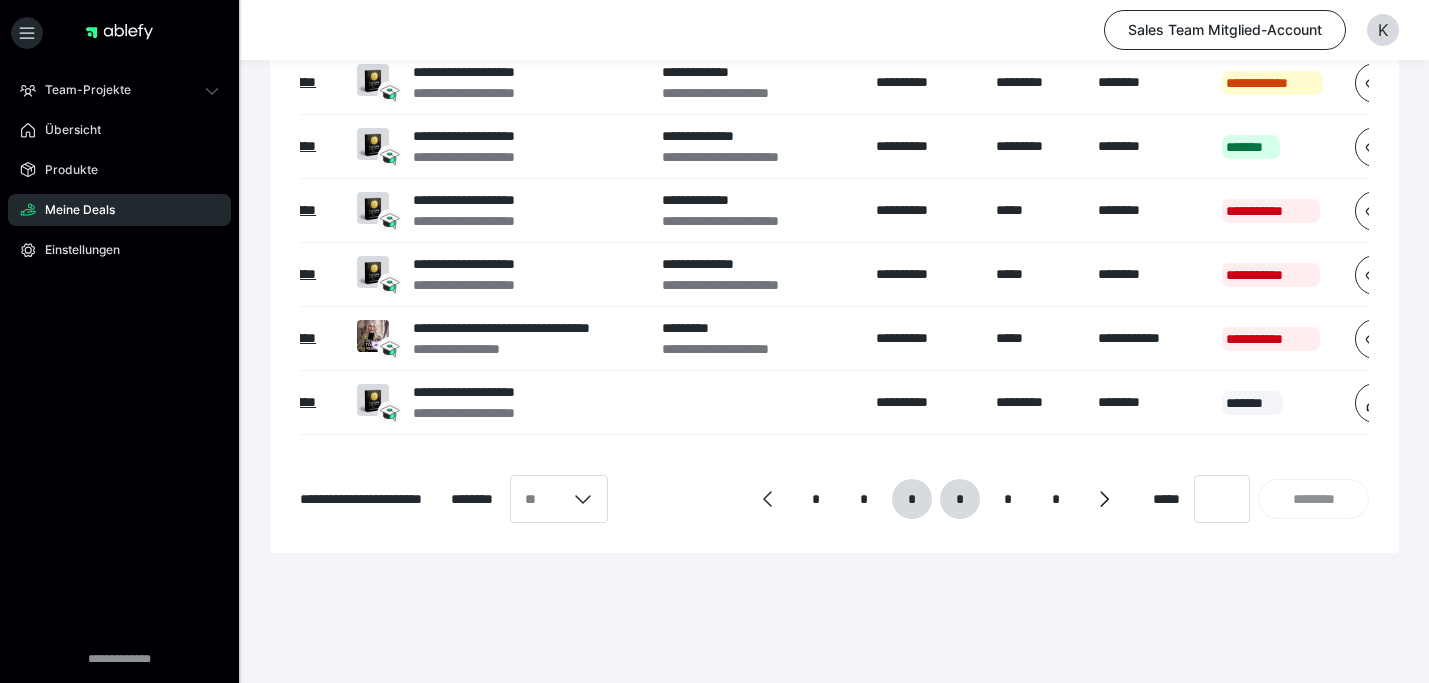 click on "*" at bounding box center (959, 499) 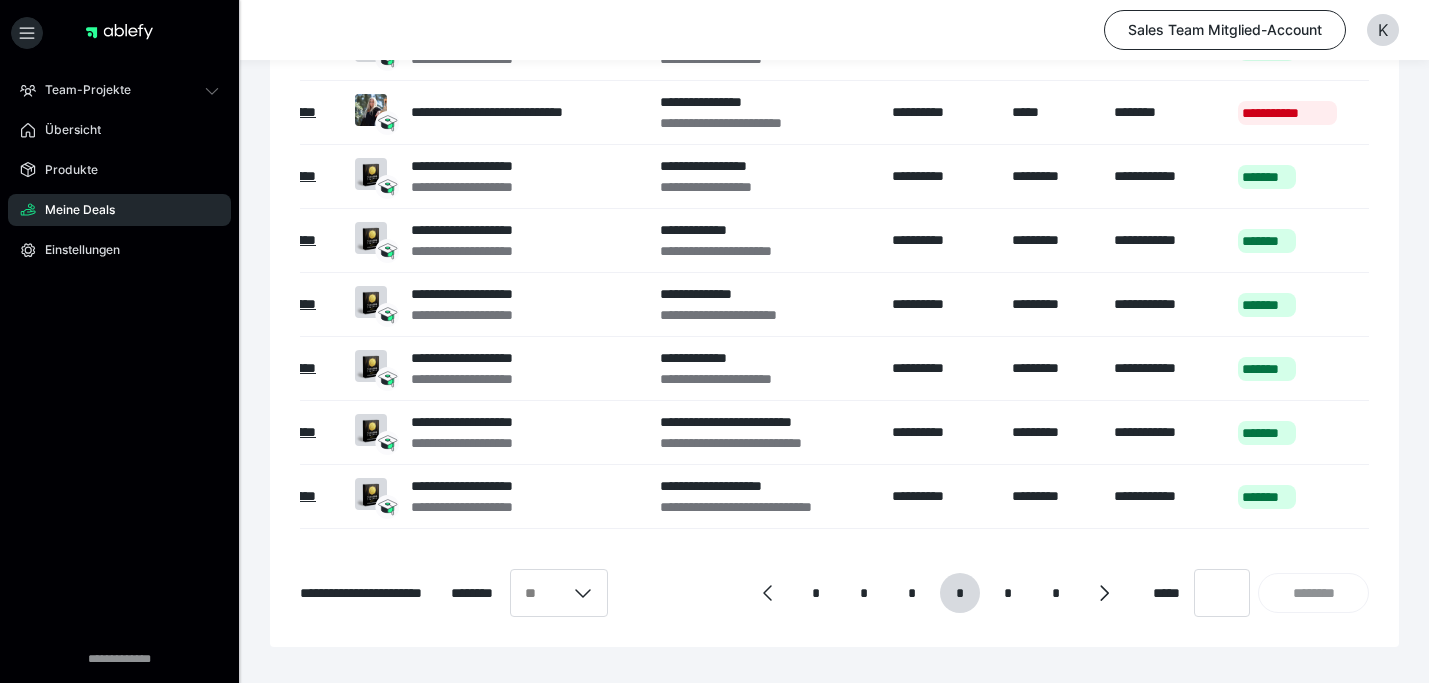 scroll, scrollTop: 413, scrollLeft: 0, axis: vertical 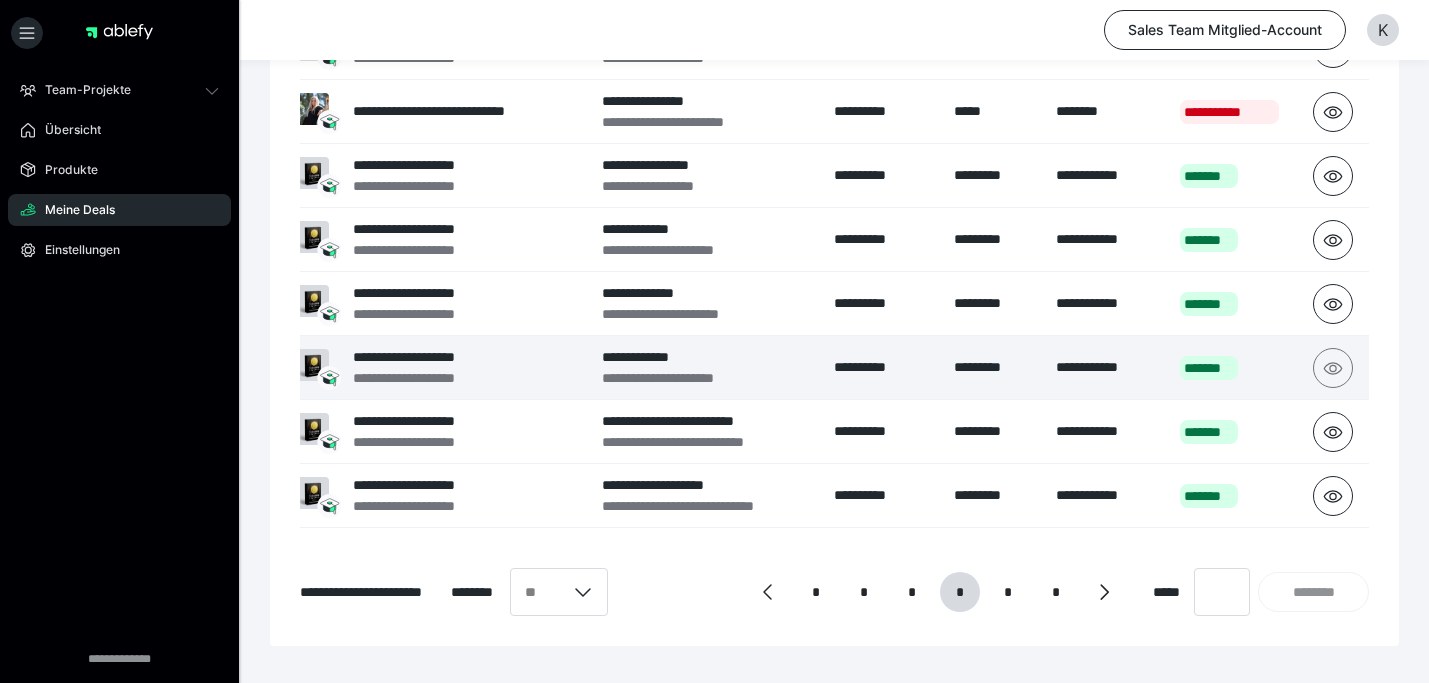 click 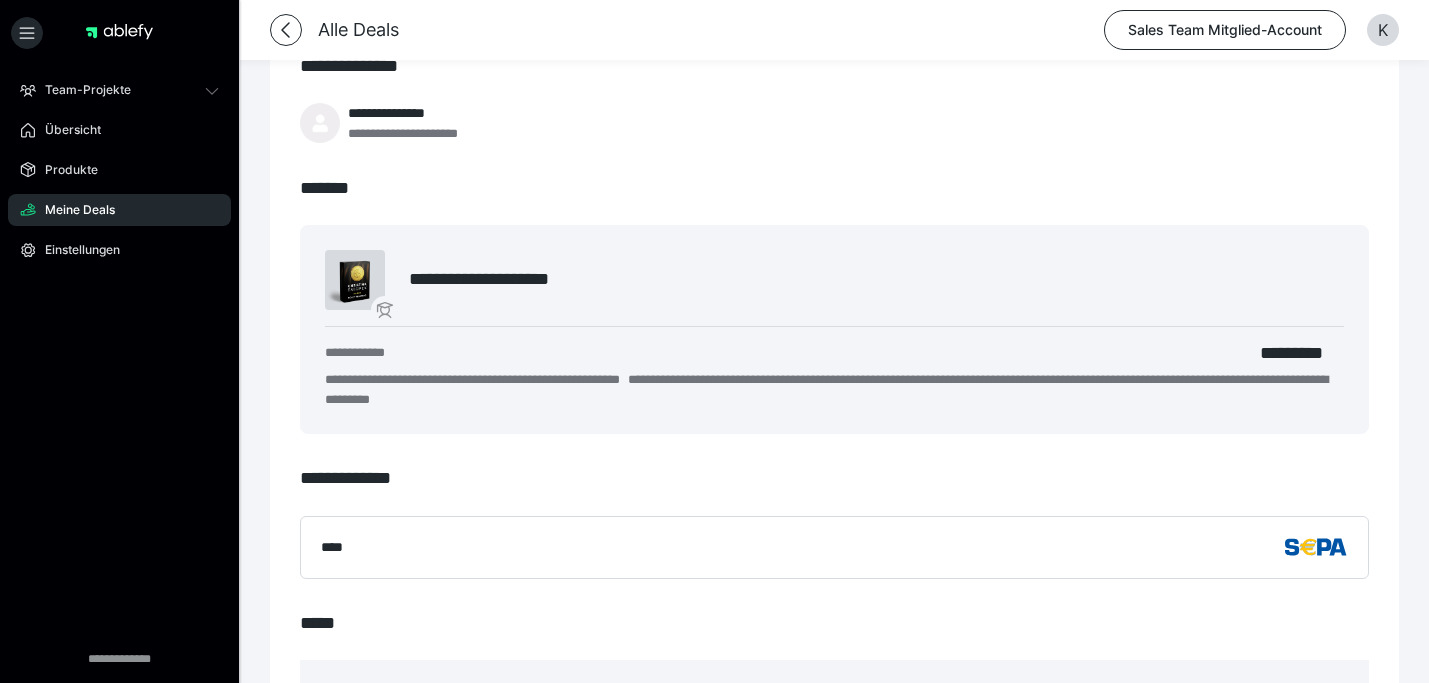 scroll, scrollTop: 0, scrollLeft: 0, axis: both 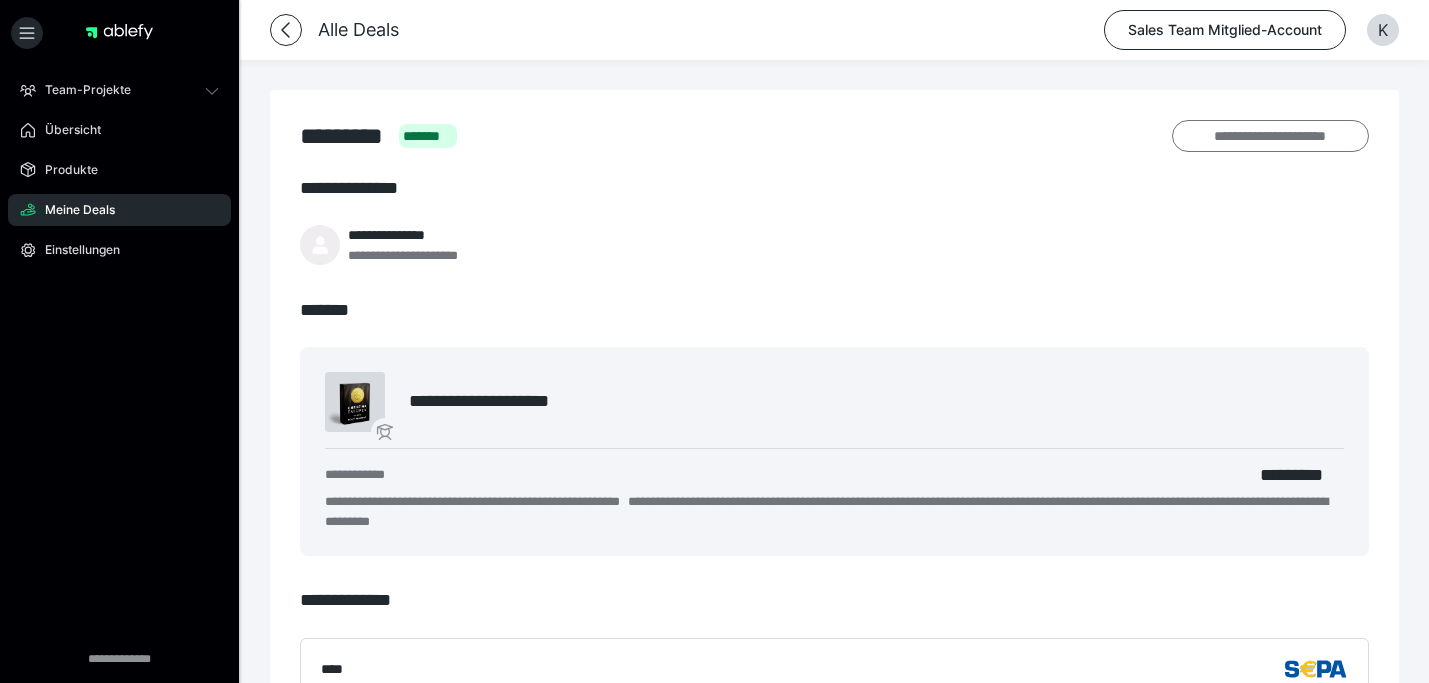 click on "**********" at bounding box center (1270, 136) 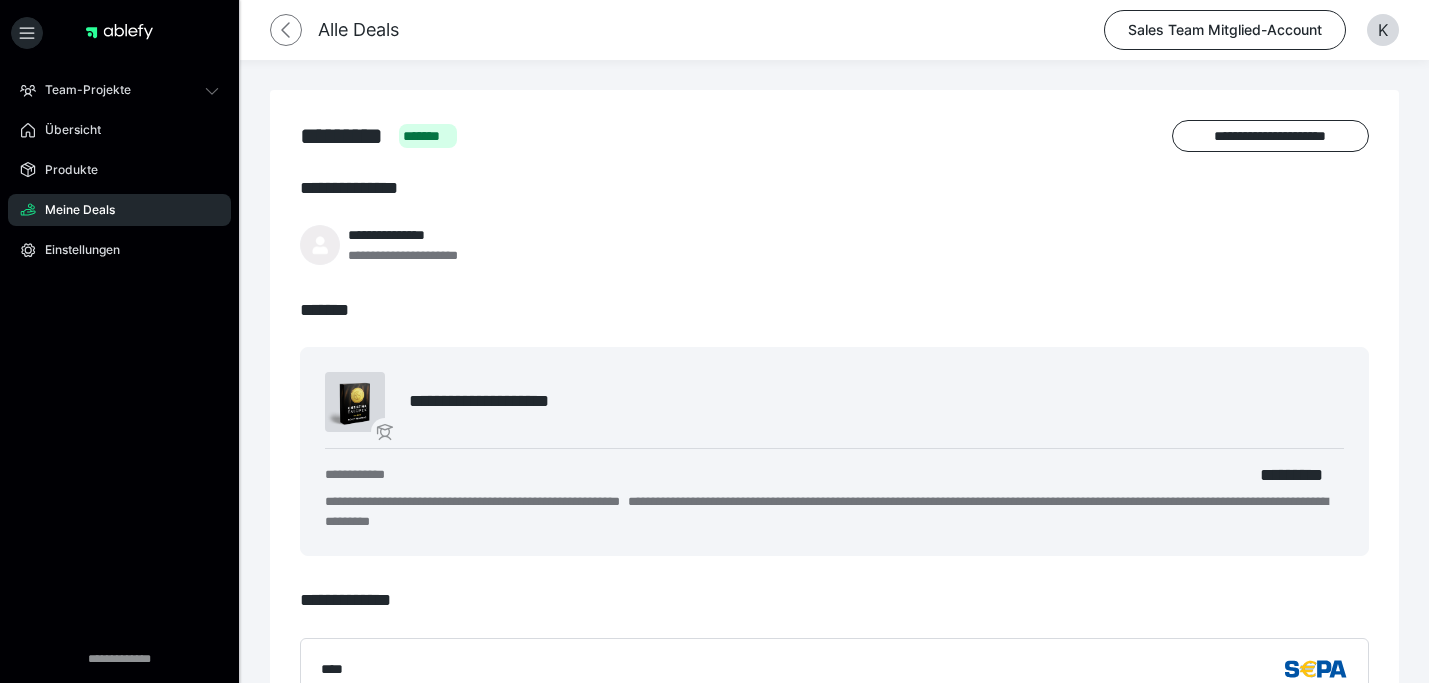 click 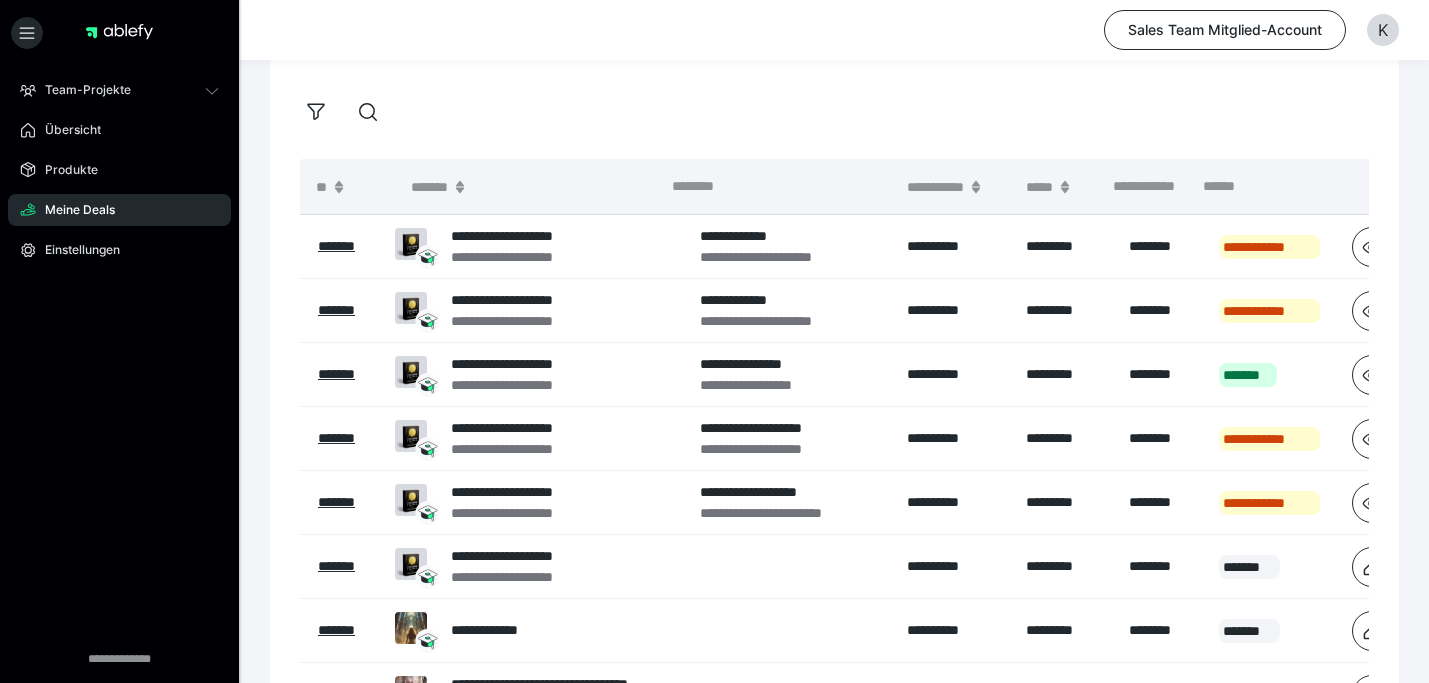 scroll, scrollTop: 83, scrollLeft: 0, axis: vertical 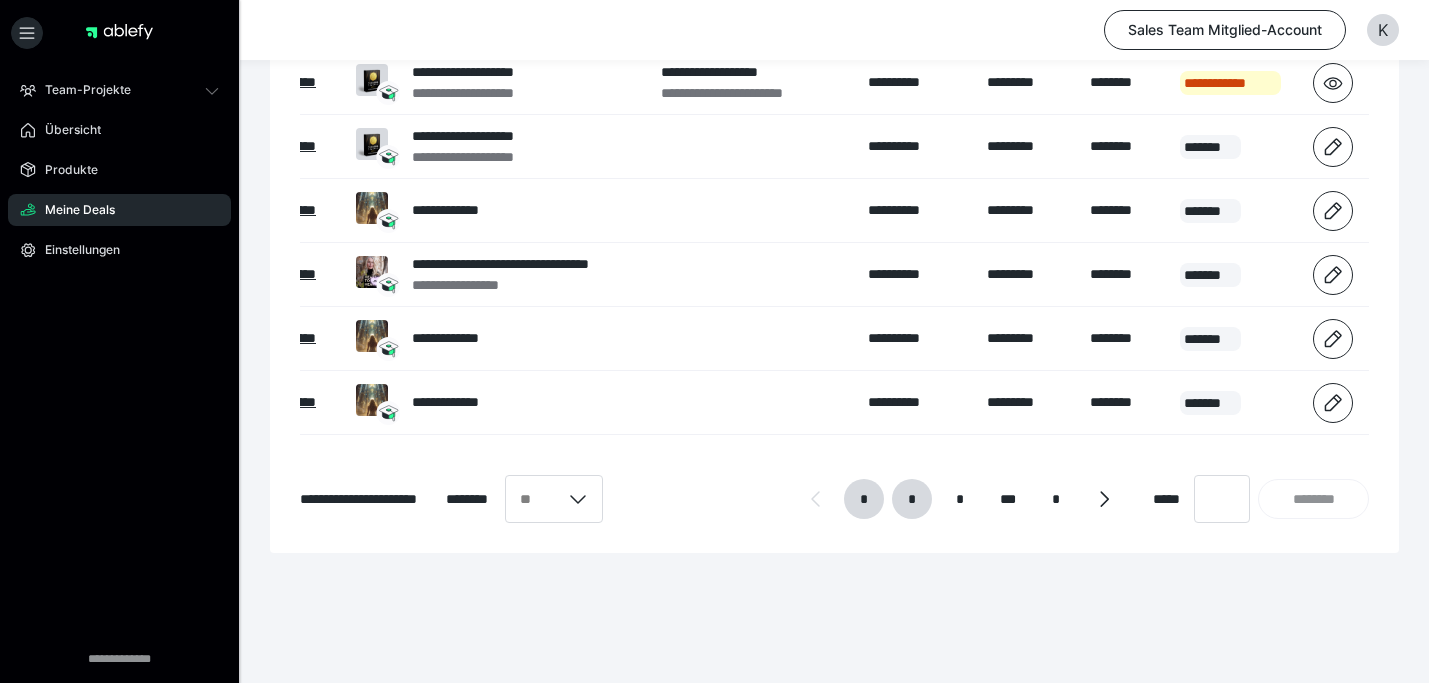 click on "*" at bounding box center [912, 499] 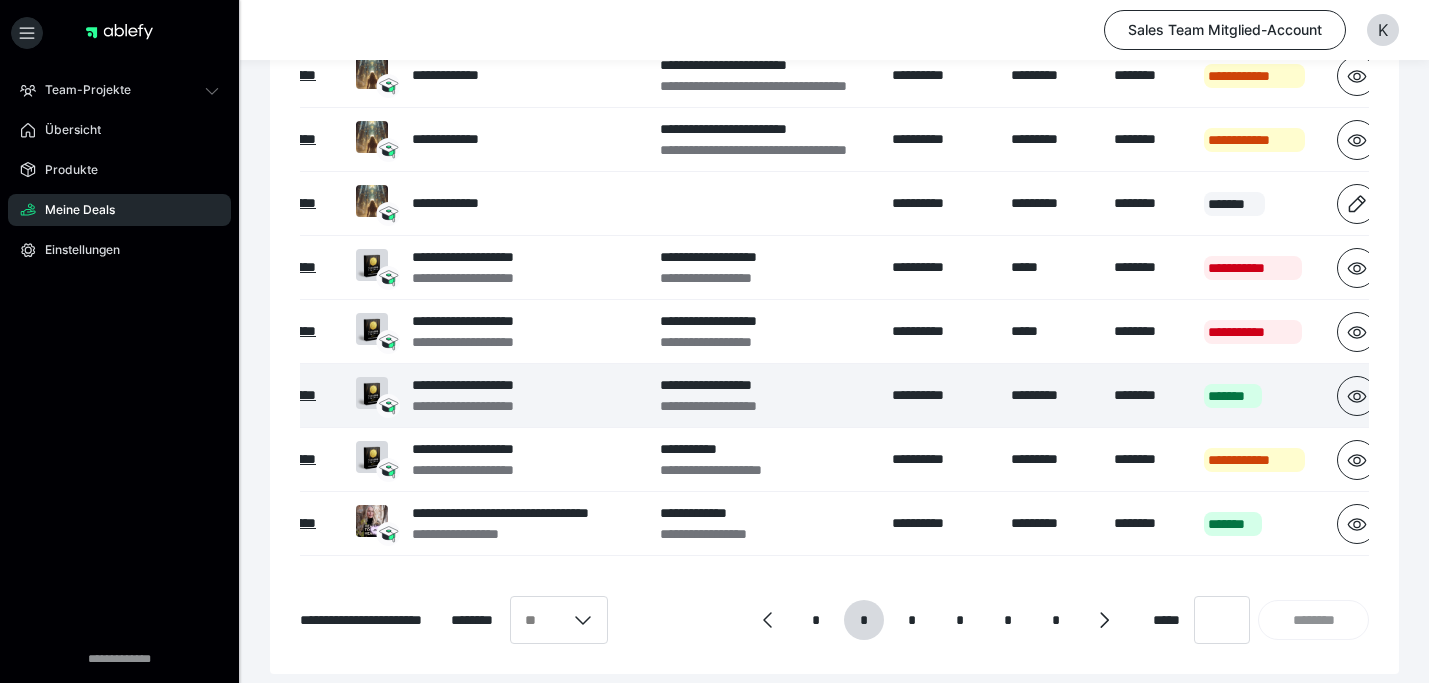 scroll, scrollTop: 506, scrollLeft: 0, axis: vertical 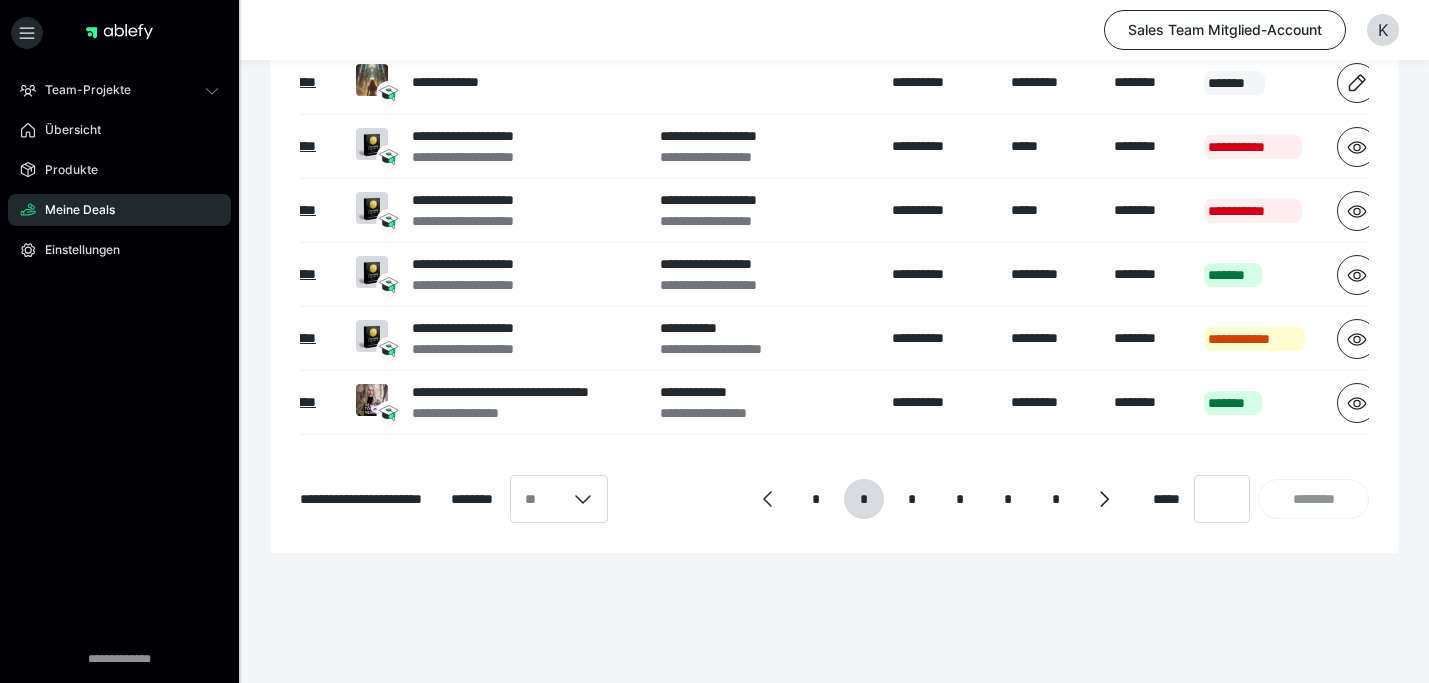 click on "* * * * * *" at bounding box center [936, 499] 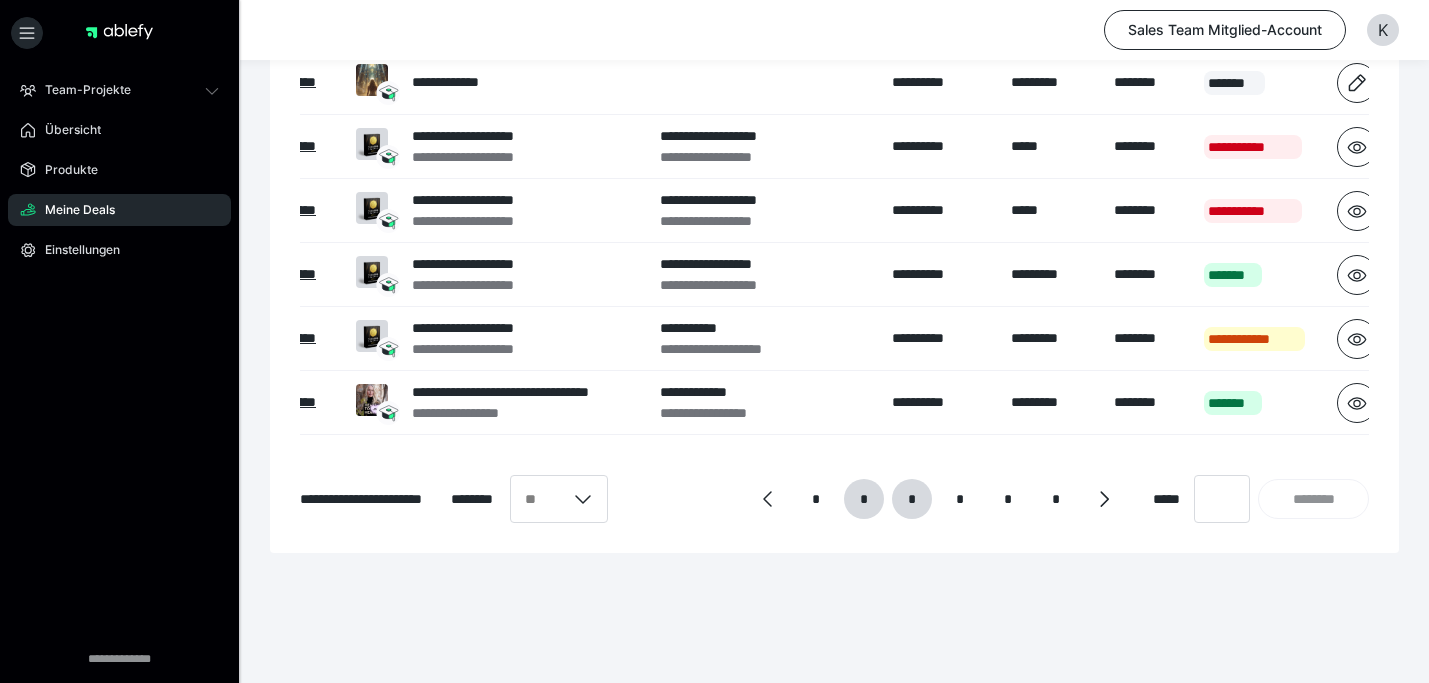 click on "*" at bounding box center [911, 499] 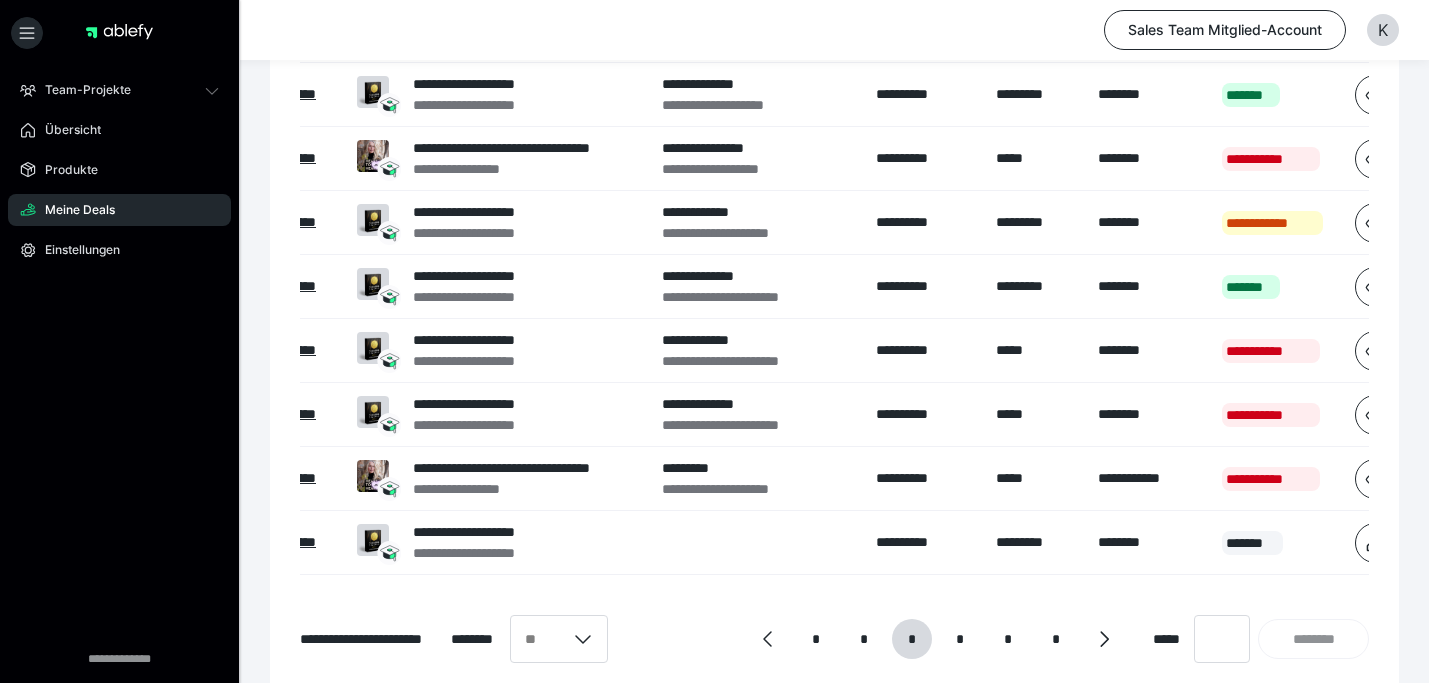scroll, scrollTop: 367, scrollLeft: 0, axis: vertical 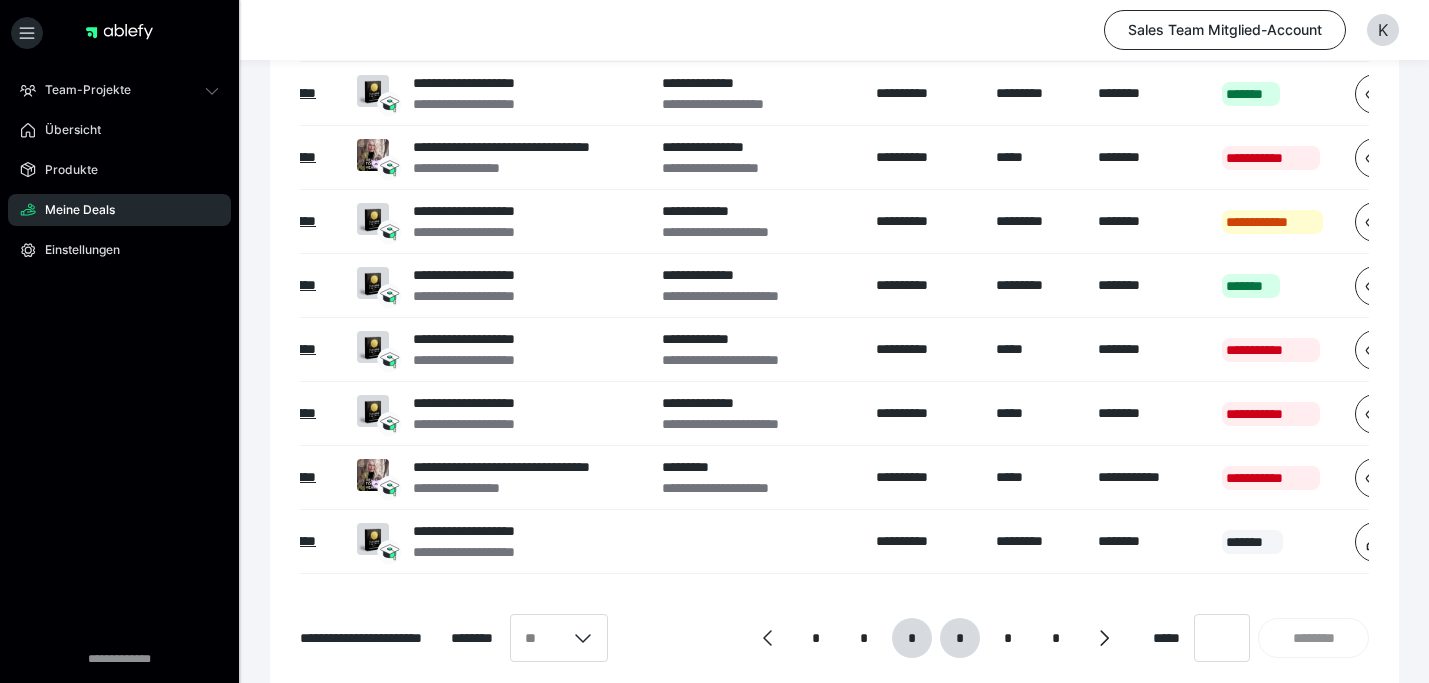 click on "*" at bounding box center (959, 638) 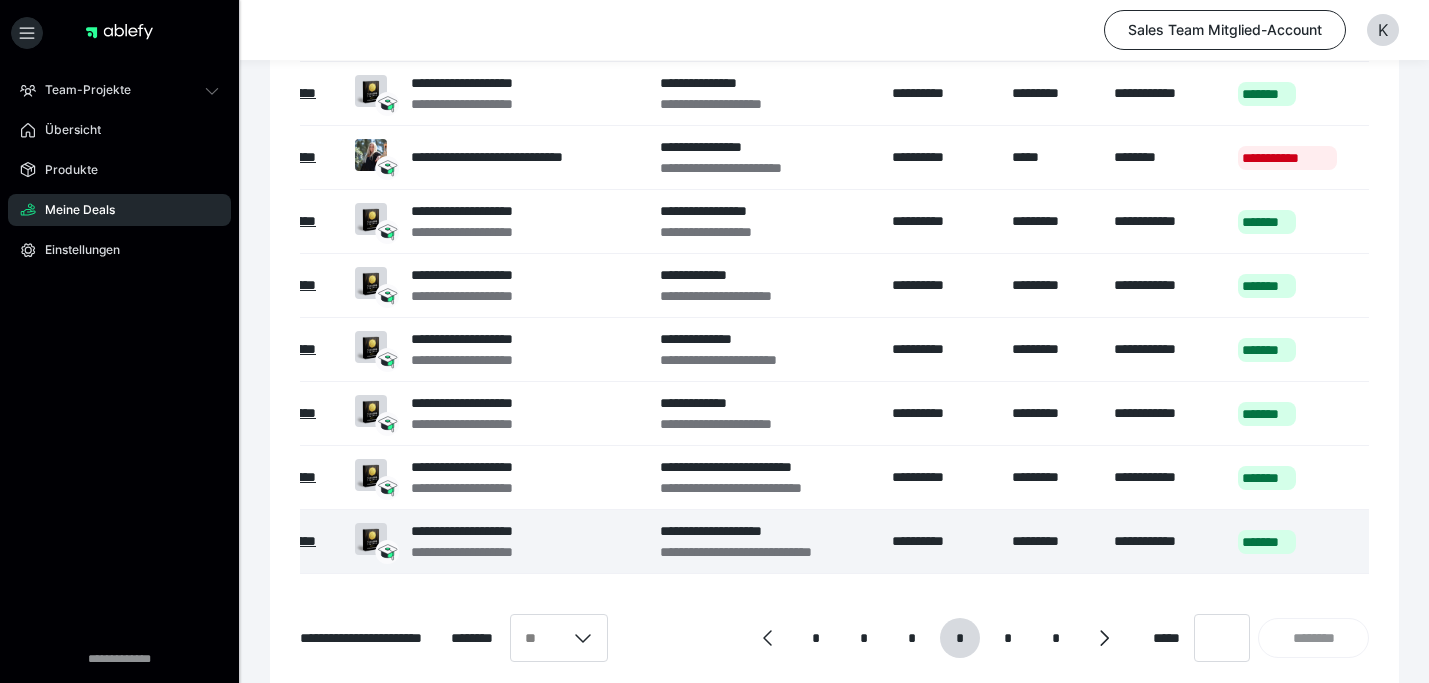 scroll, scrollTop: 0, scrollLeft: 97, axis: horizontal 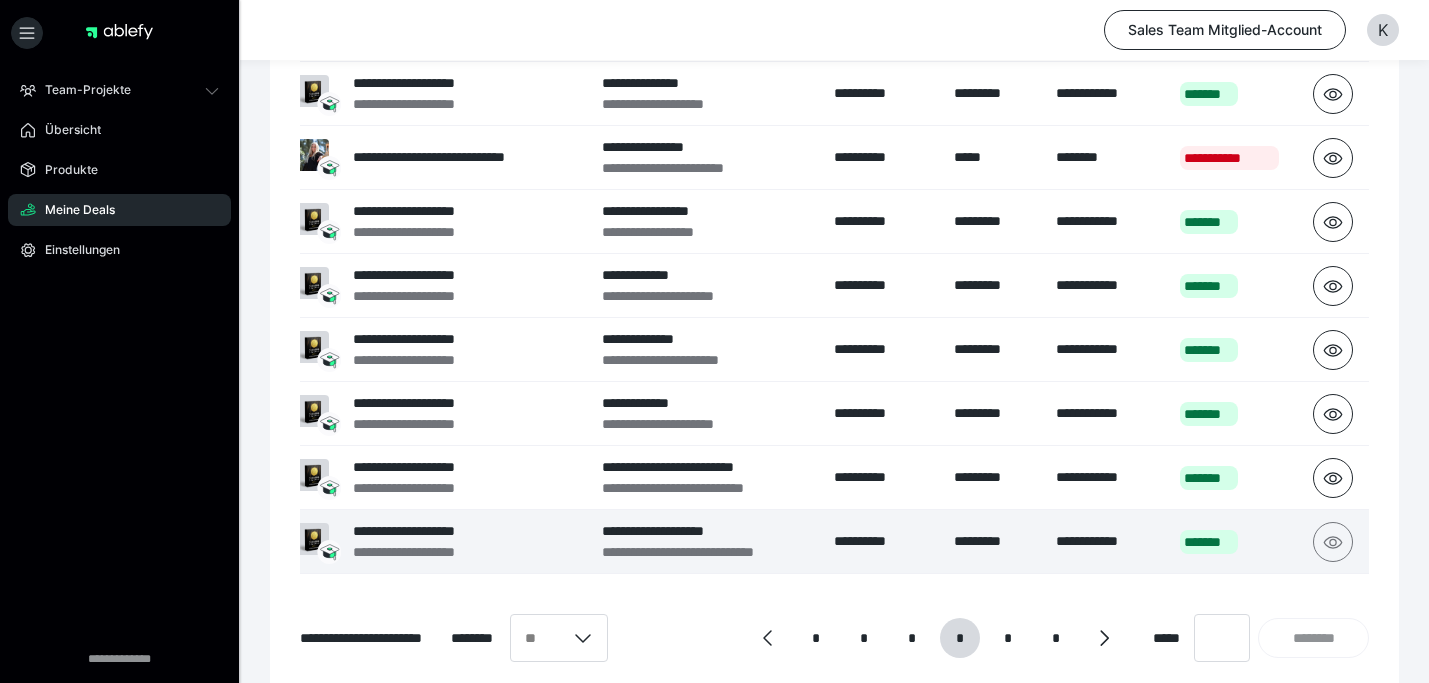 click 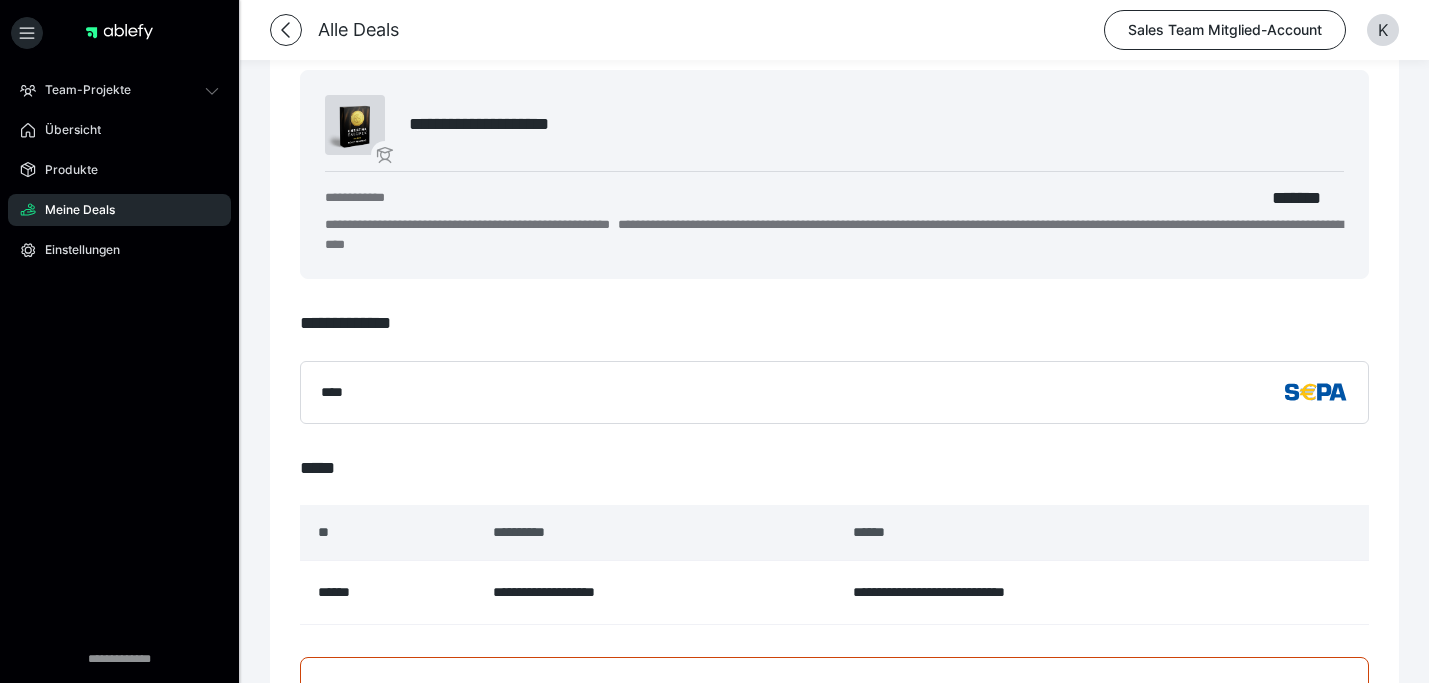 scroll, scrollTop: 0, scrollLeft: 0, axis: both 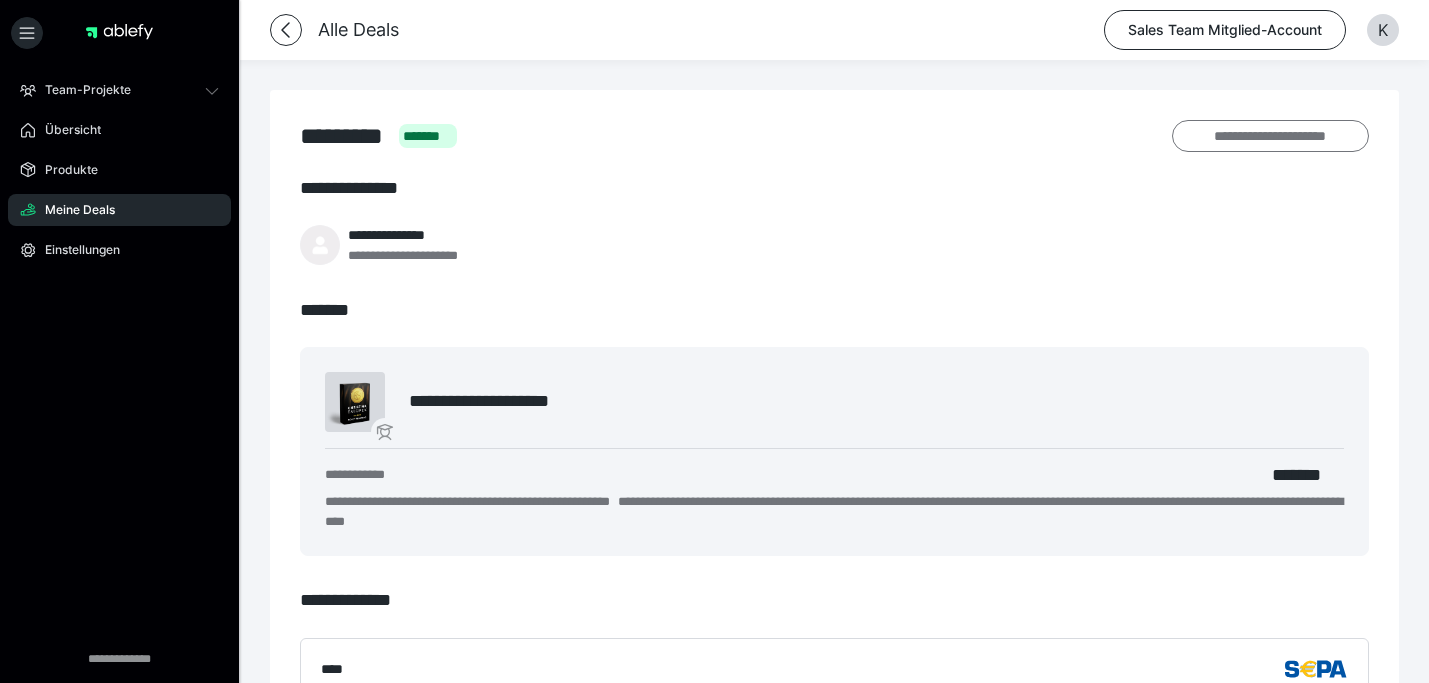 click on "**********" at bounding box center (1270, 136) 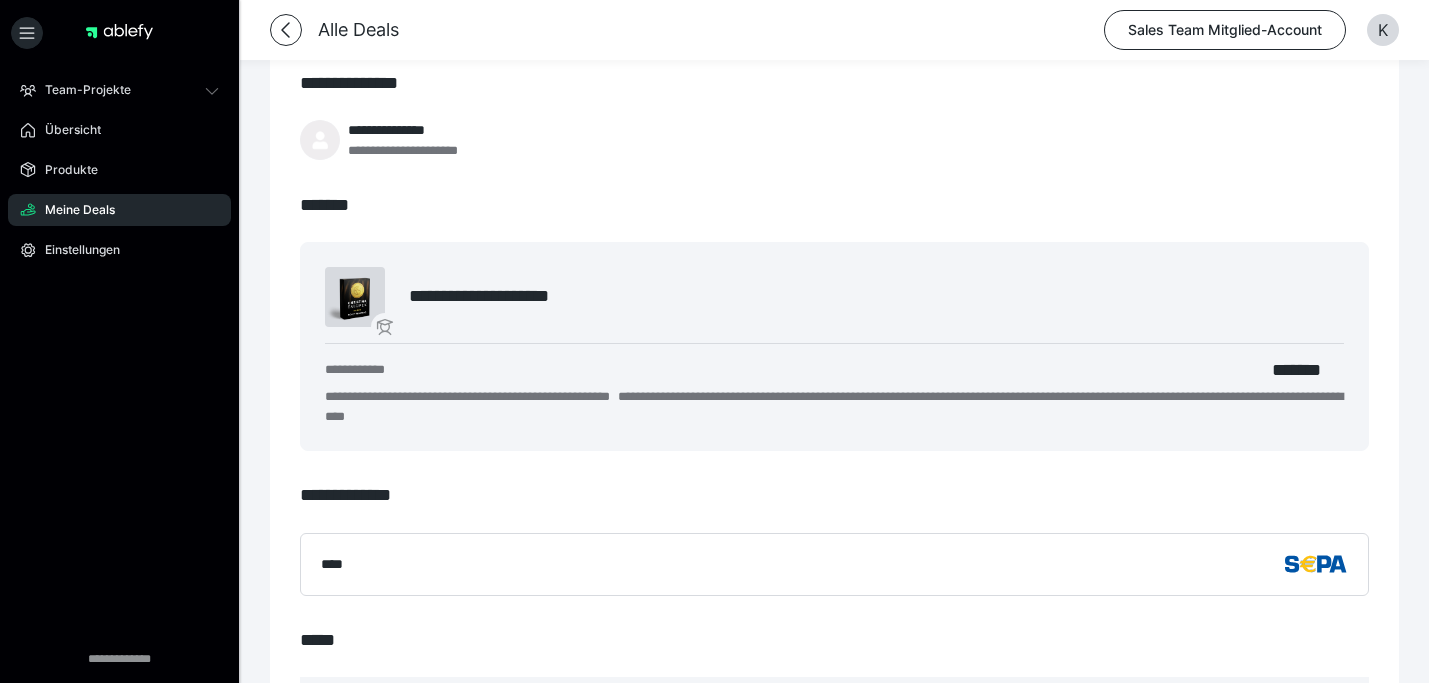 scroll, scrollTop: 619, scrollLeft: 0, axis: vertical 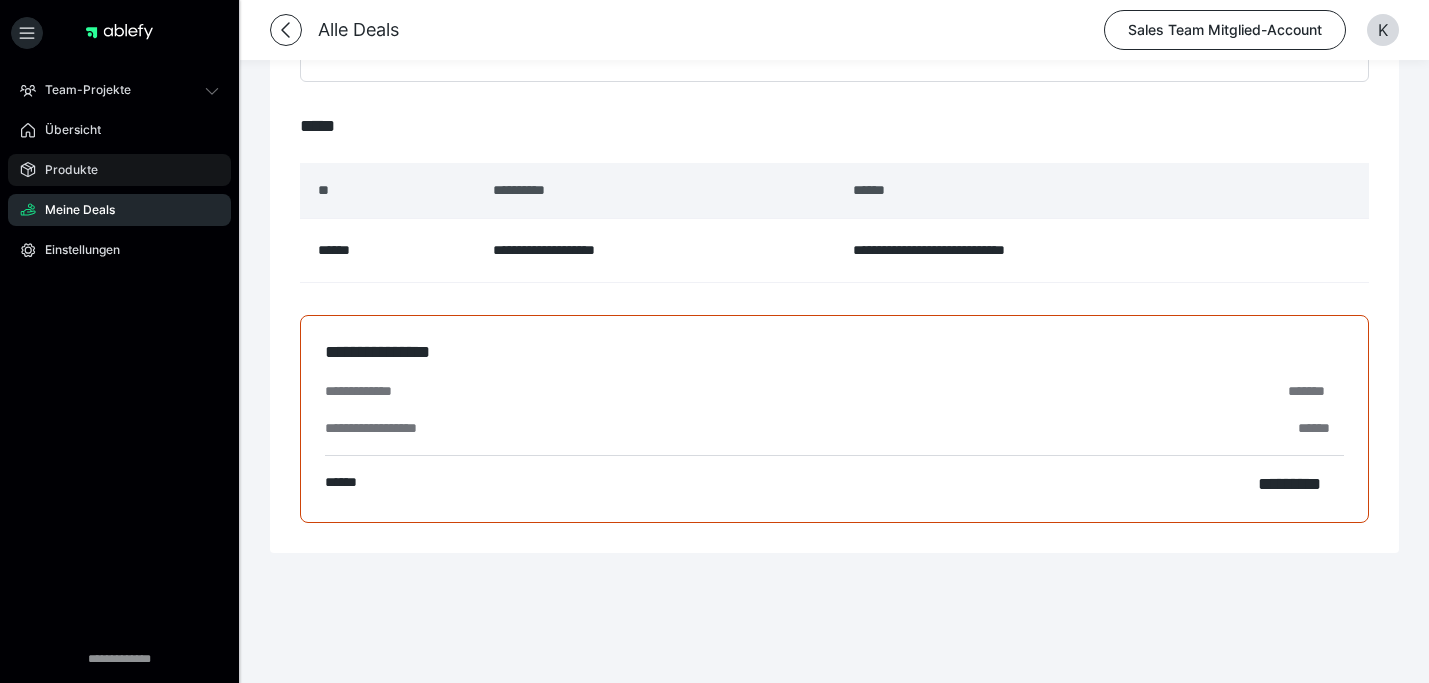 click on "Produkte" at bounding box center (119, 170) 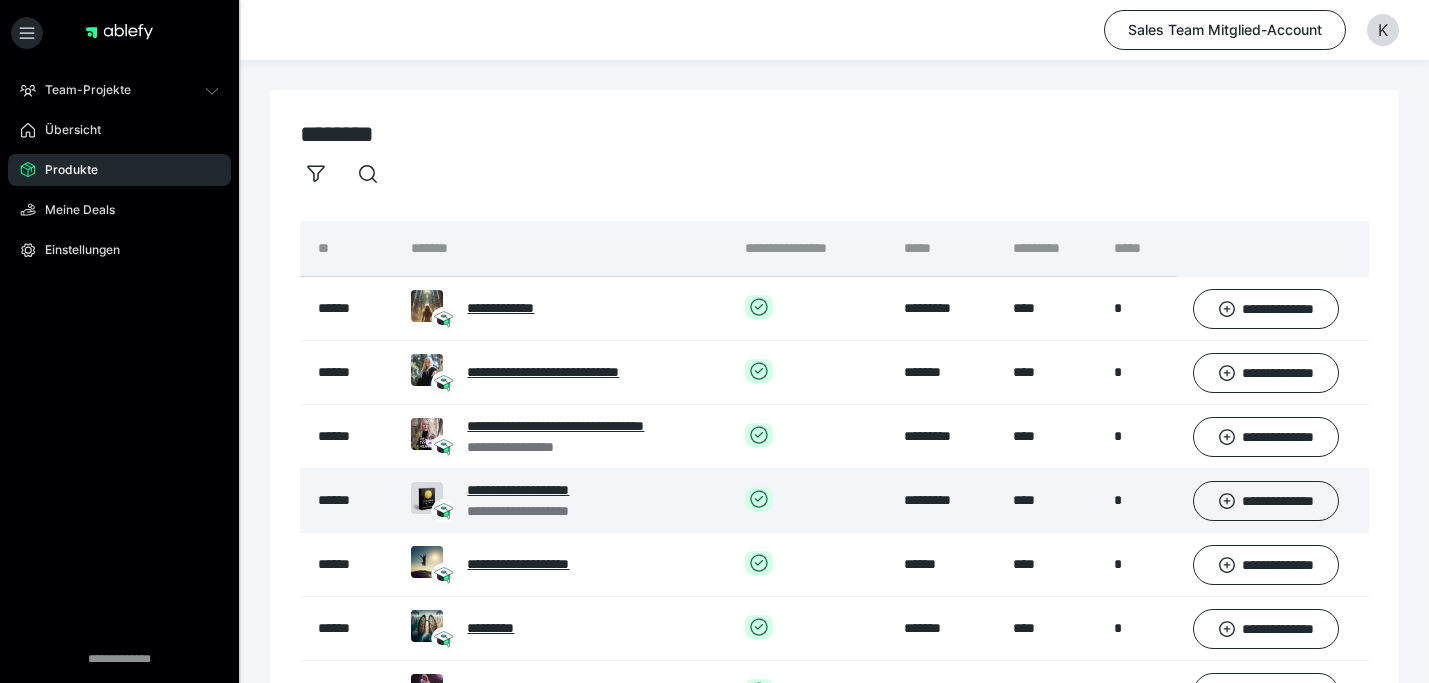 scroll, scrollTop: 31, scrollLeft: 0, axis: vertical 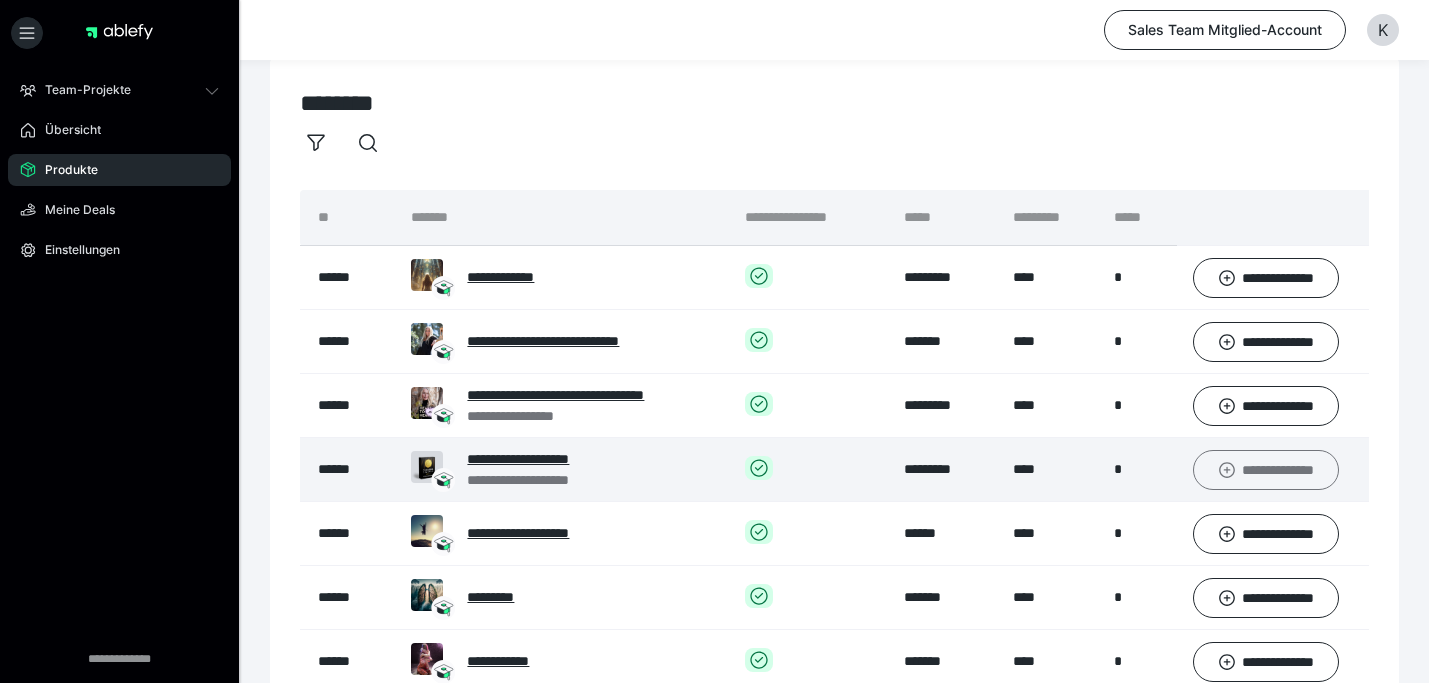 click 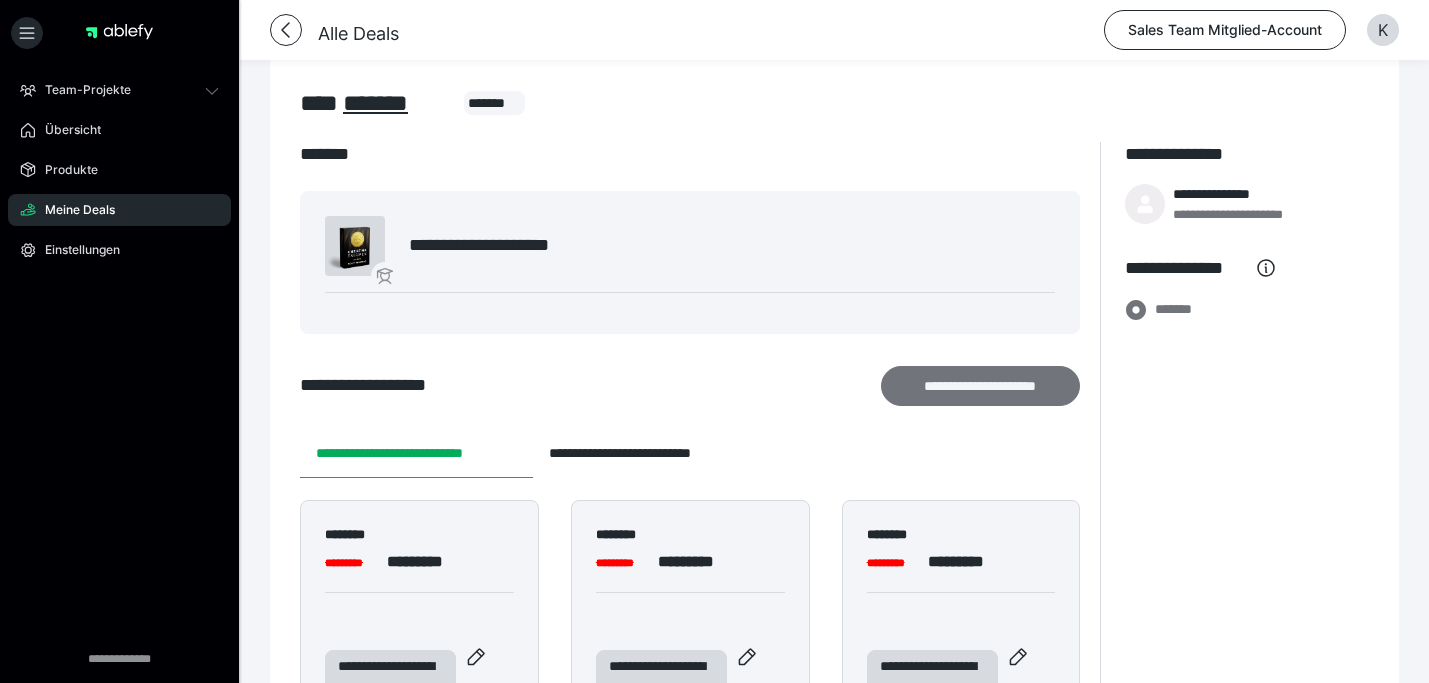 click on "**********" at bounding box center [981, 386] 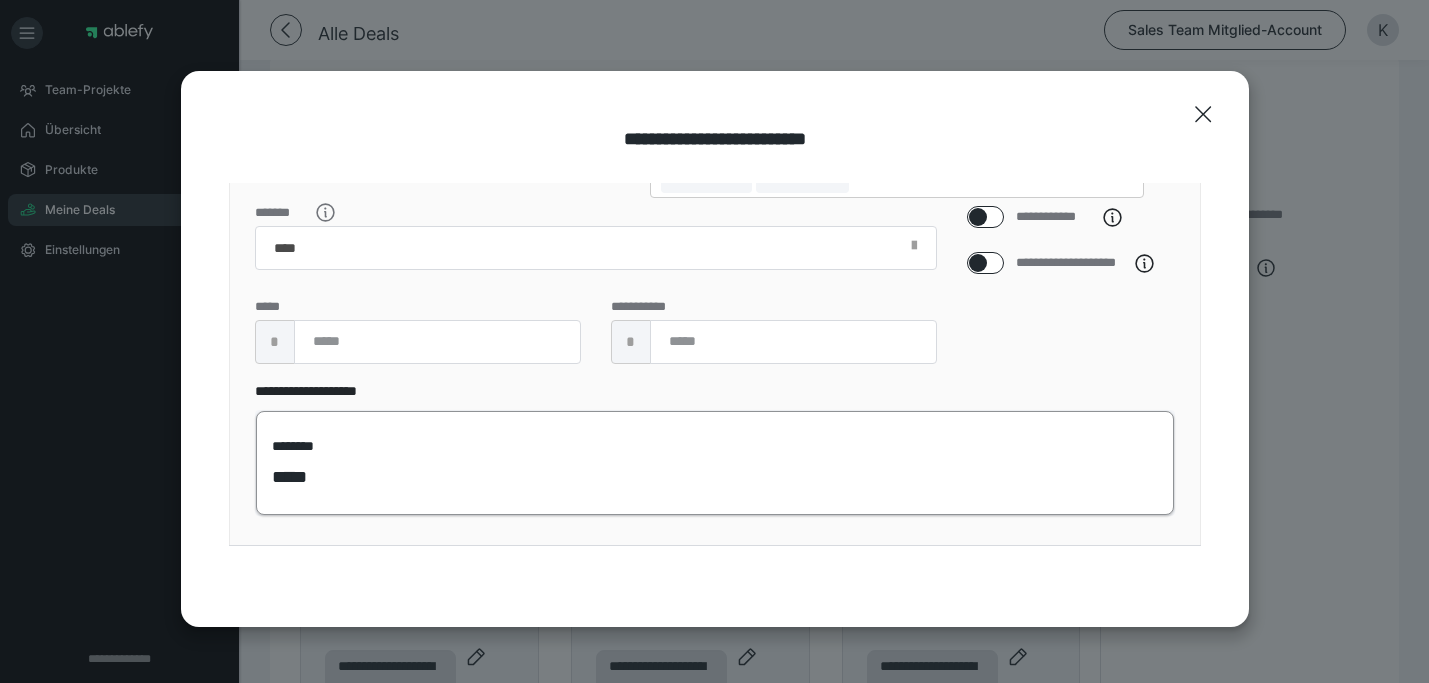 scroll, scrollTop: 369, scrollLeft: 0, axis: vertical 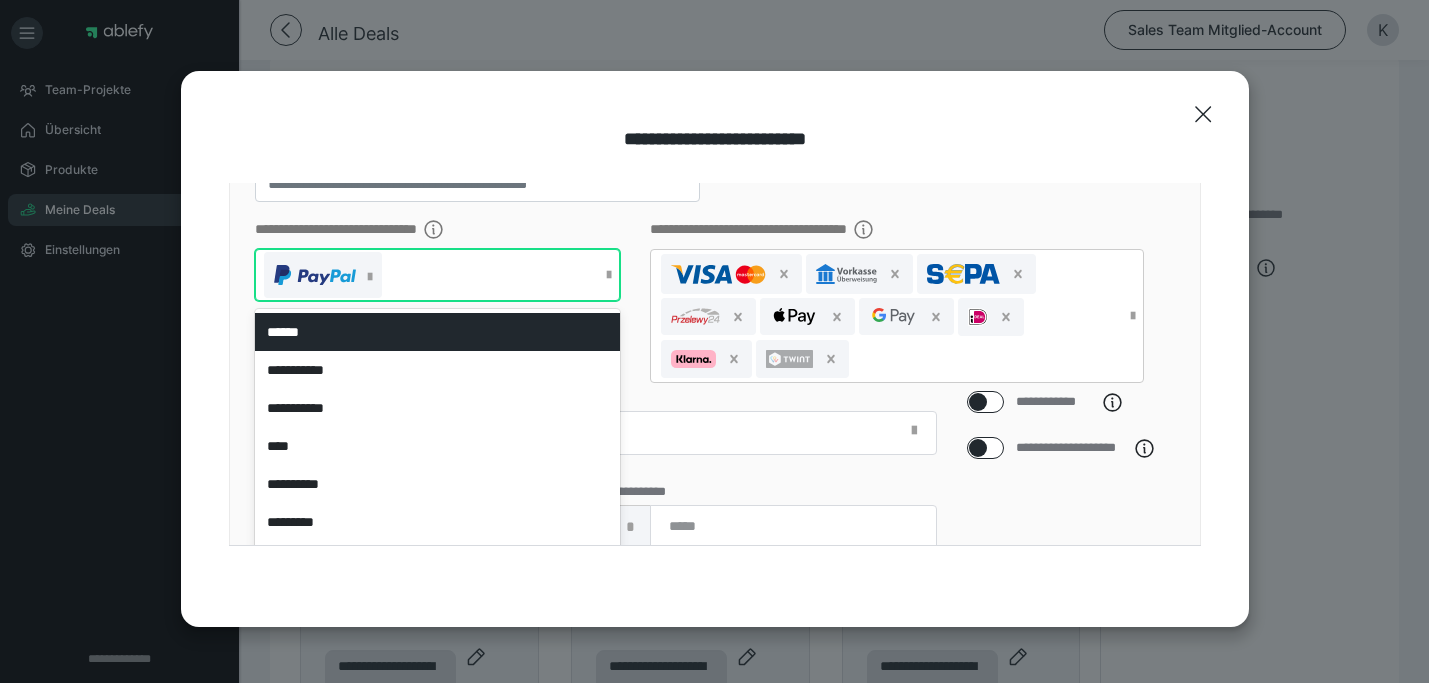 click at bounding box center [609, 275] 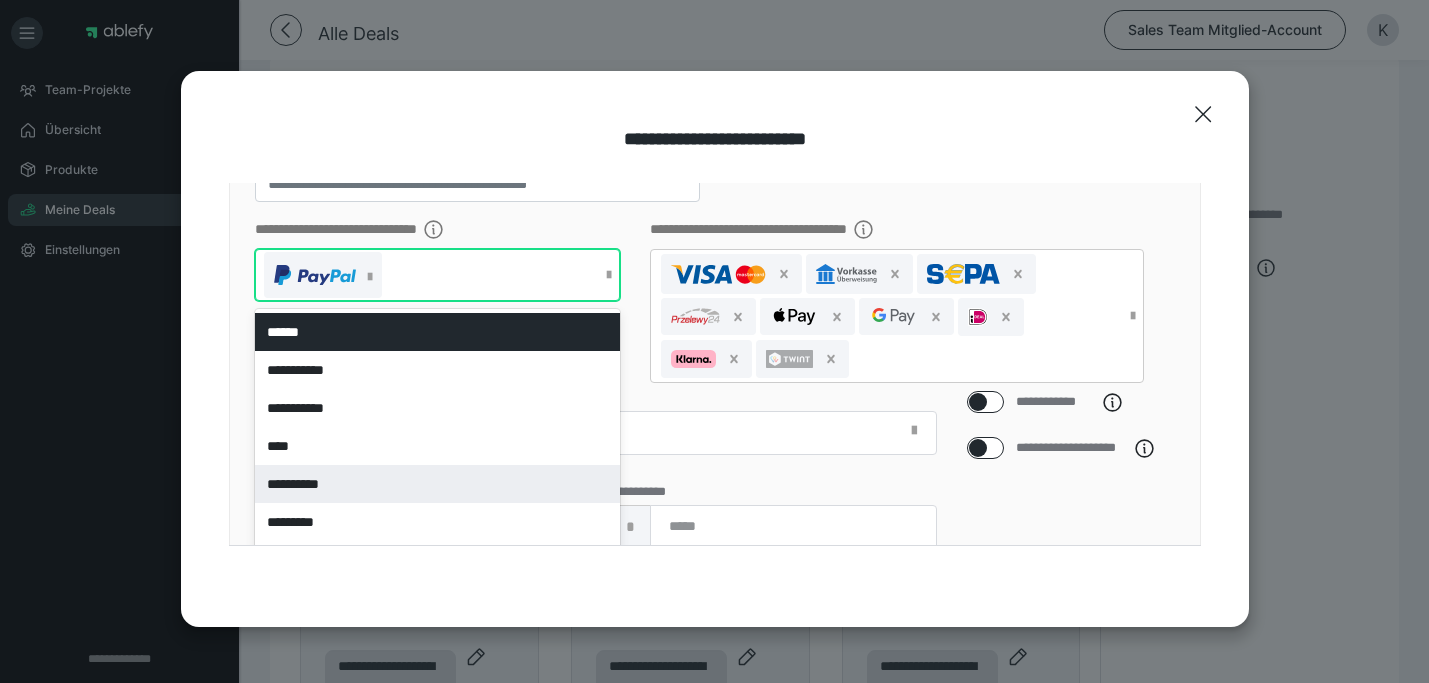 scroll, scrollTop: 88, scrollLeft: 0, axis: vertical 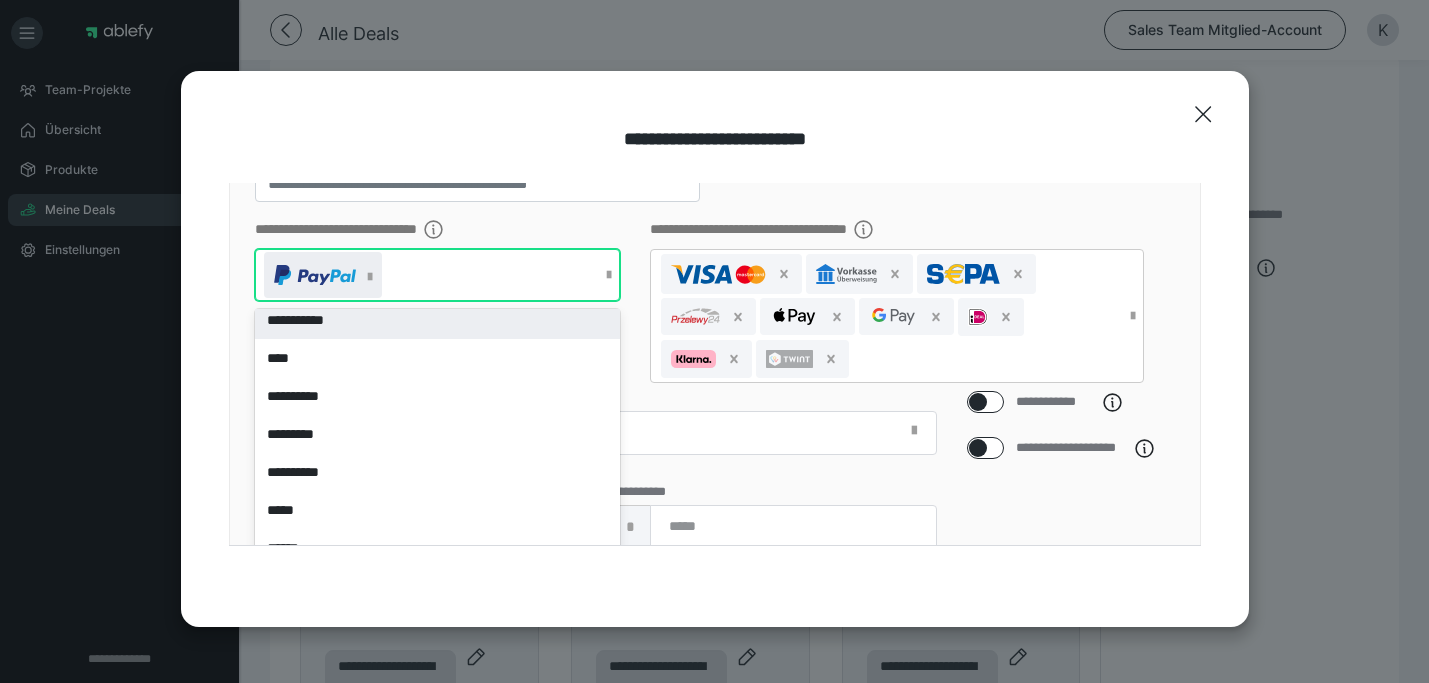 click at bounding box center (370, 277) 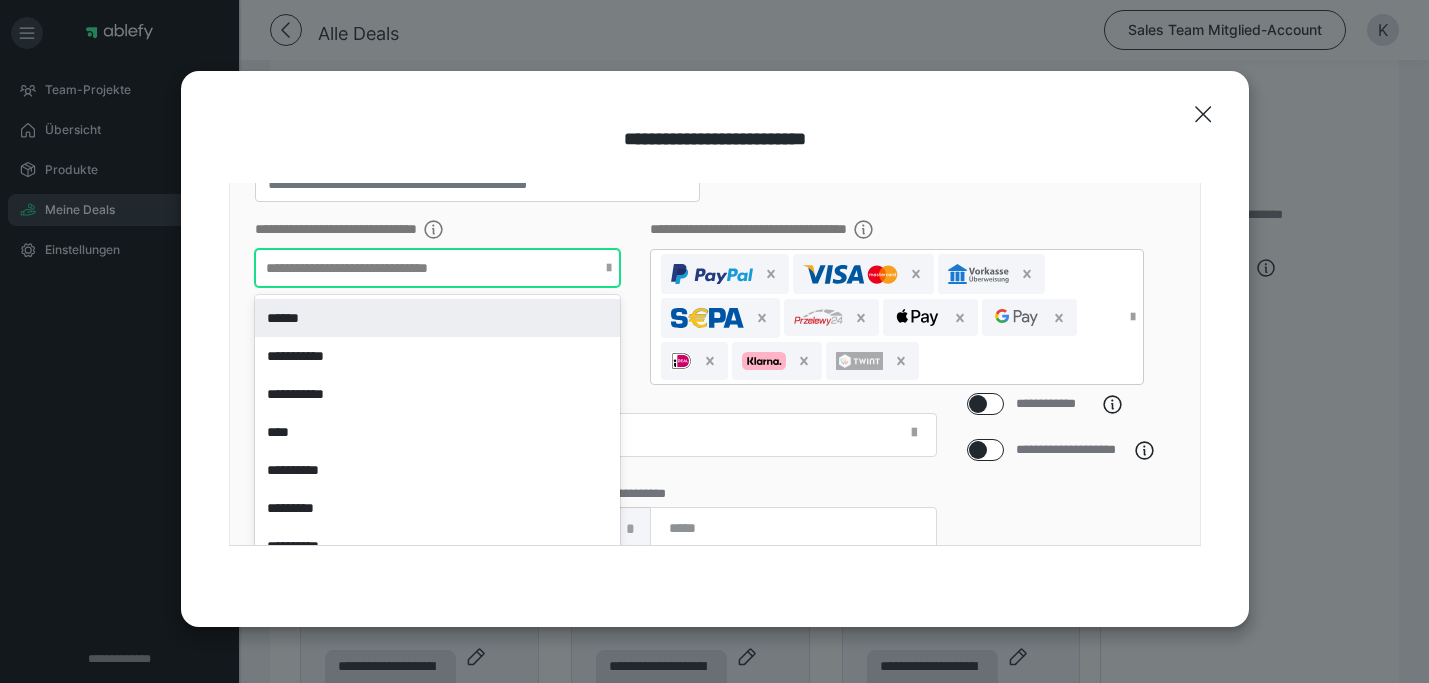 click on "**********" at bounding box center [438, 268] 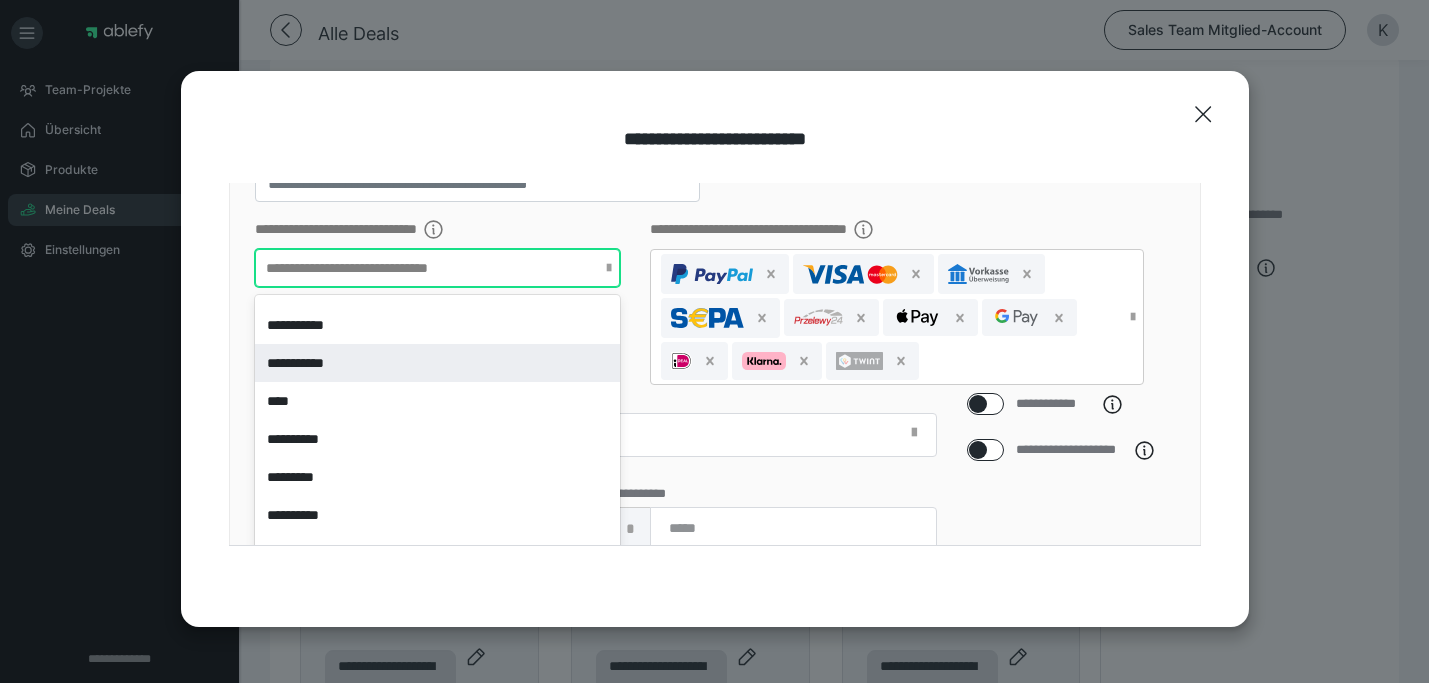 scroll, scrollTop: 88, scrollLeft: 0, axis: vertical 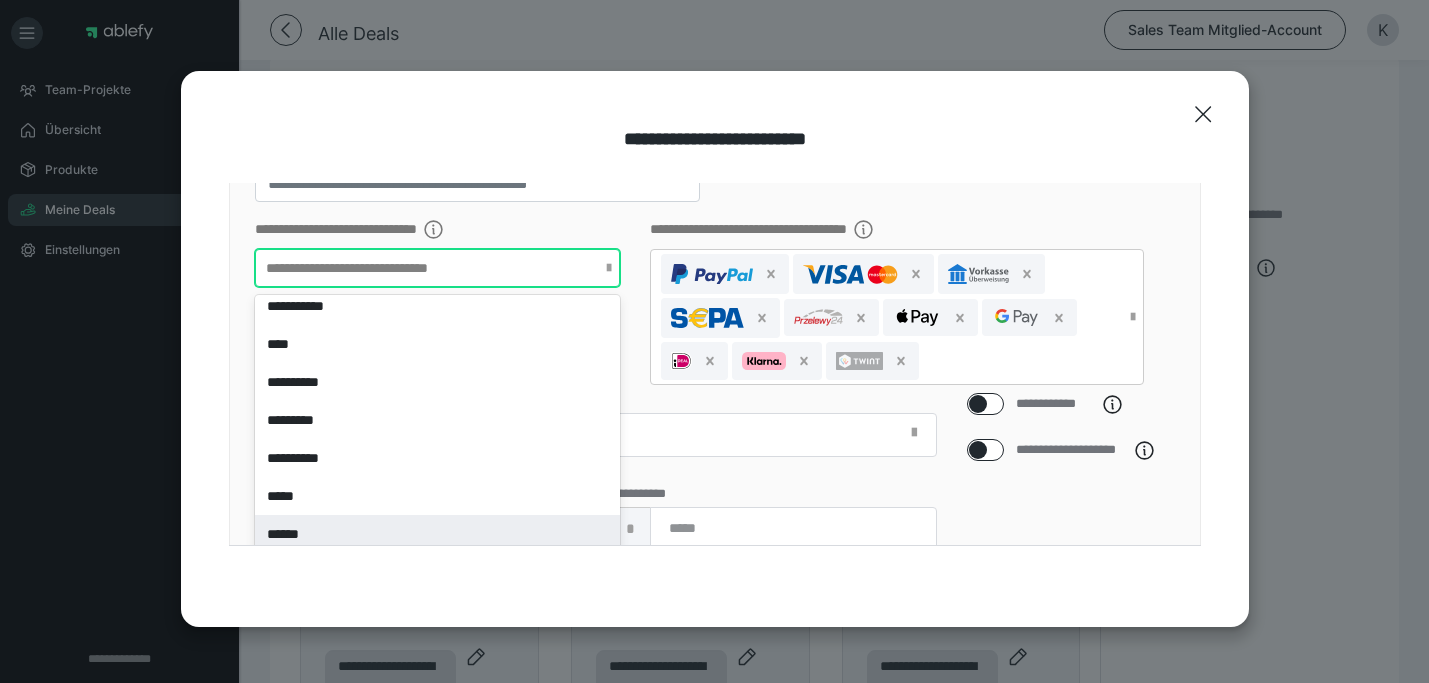 click on "******" at bounding box center [438, 534] 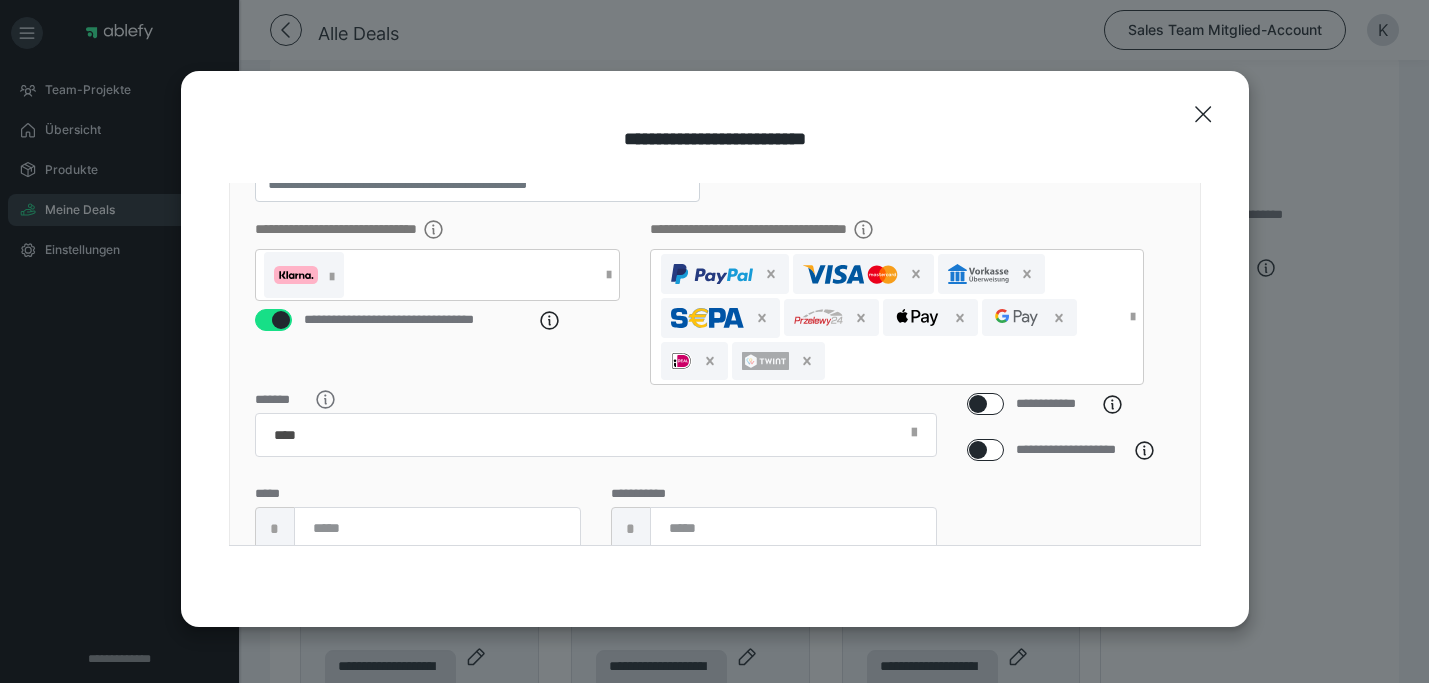click on "*******" at bounding box center [596, 425] 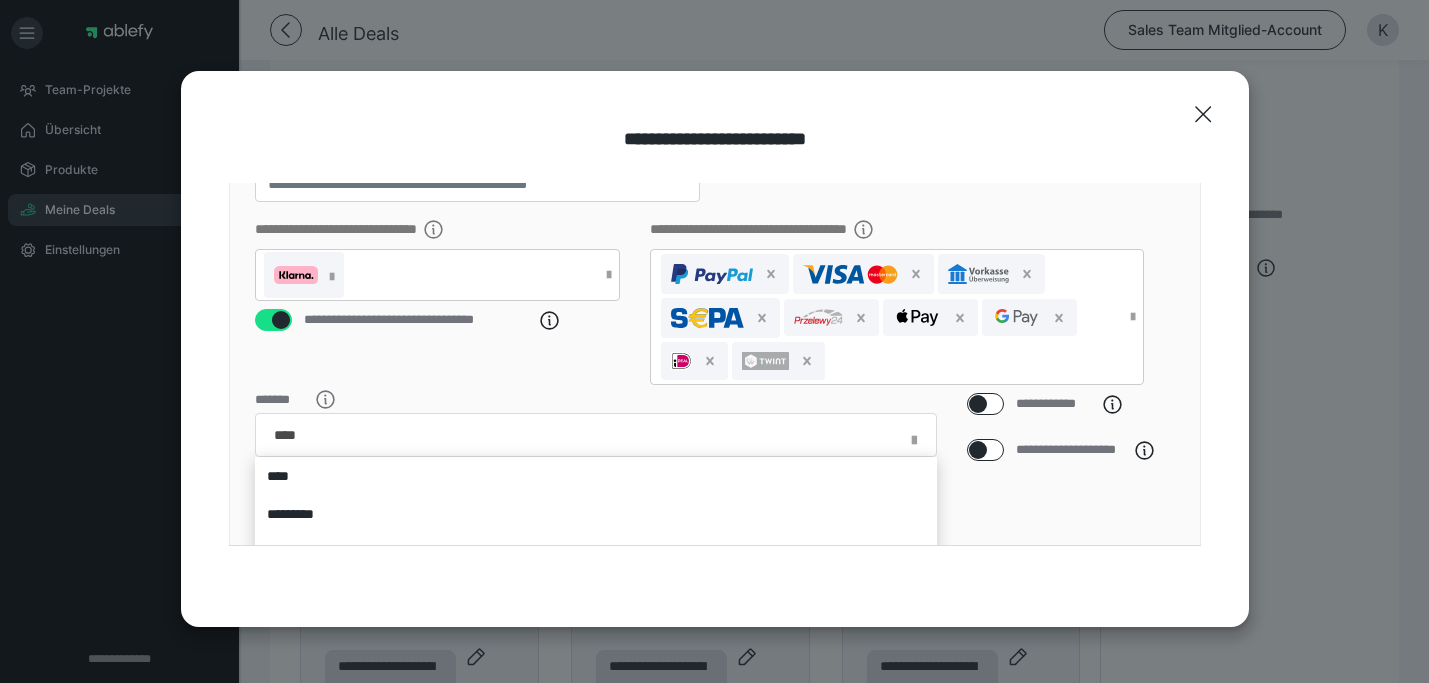 click at bounding box center (714, 341) 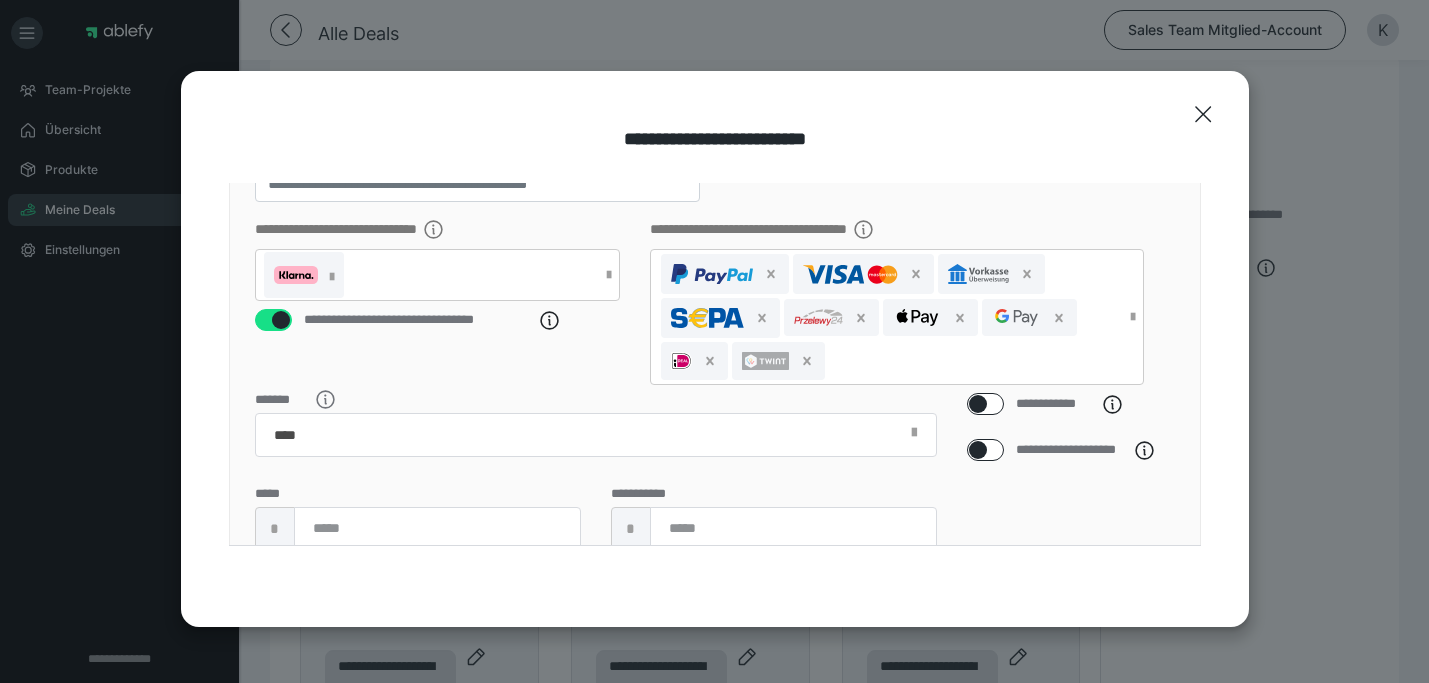 scroll, scrollTop: 23, scrollLeft: 0, axis: vertical 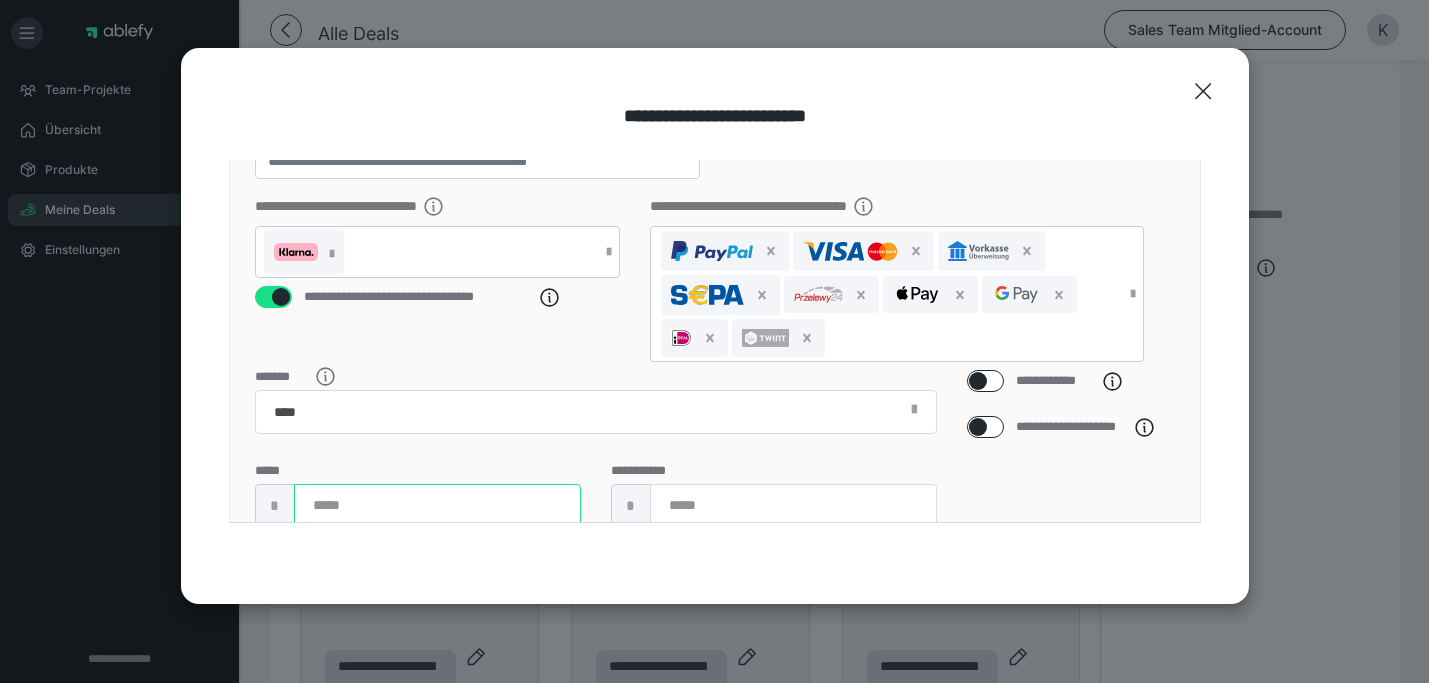 click at bounding box center [437, 506] 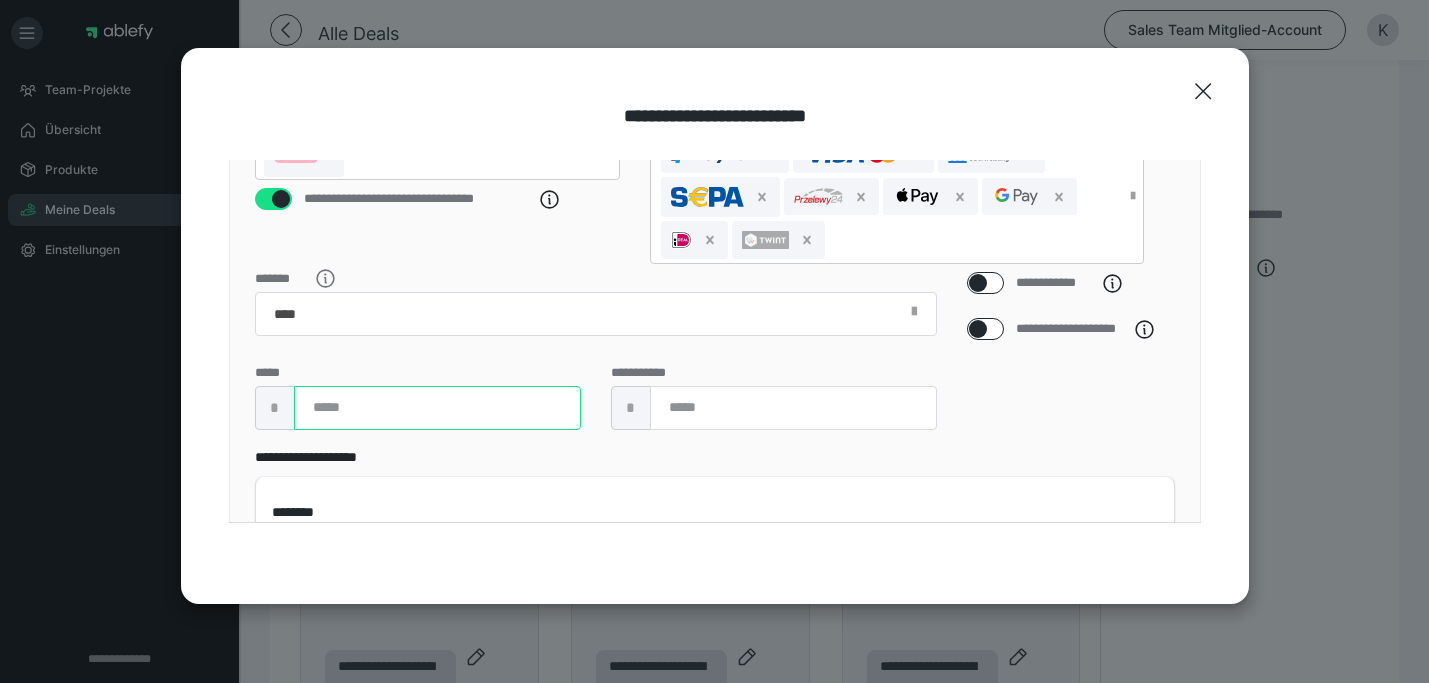 scroll, scrollTop: 479, scrollLeft: 0, axis: vertical 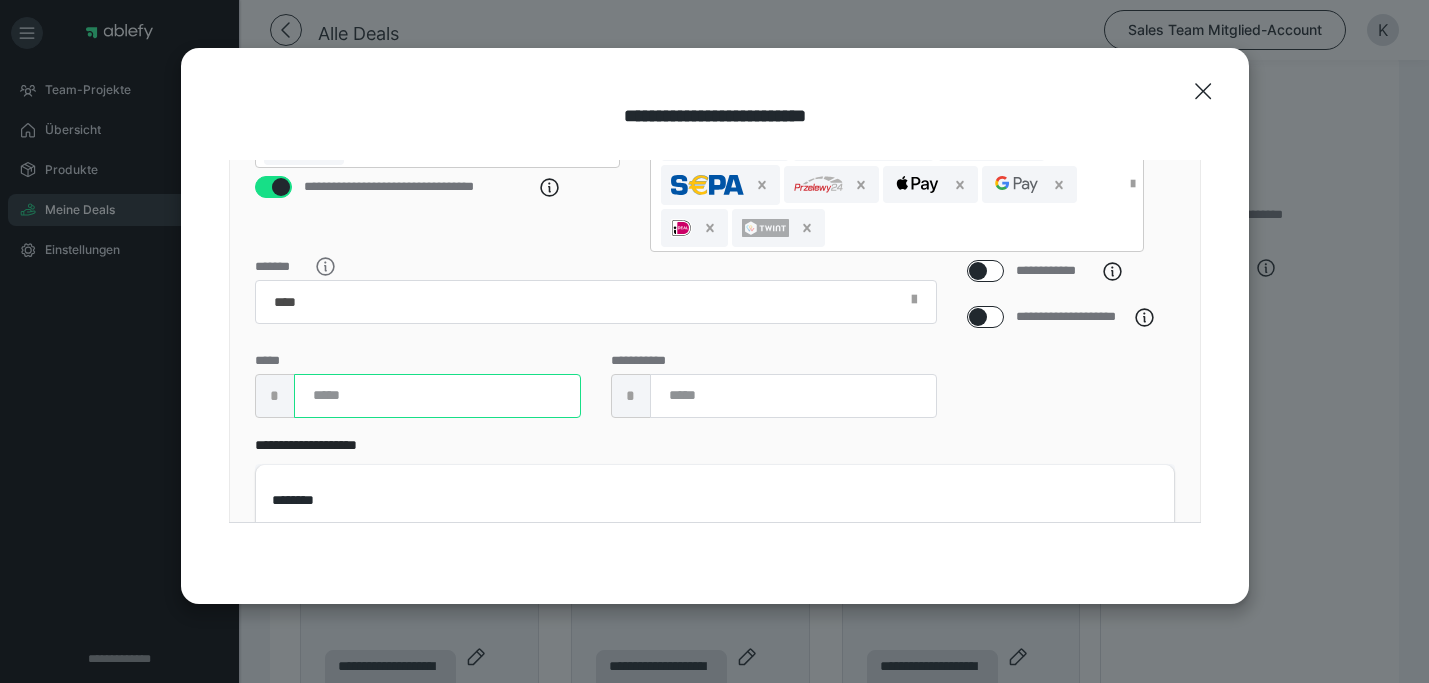 type on "****" 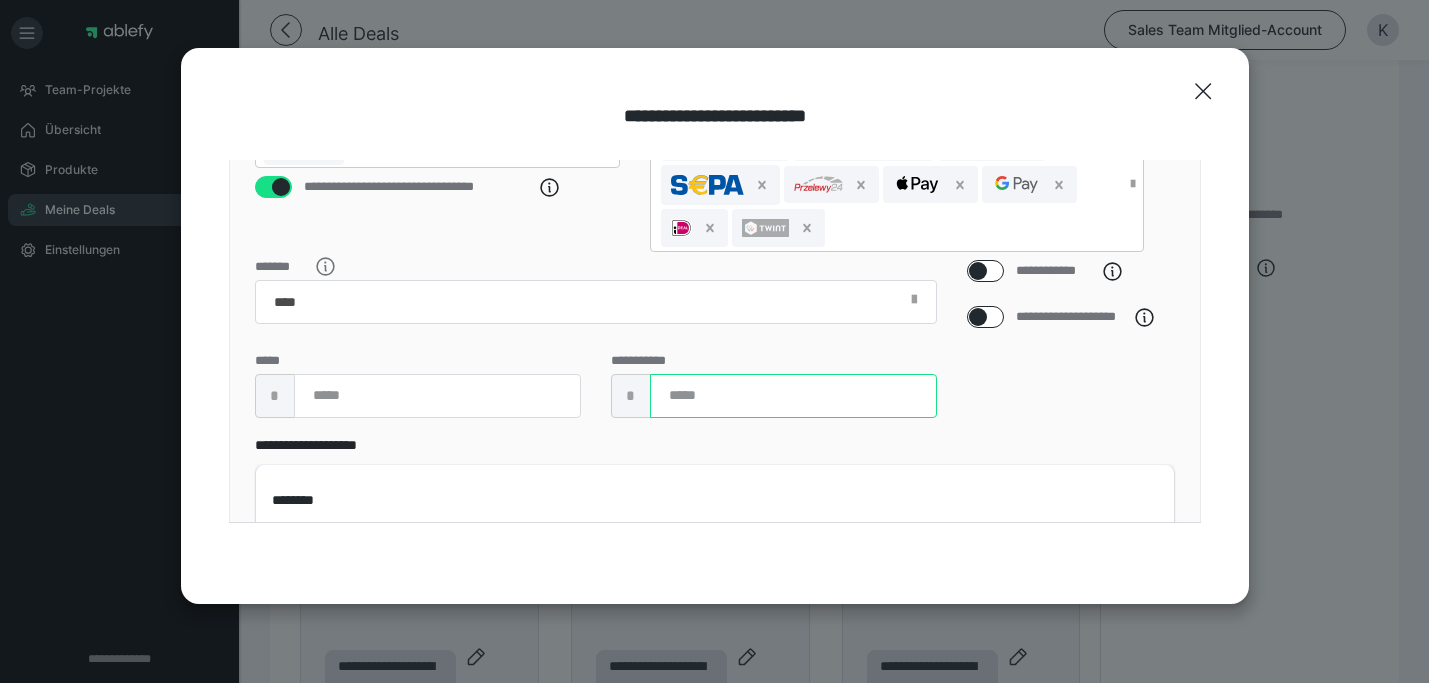 click at bounding box center [793, 396] 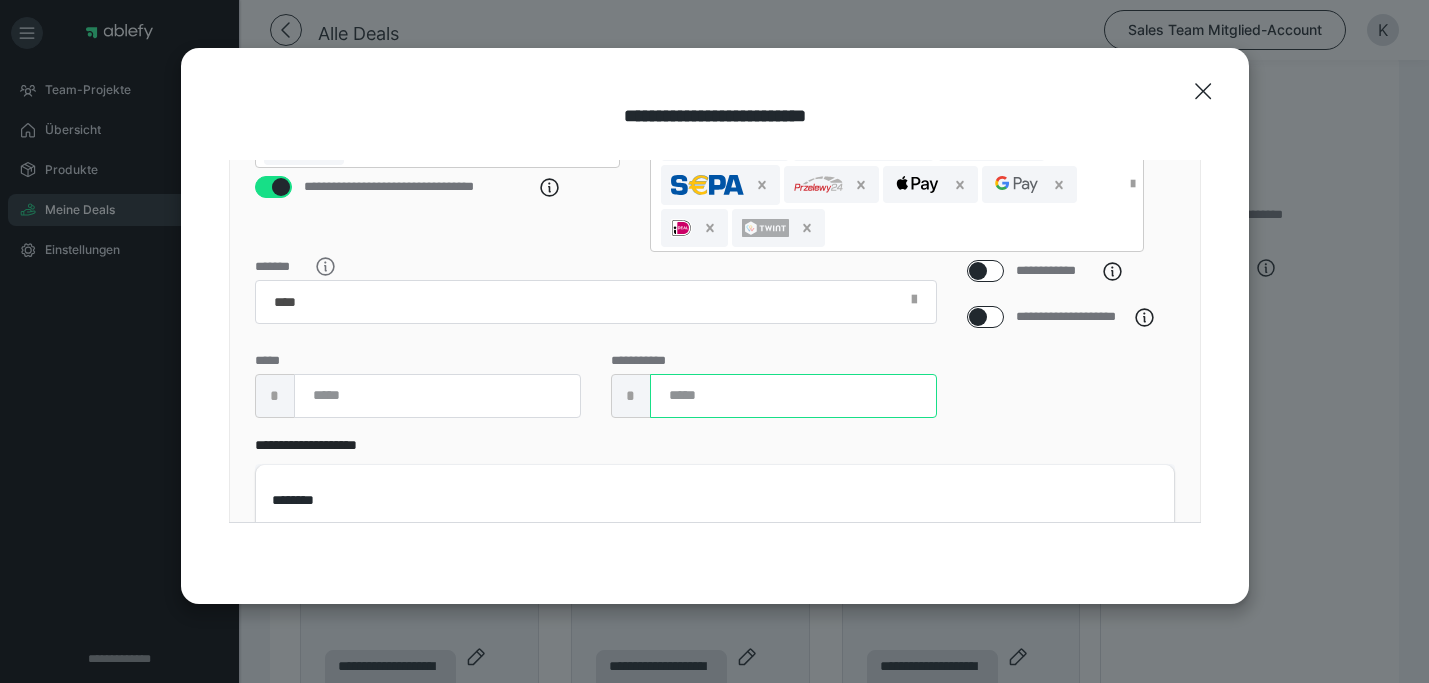 type on "****" 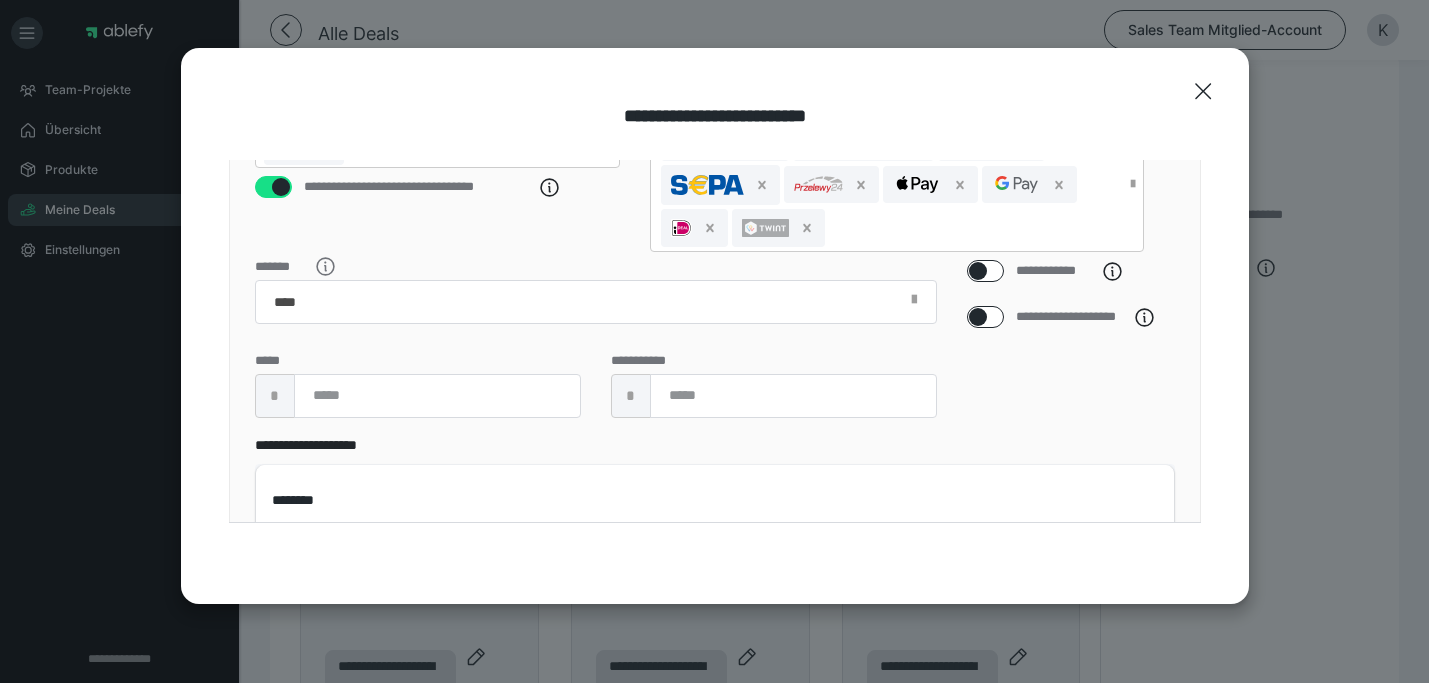 click on "**********" at bounding box center [1071, 347] 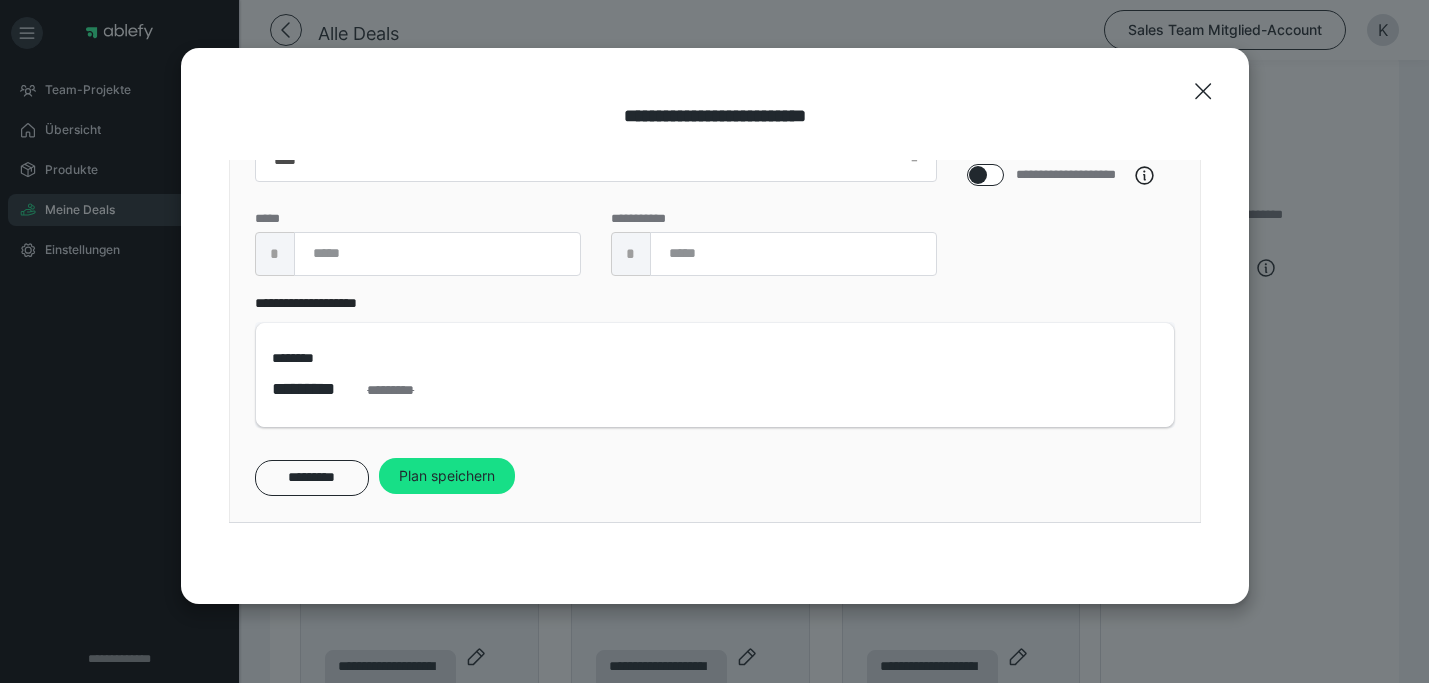 scroll, scrollTop: 627, scrollLeft: 0, axis: vertical 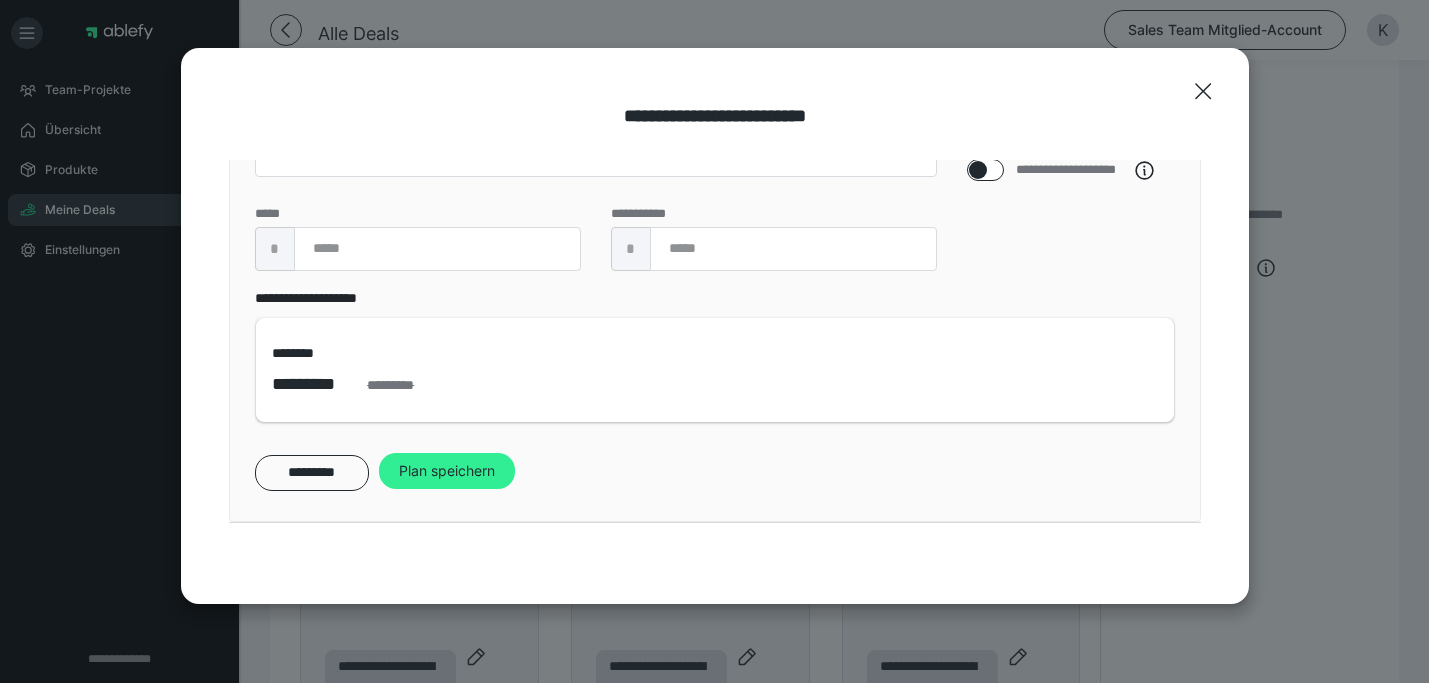 click on "Plan speichern" at bounding box center (447, 471) 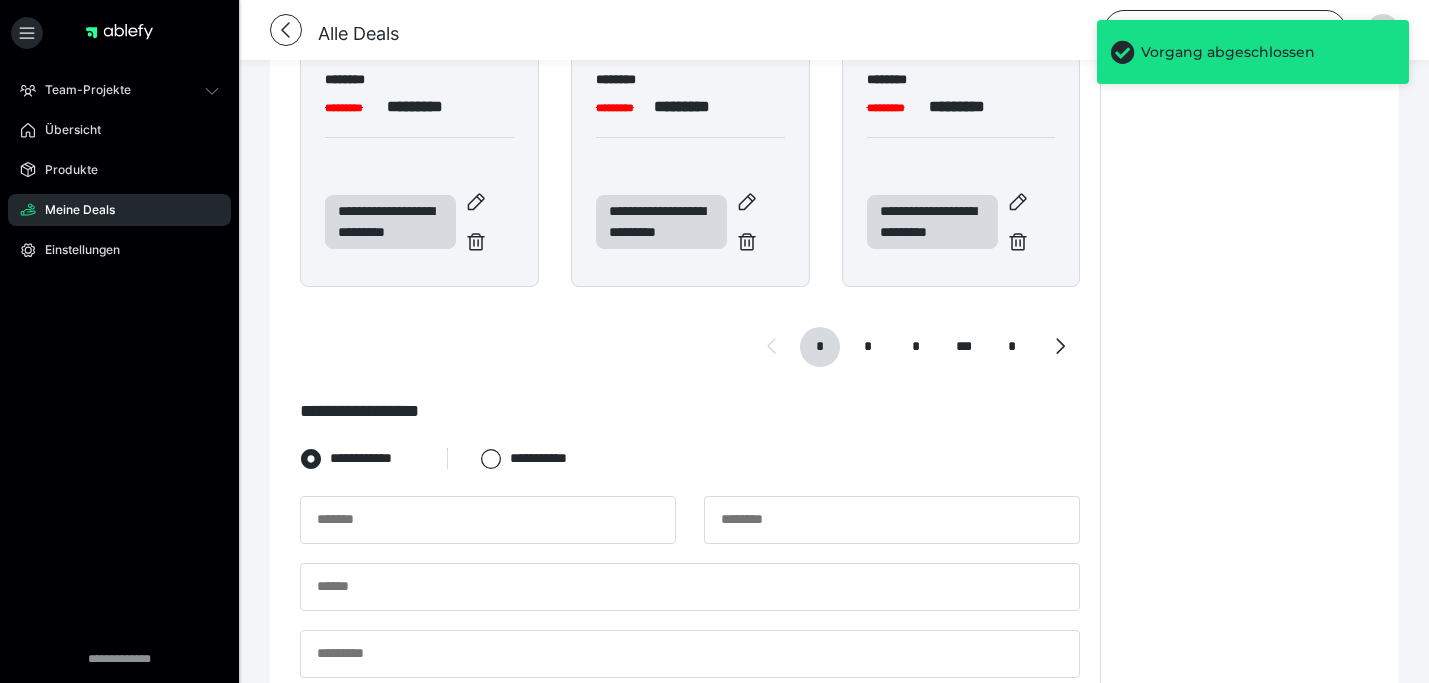 scroll, scrollTop: 763, scrollLeft: 0, axis: vertical 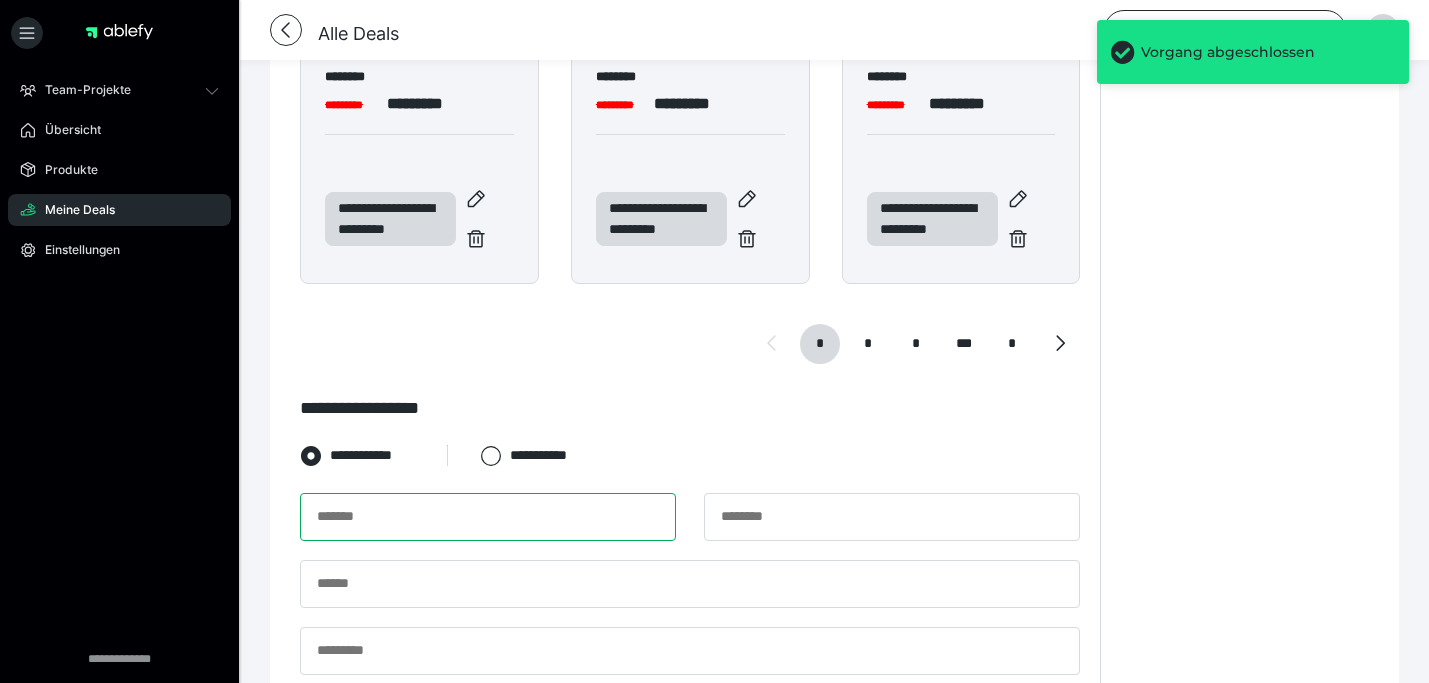 click at bounding box center [488, 517] 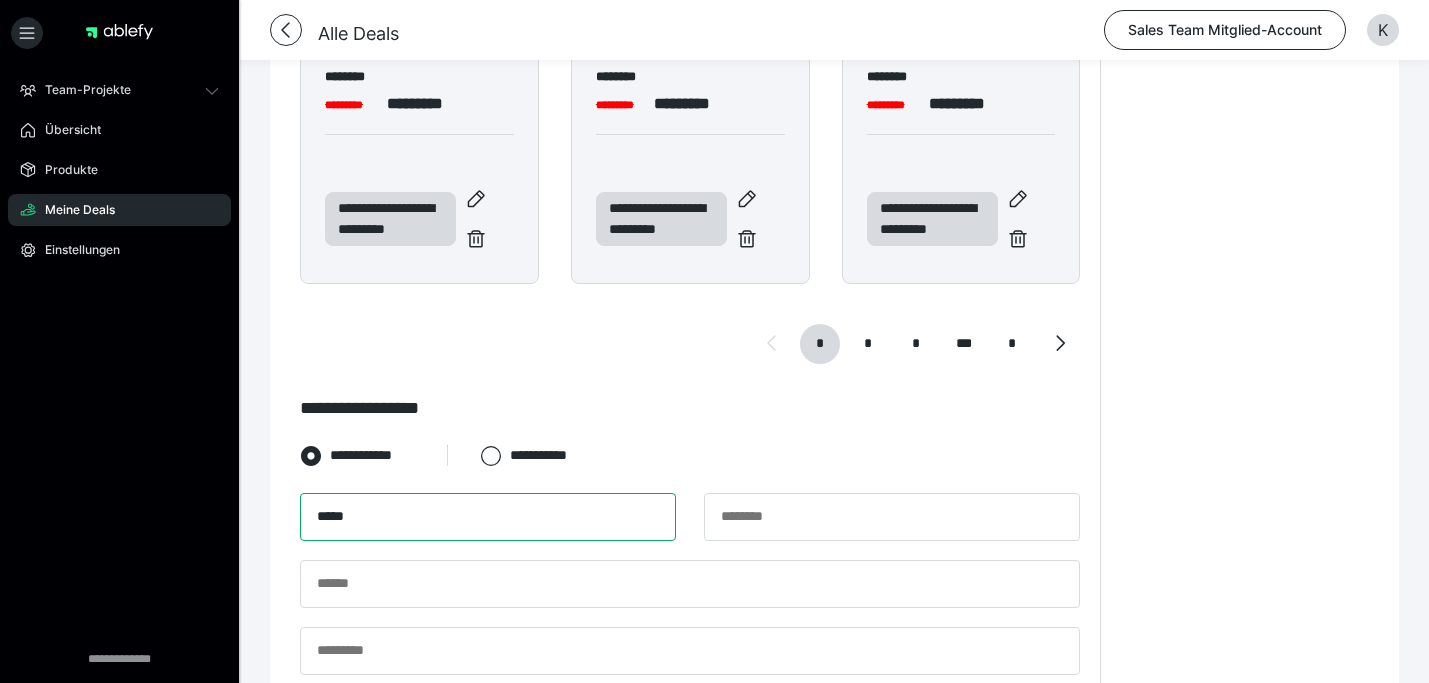 type on "*****" 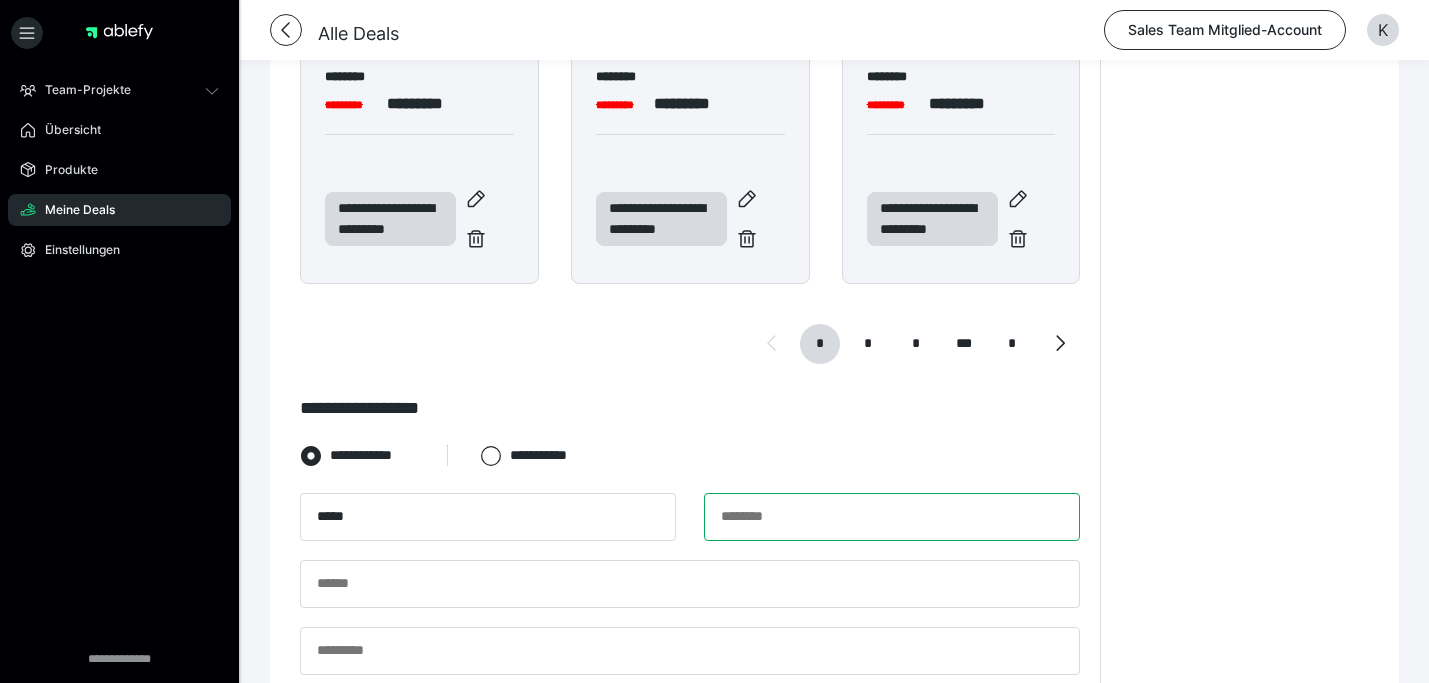 click at bounding box center (892, 517) 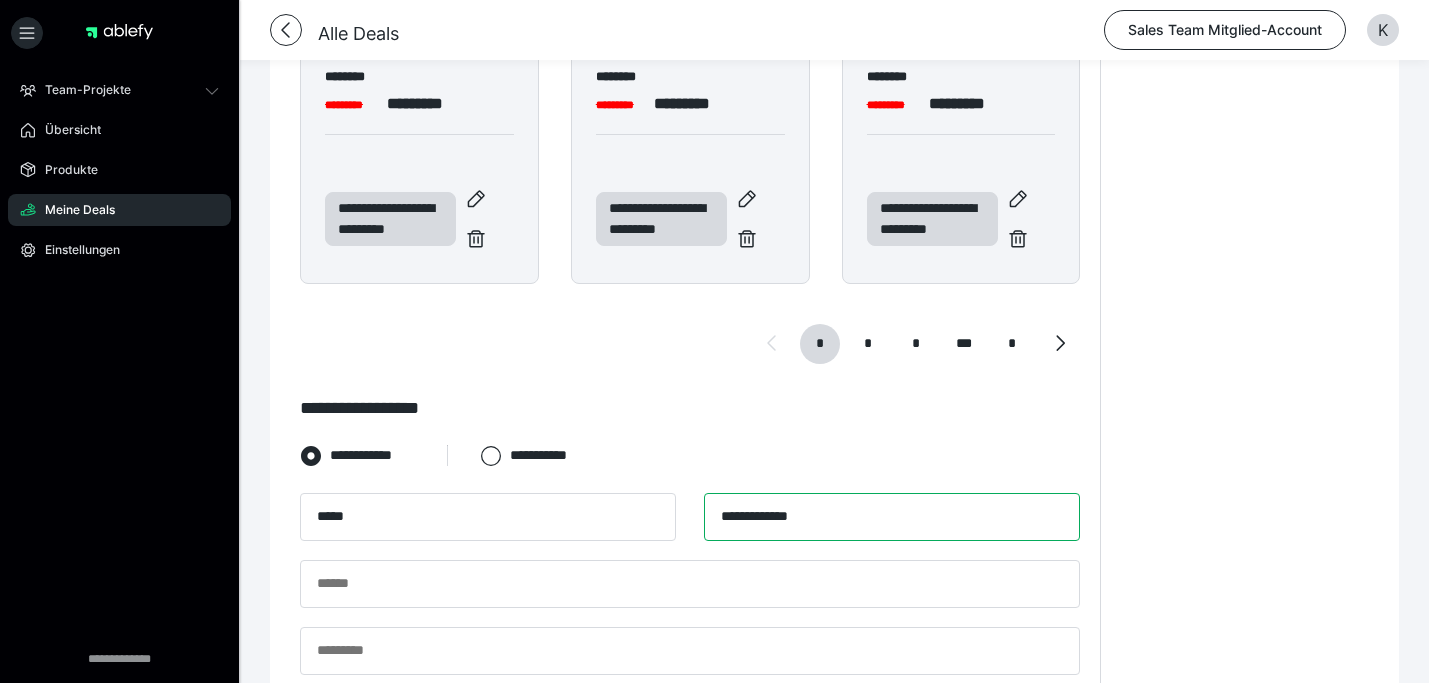type on "**********" 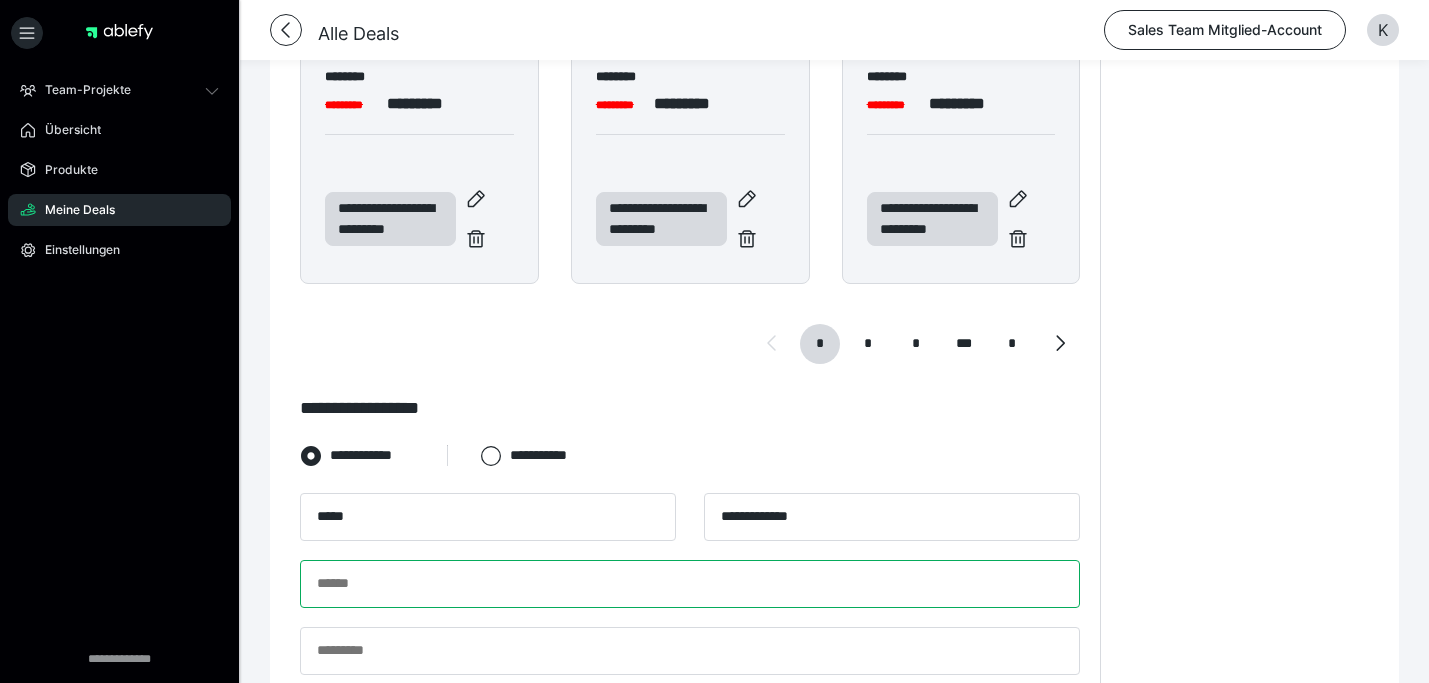 click at bounding box center [690, 584] 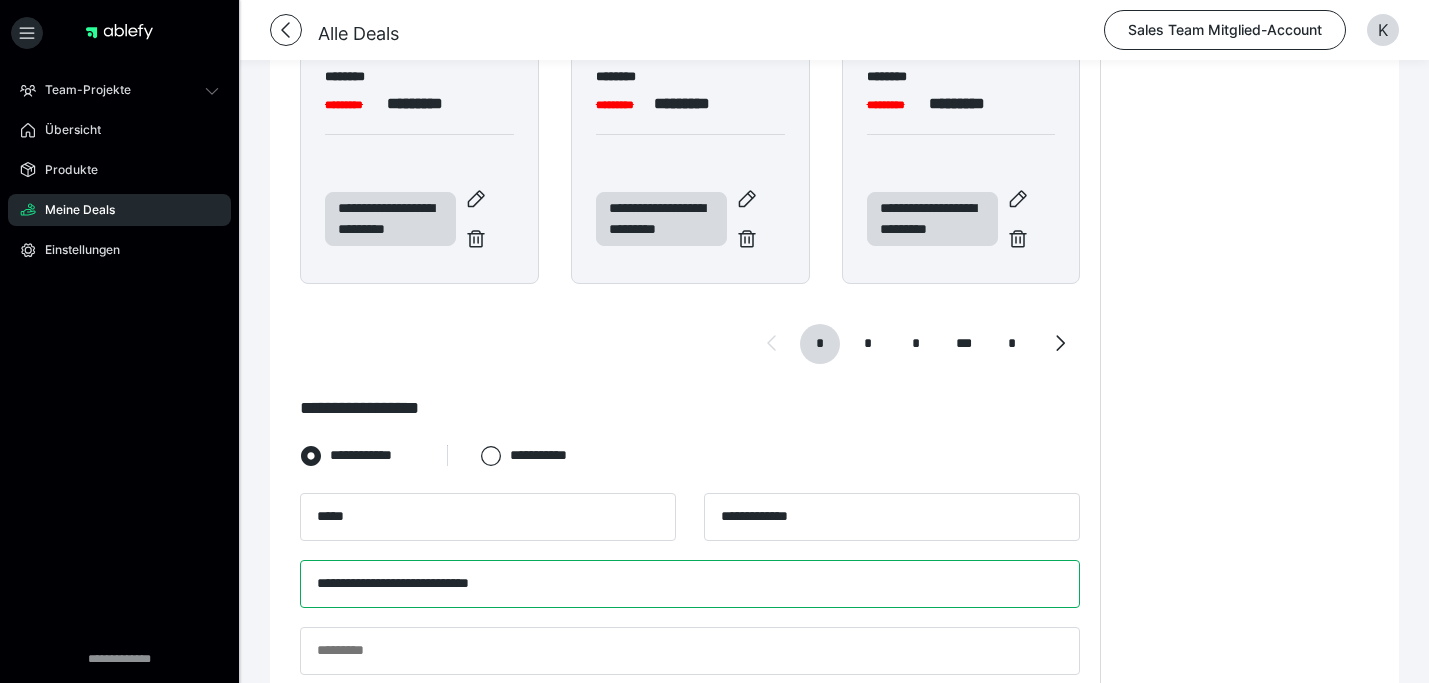 type on "**********" 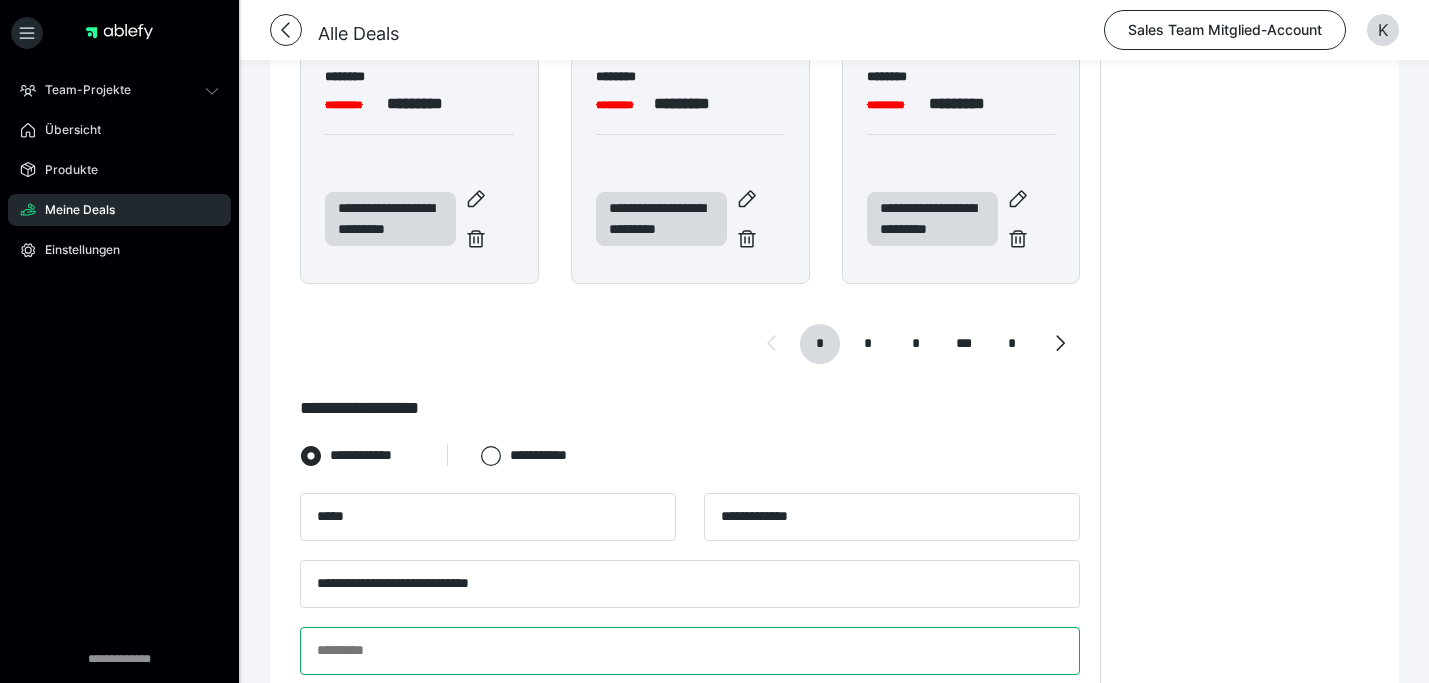 click at bounding box center [690, 651] 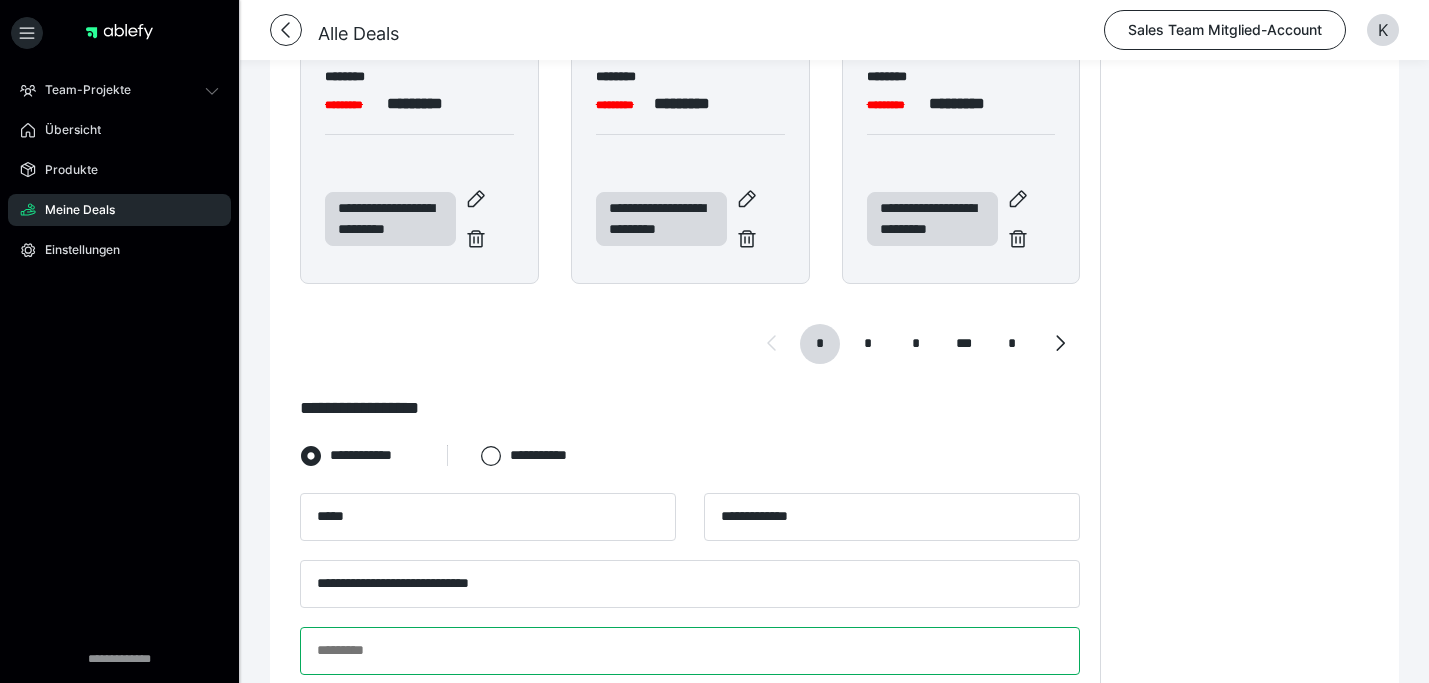 paste on "**********" 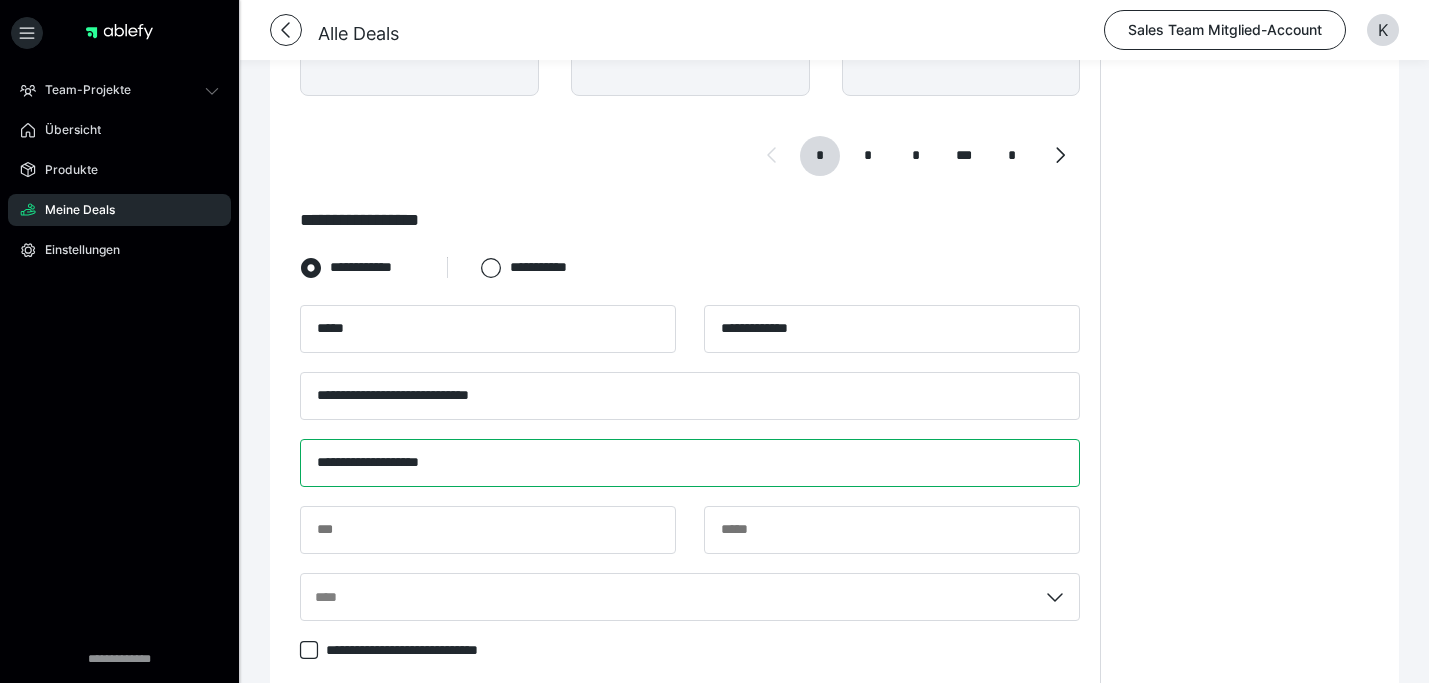 scroll, scrollTop: 952, scrollLeft: 0, axis: vertical 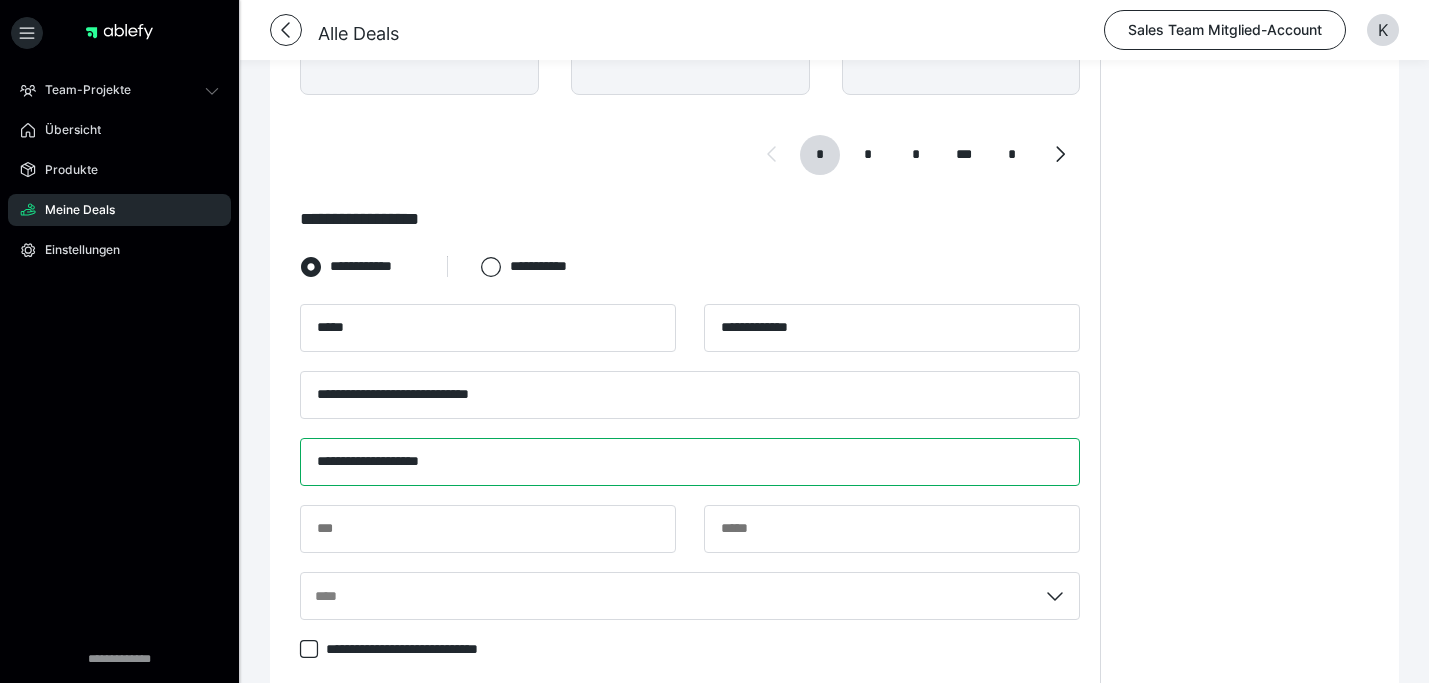type on "**********" 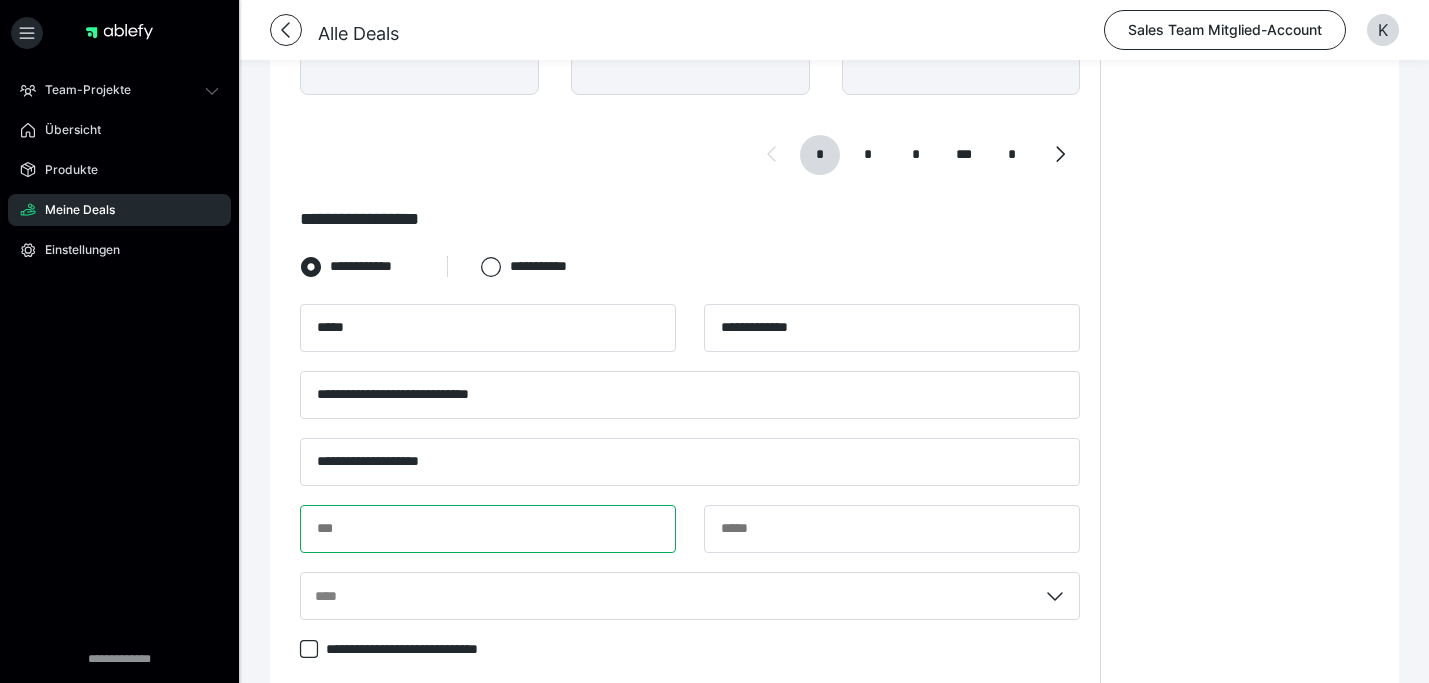 click at bounding box center [488, 529] 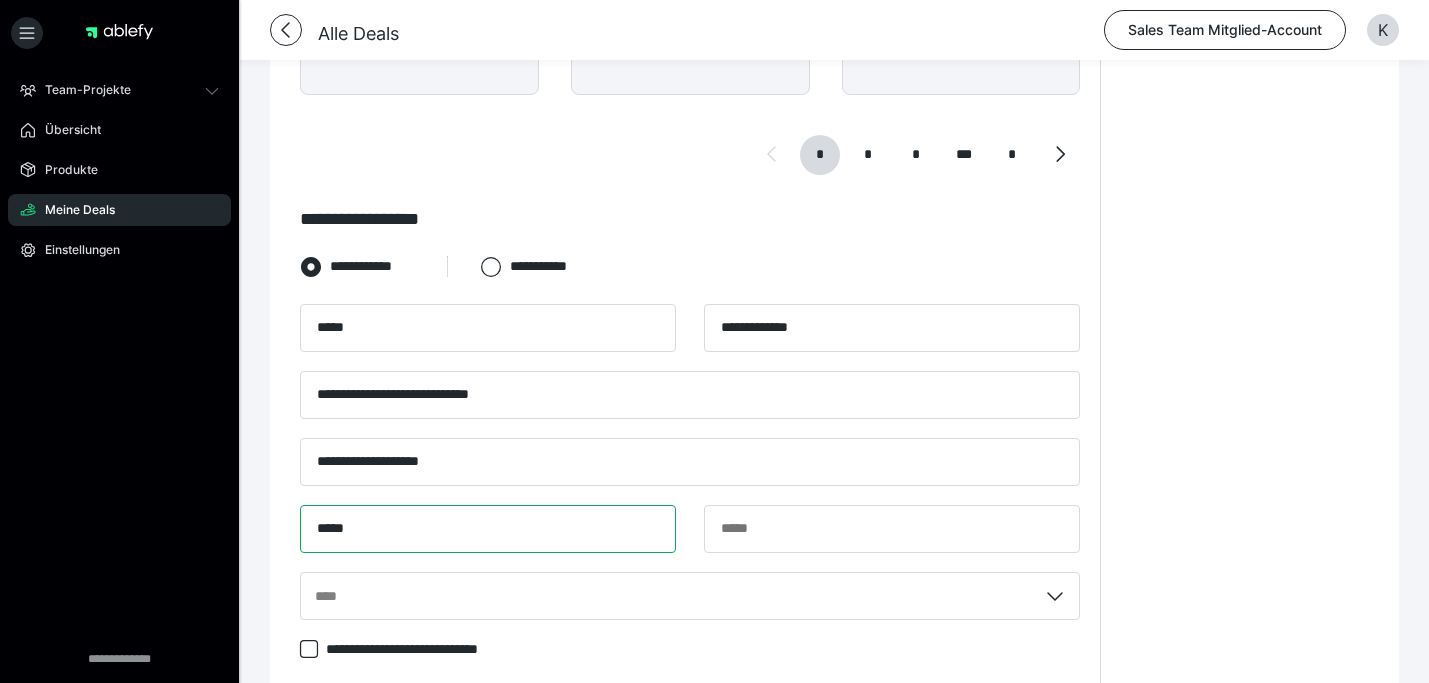 type on "*****" 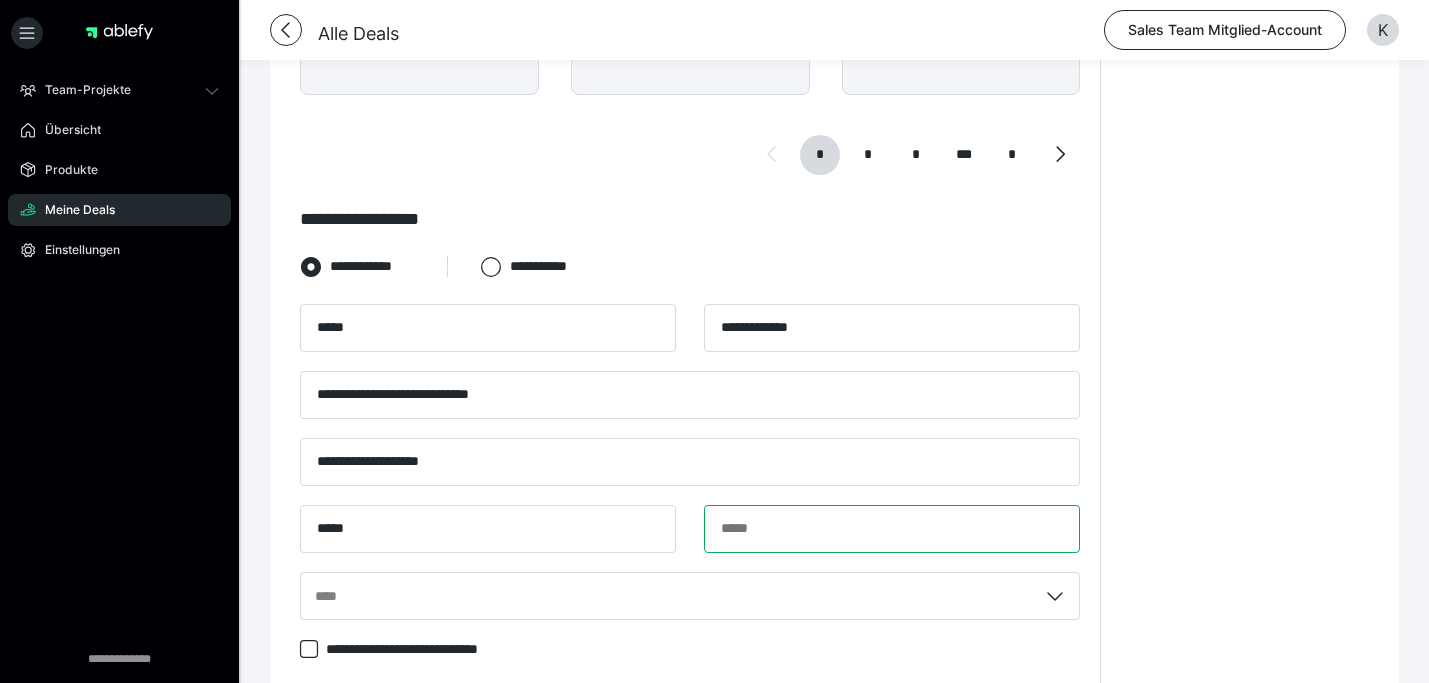 click at bounding box center (892, 529) 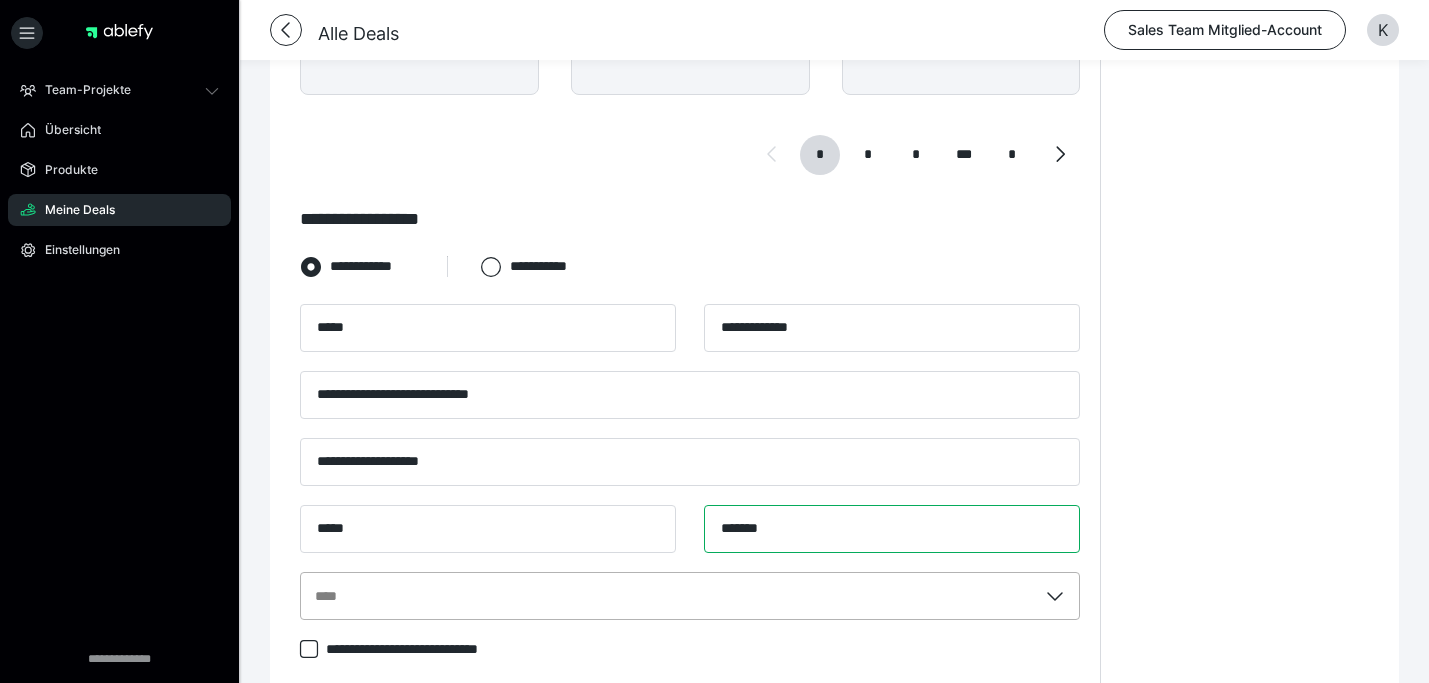 type on "*******" 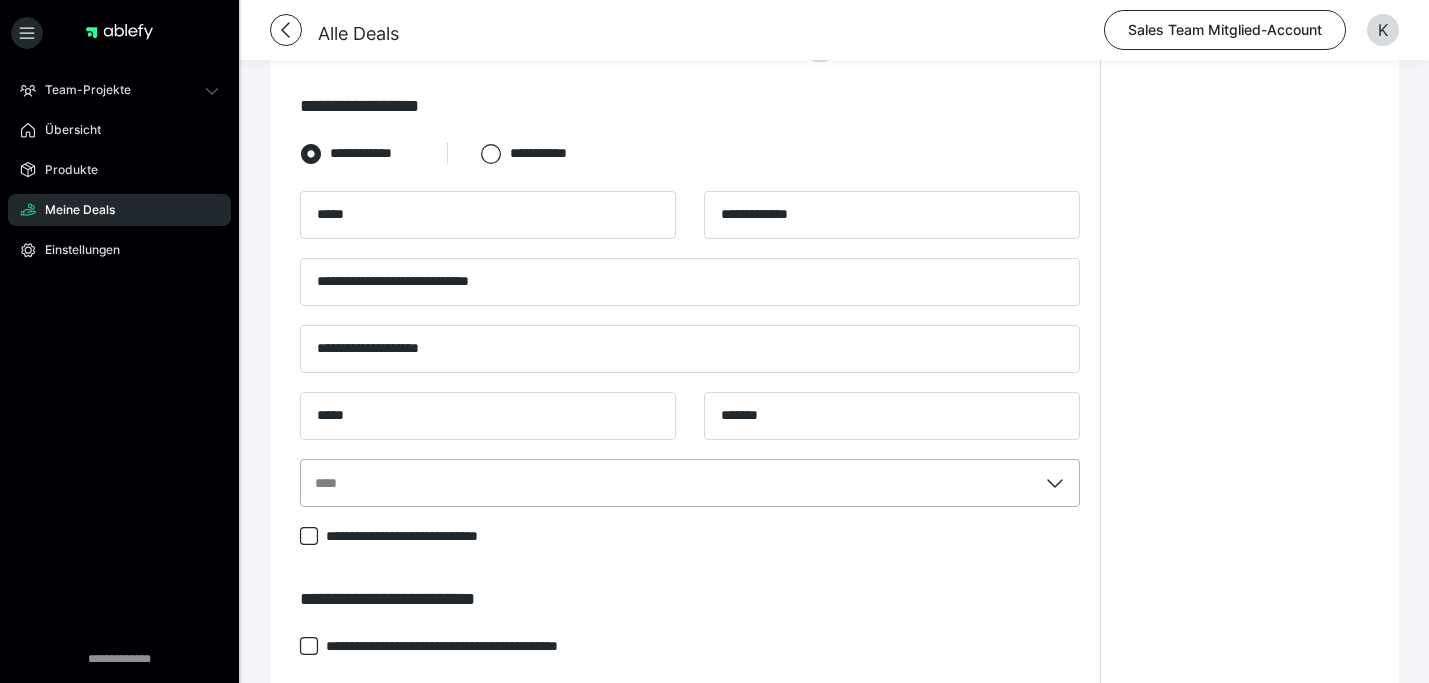 click on "****" at bounding box center (690, 483) 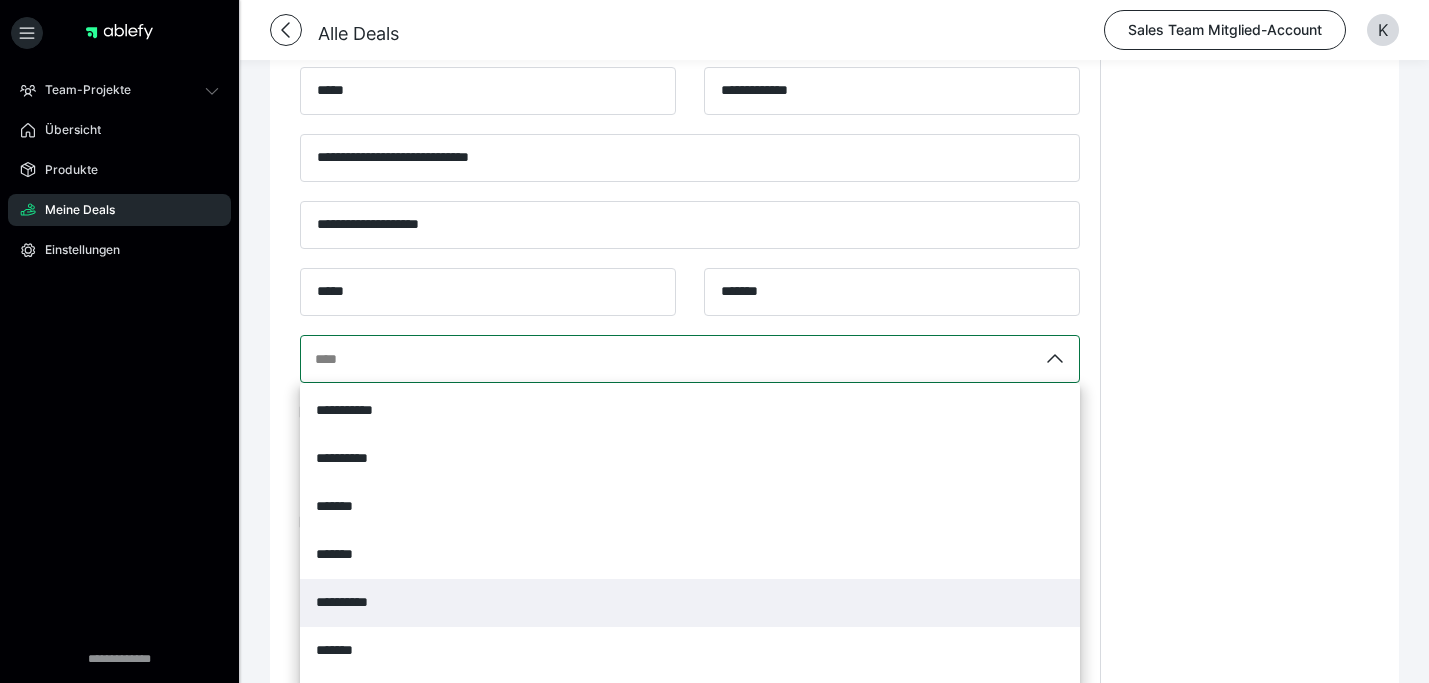 scroll, scrollTop: 1197, scrollLeft: 0, axis: vertical 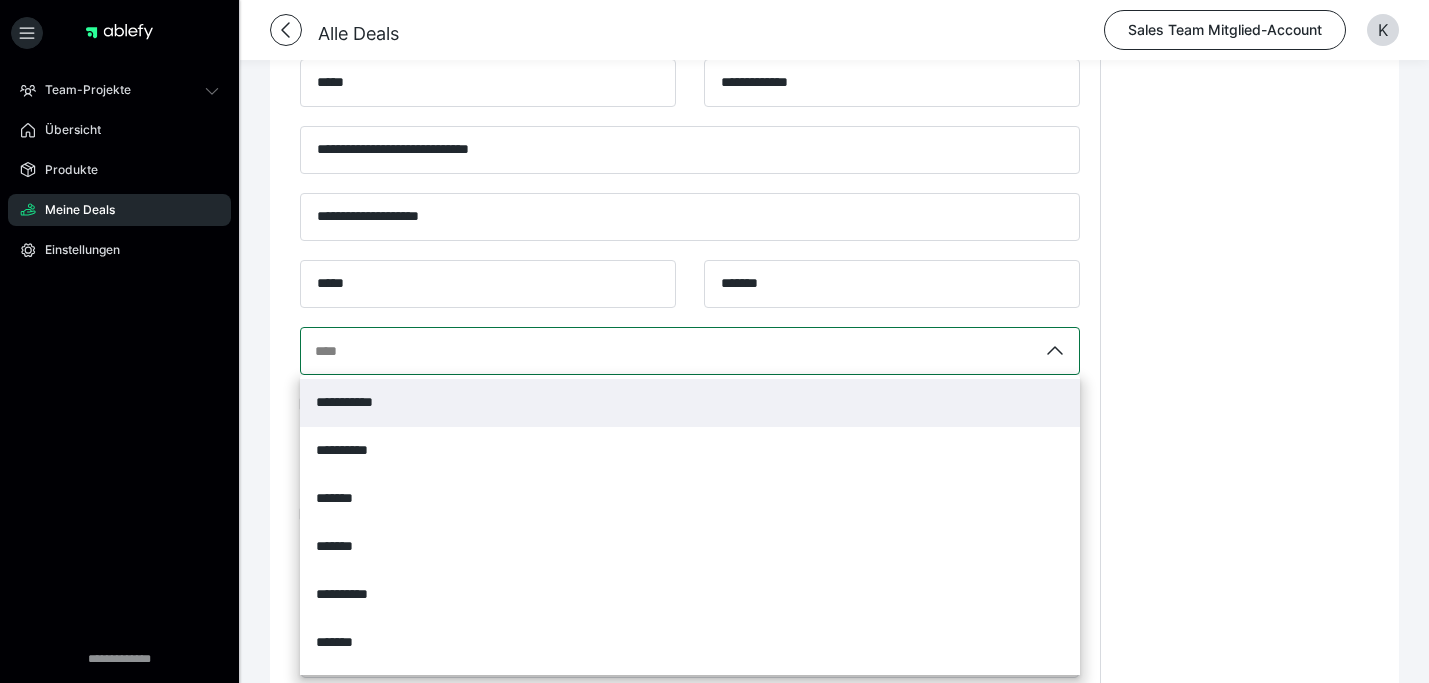 click on "**********" at bounding box center [357, 402] 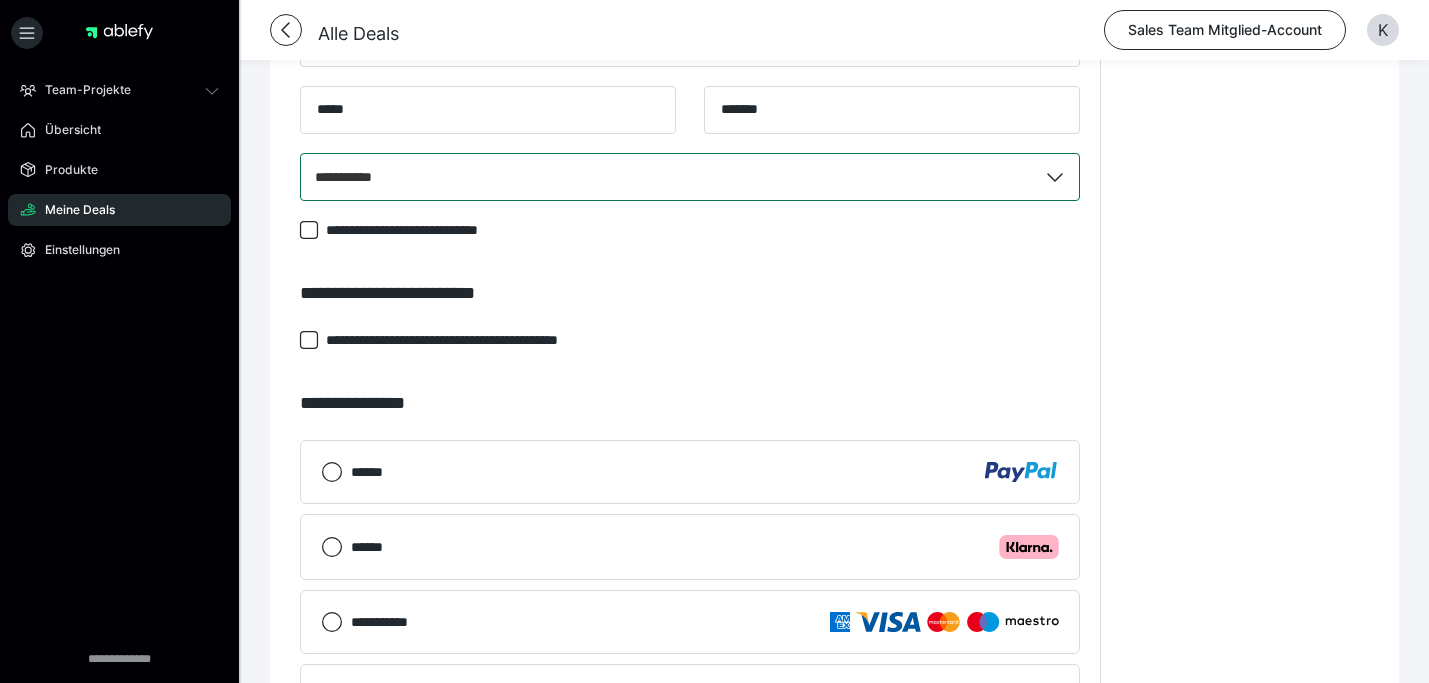 scroll, scrollTop: 1372, scrollLeft: 0, axis: vertical 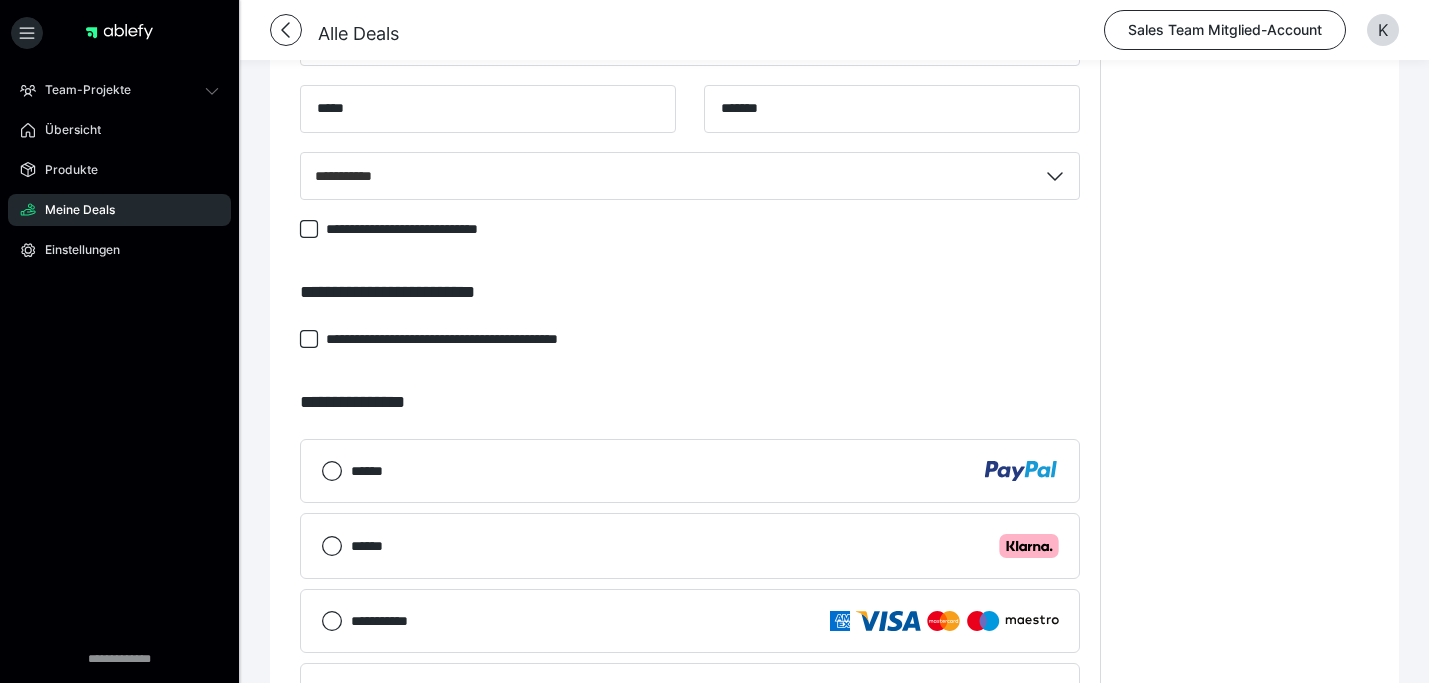 click on "****** .cls-1 {fill: #ffb3c7;}" at bounding box center [690, 546] 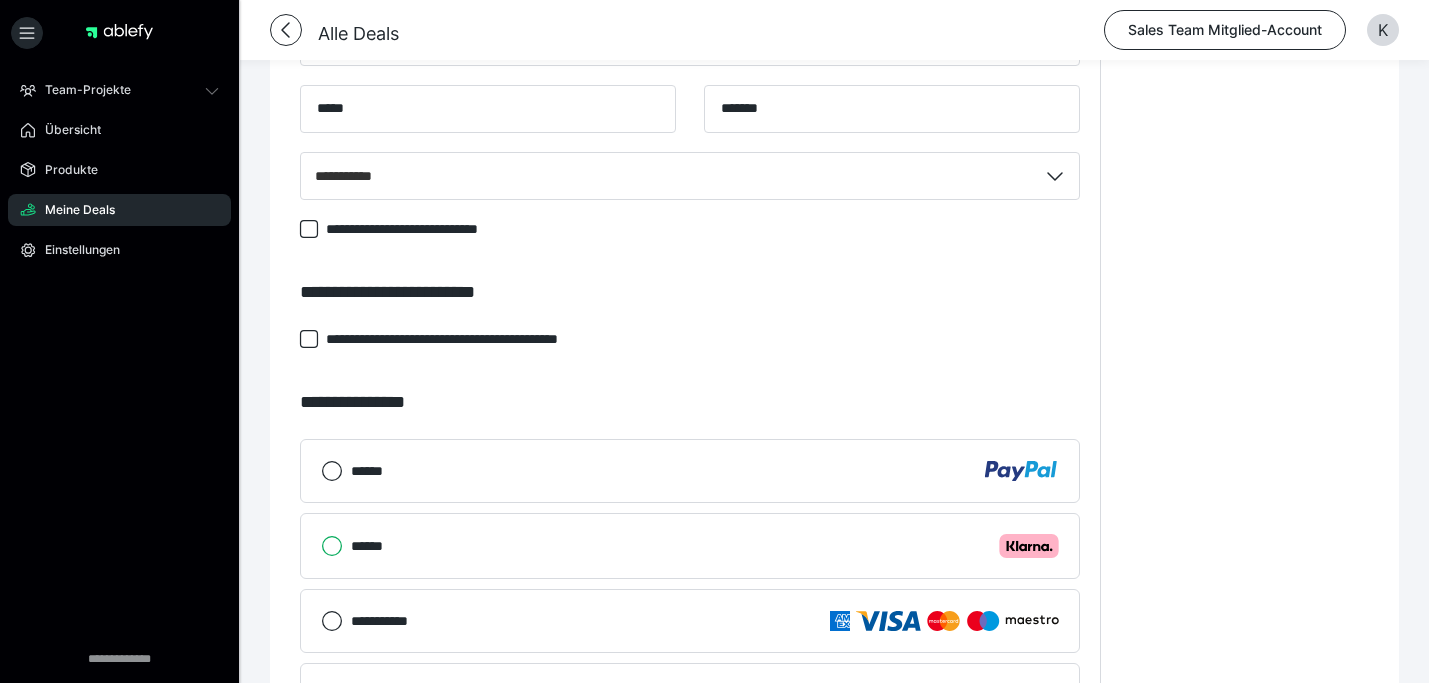 click on "****** .cls-1 {fill: #ffb3c7;}" at bounding box center [321, 546] 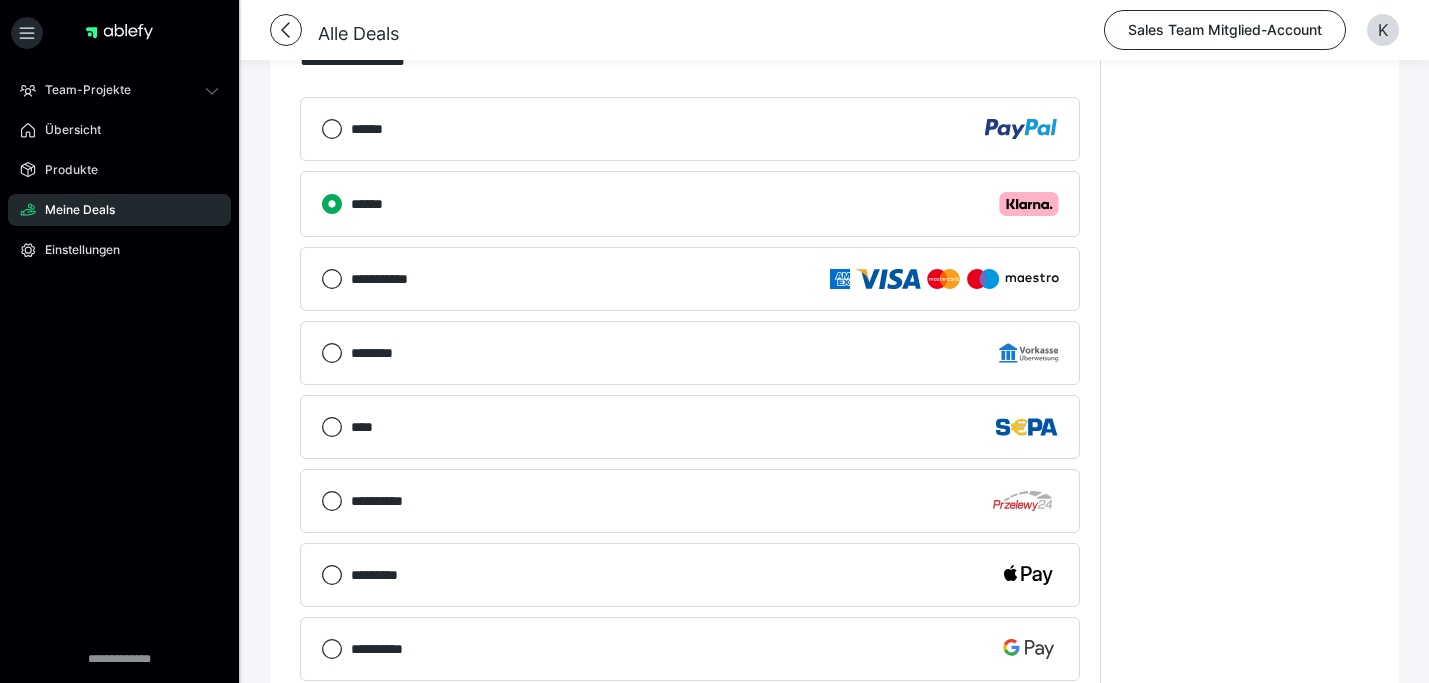 scroll, scrollTop: 2026, scrollLeft: 0, axis: vertical 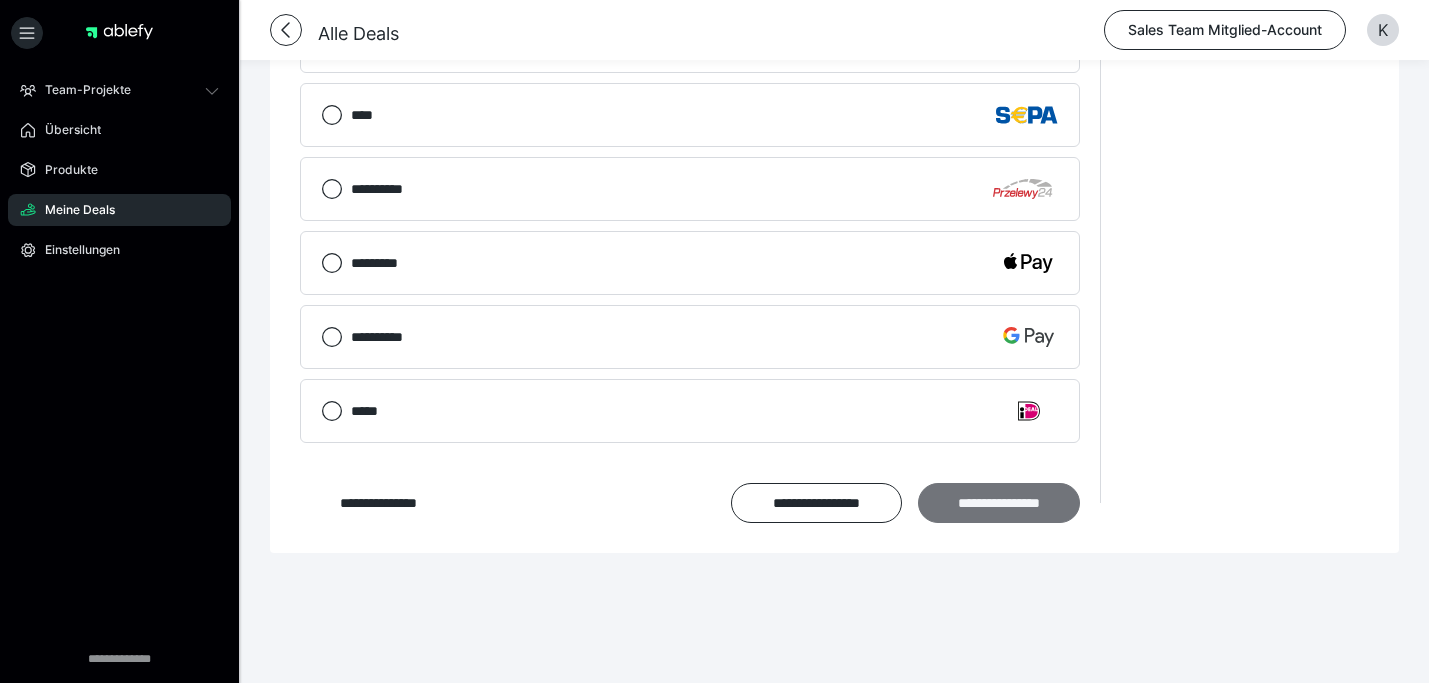 click on "**********" at bounding box center (999, 503) 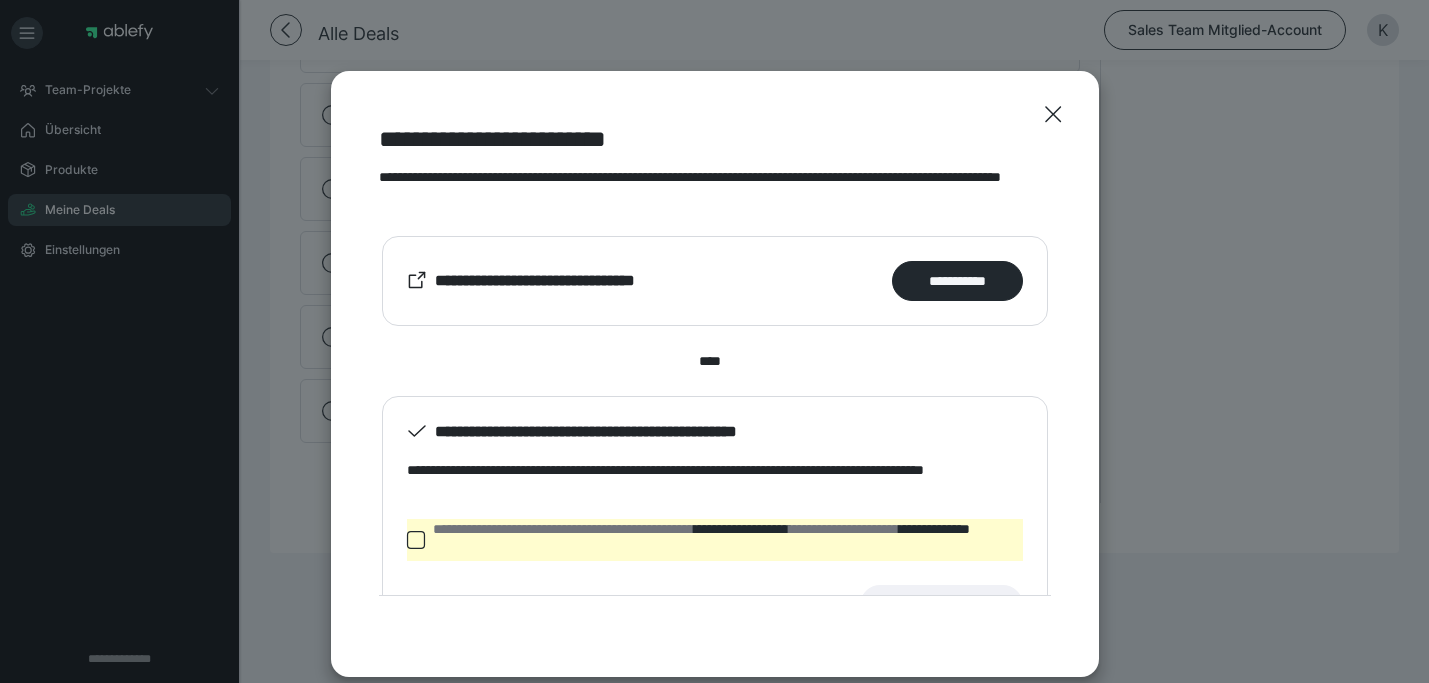 click 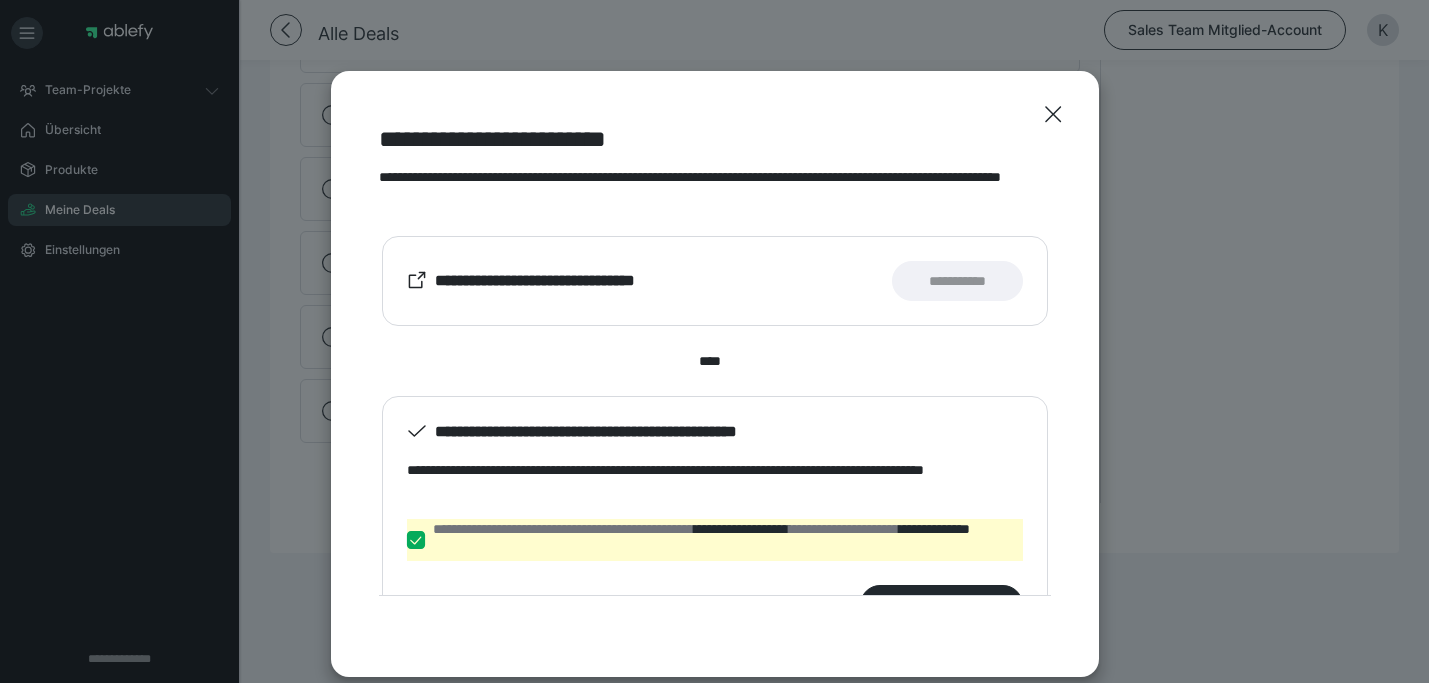 scroll, scrollTop: 58, scrollLeft: 0, axis: vertical 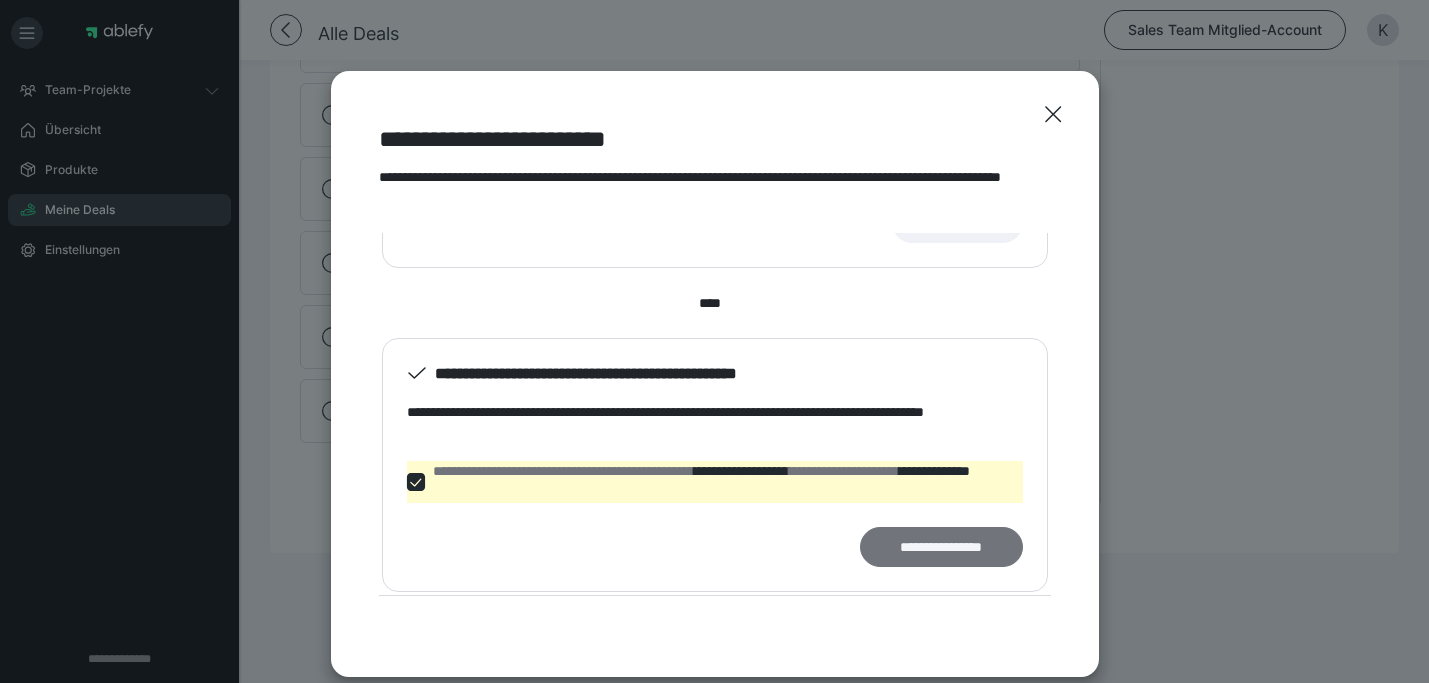 click on "**********" at bounding box center (941, 547) 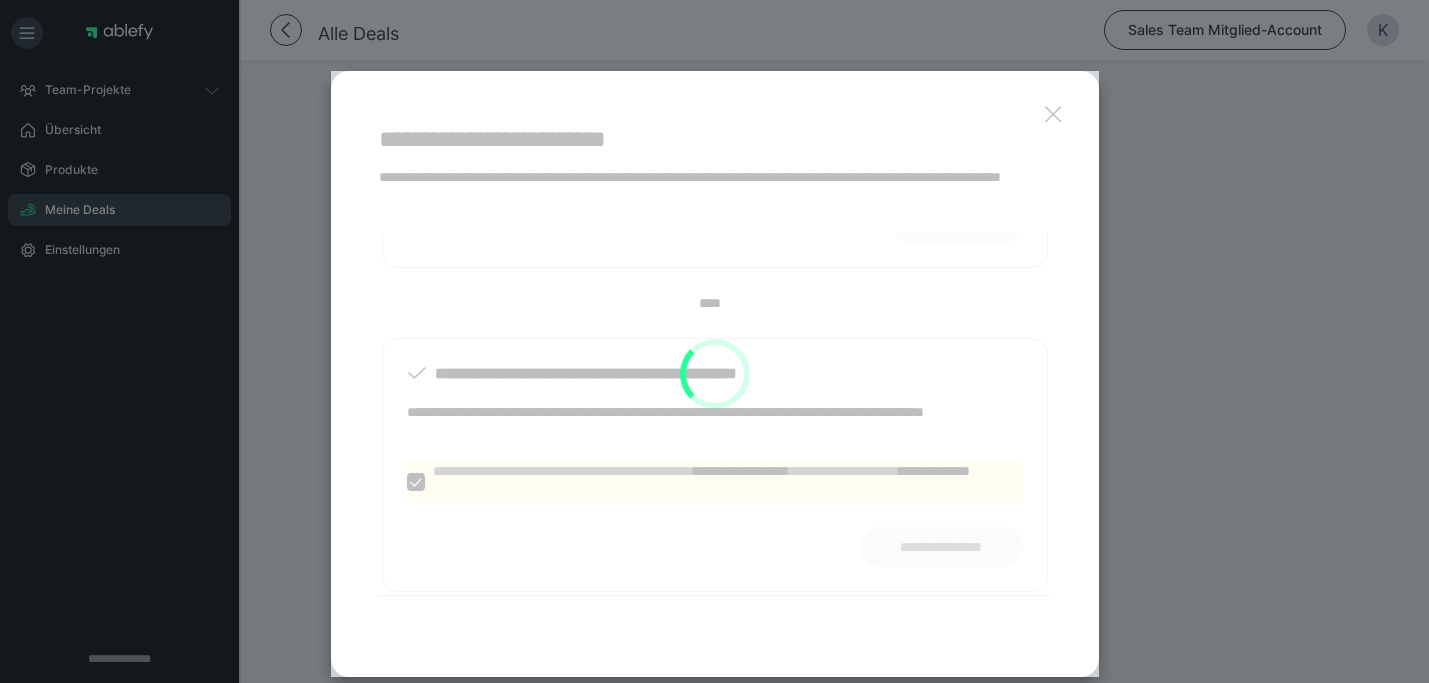 scroll, scrollTop: 1226, scrollLeft: 0, axis: vertical 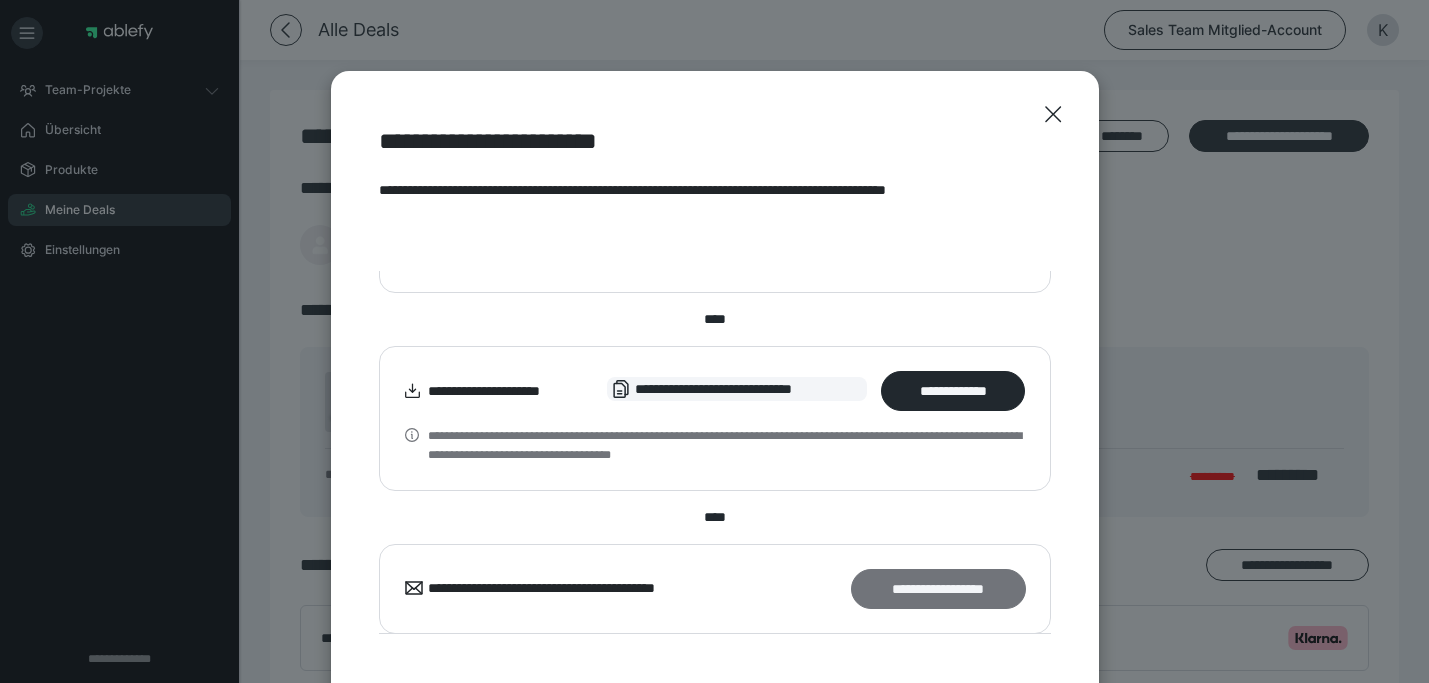click on "**********" at bounding box center (938, 589) 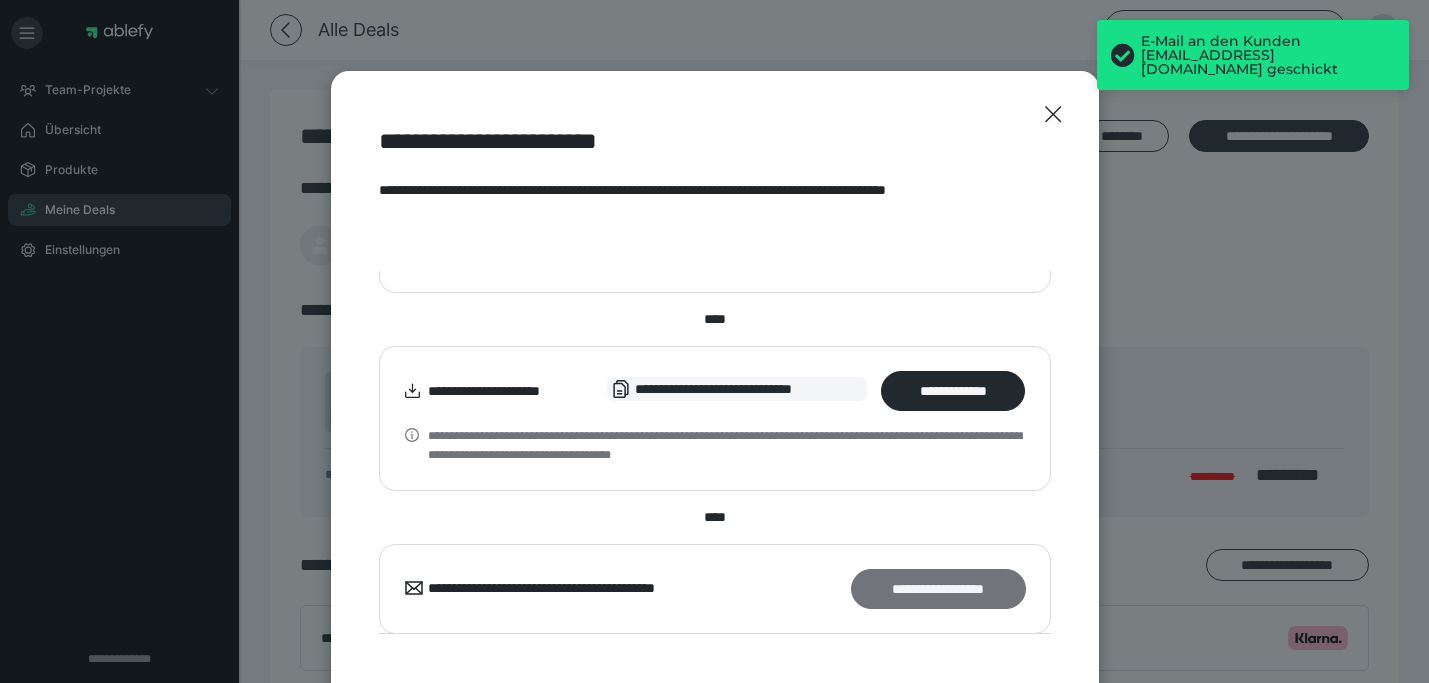 scroll, scrollTop: 0, scrollLeft: 0, axis: both 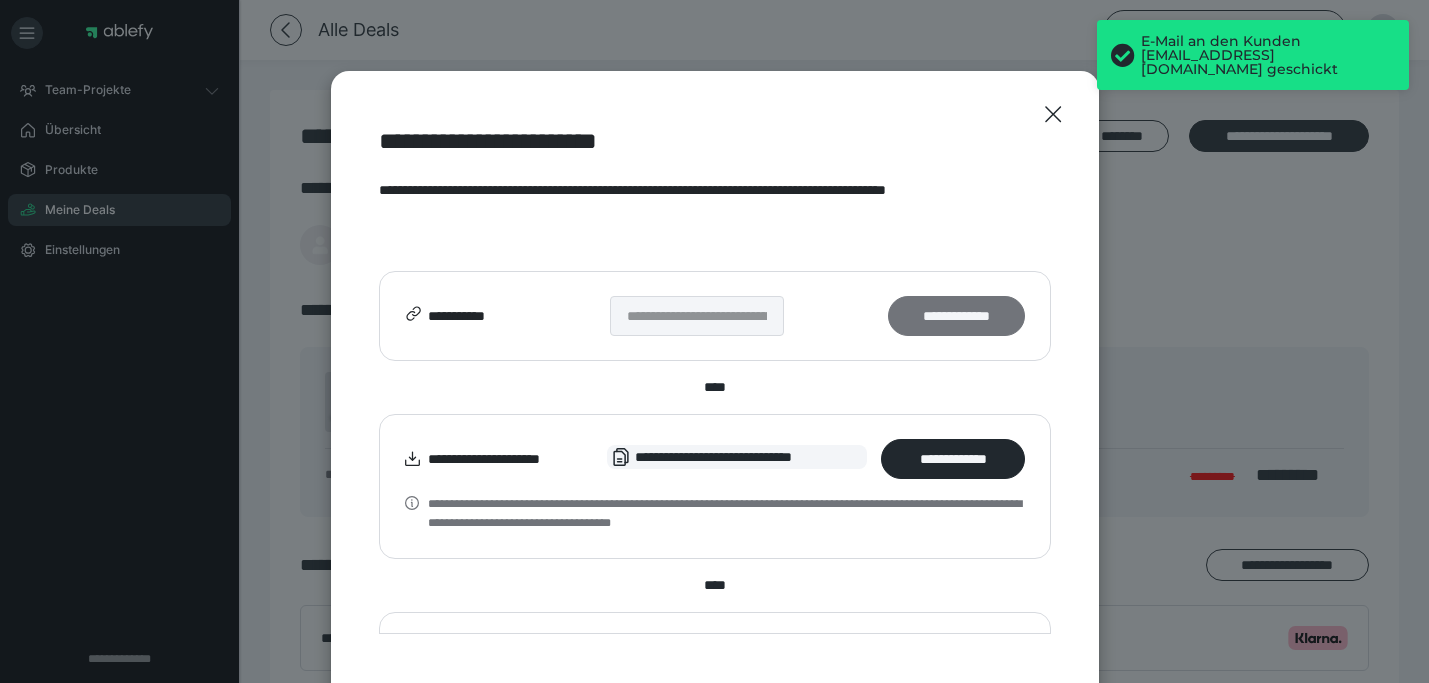click on "**********" at bounding box center (956, 316) 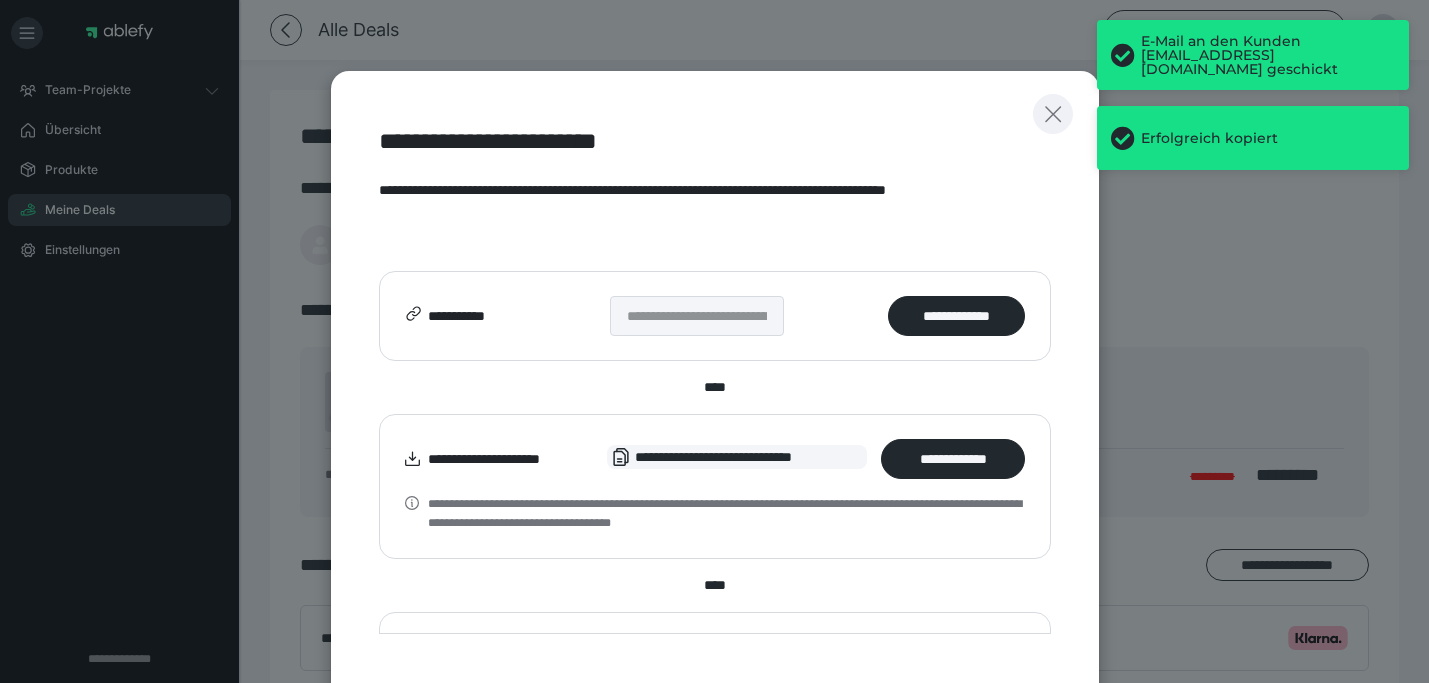 click at bounding box center [1053, 114] 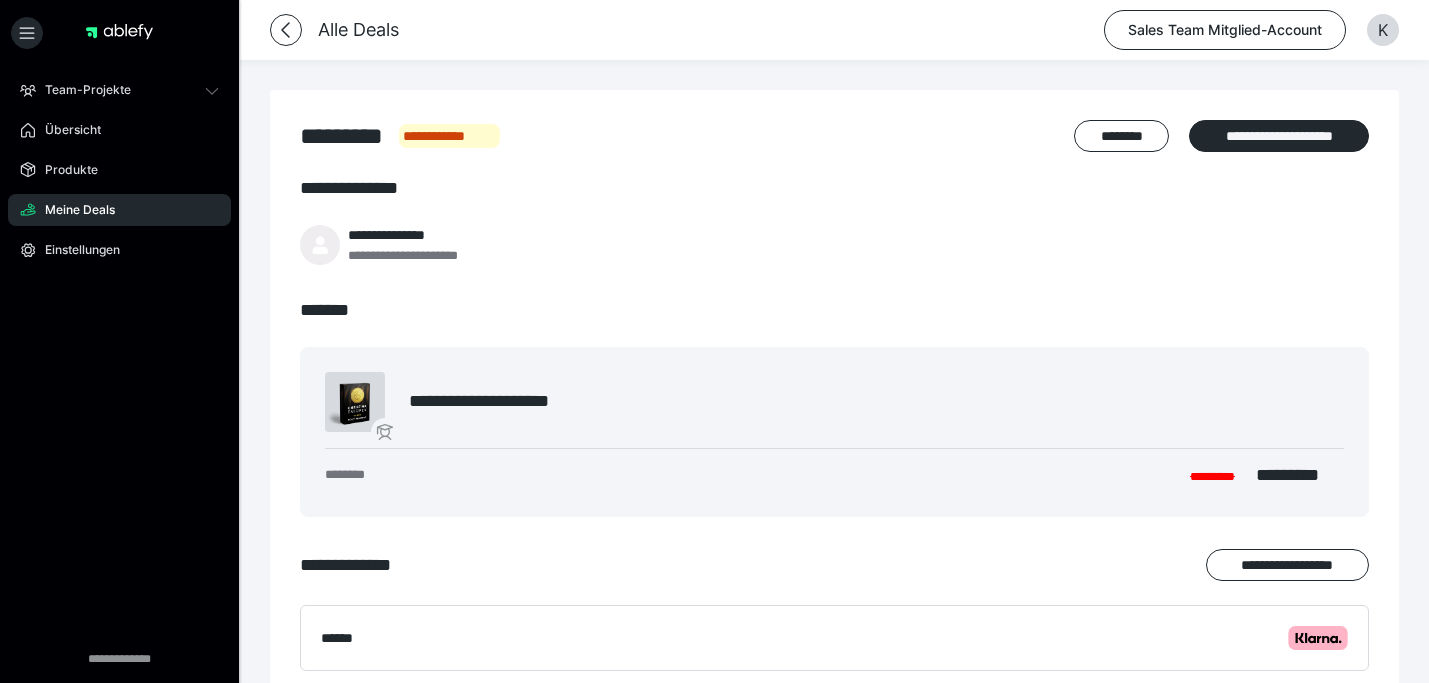 click on "Meine Deals" at bounding box center [119, 210] 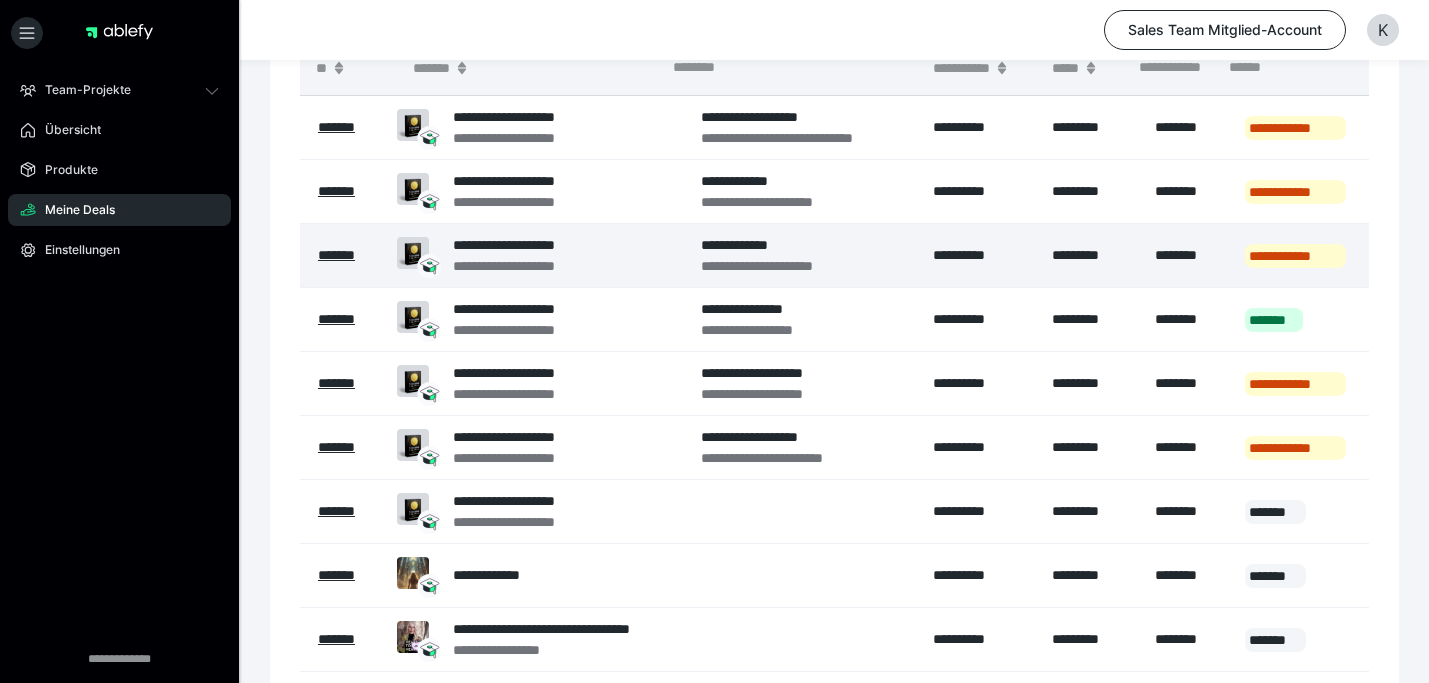 scroll, scrollTop: 215, scrollLeft: 0, axis: vertical 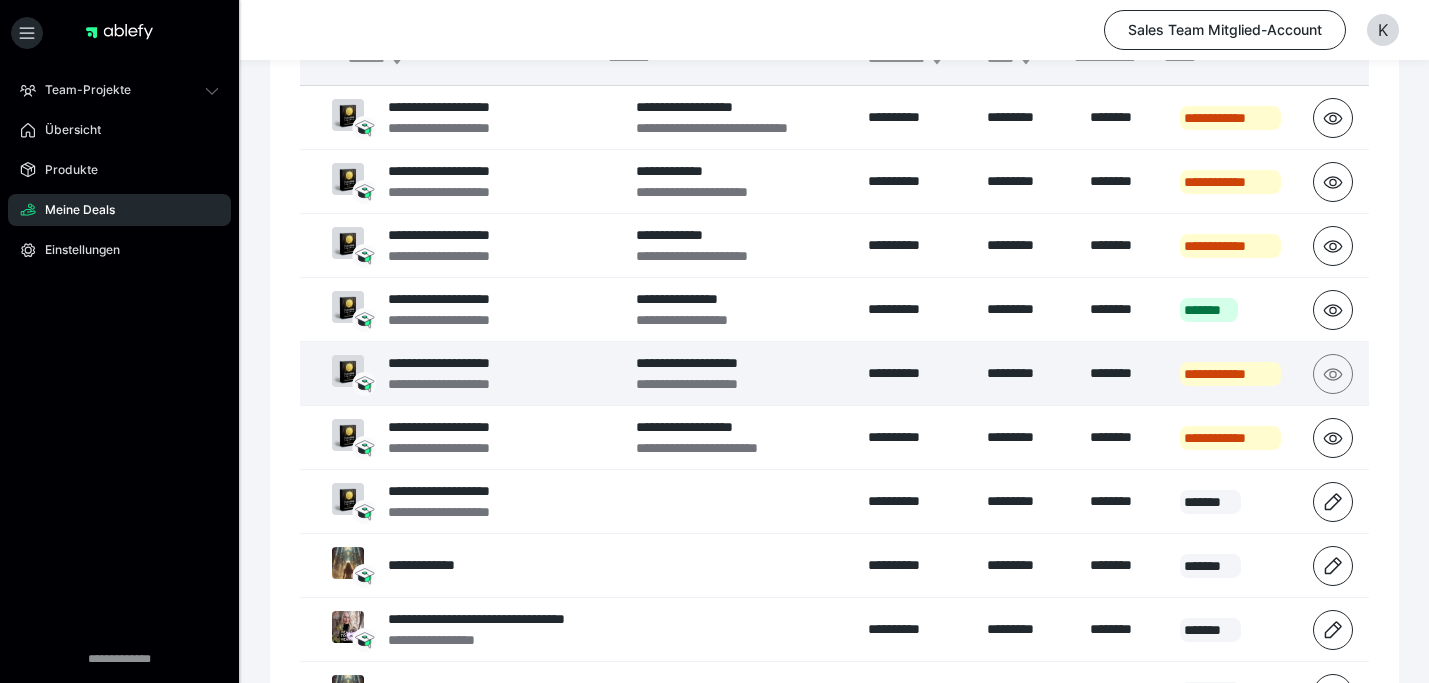 click 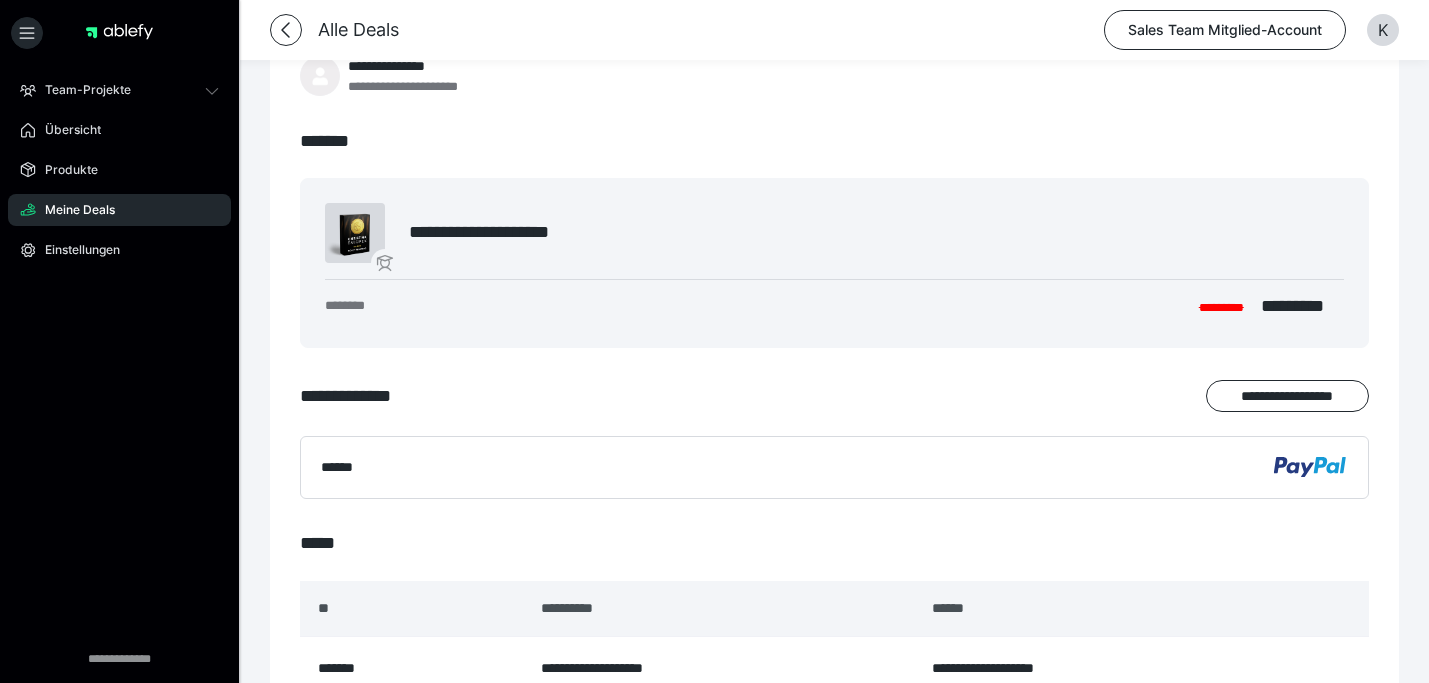 scroll, scrollTop: 0, scrollLeft: 0, axis: both 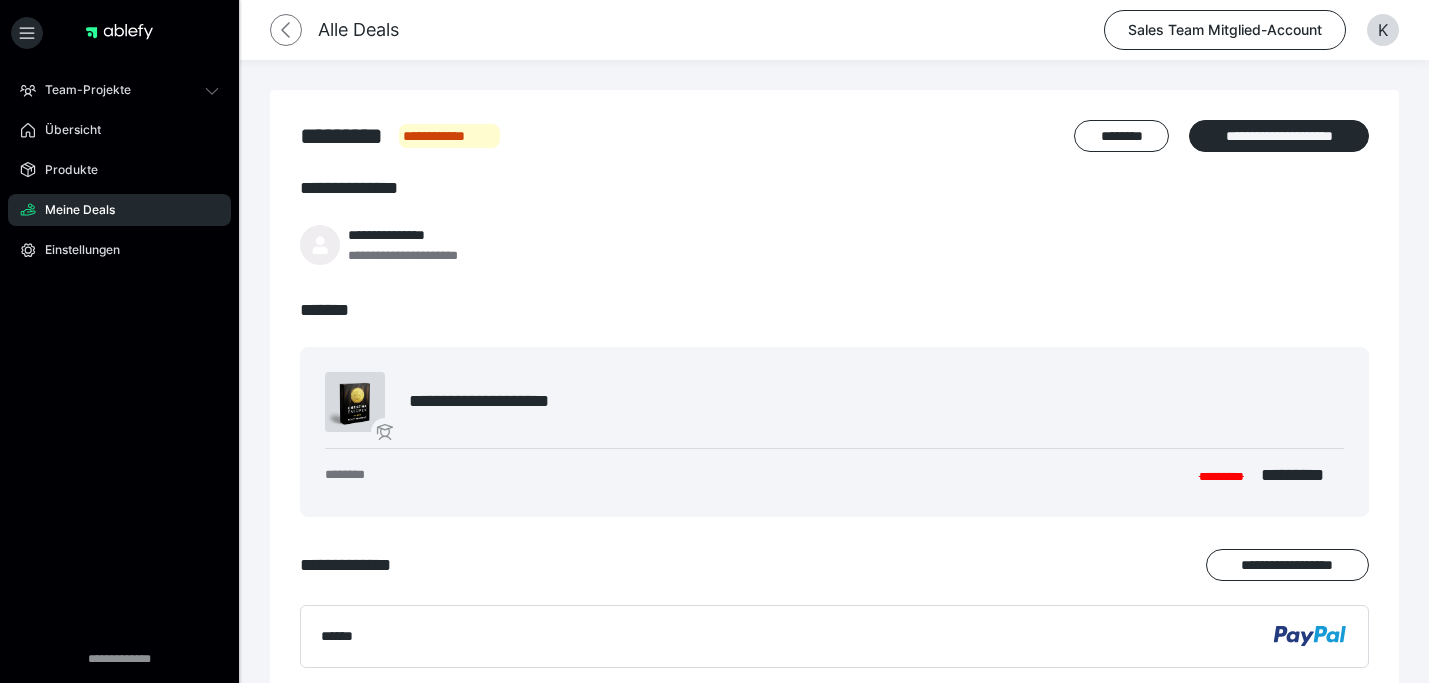 click 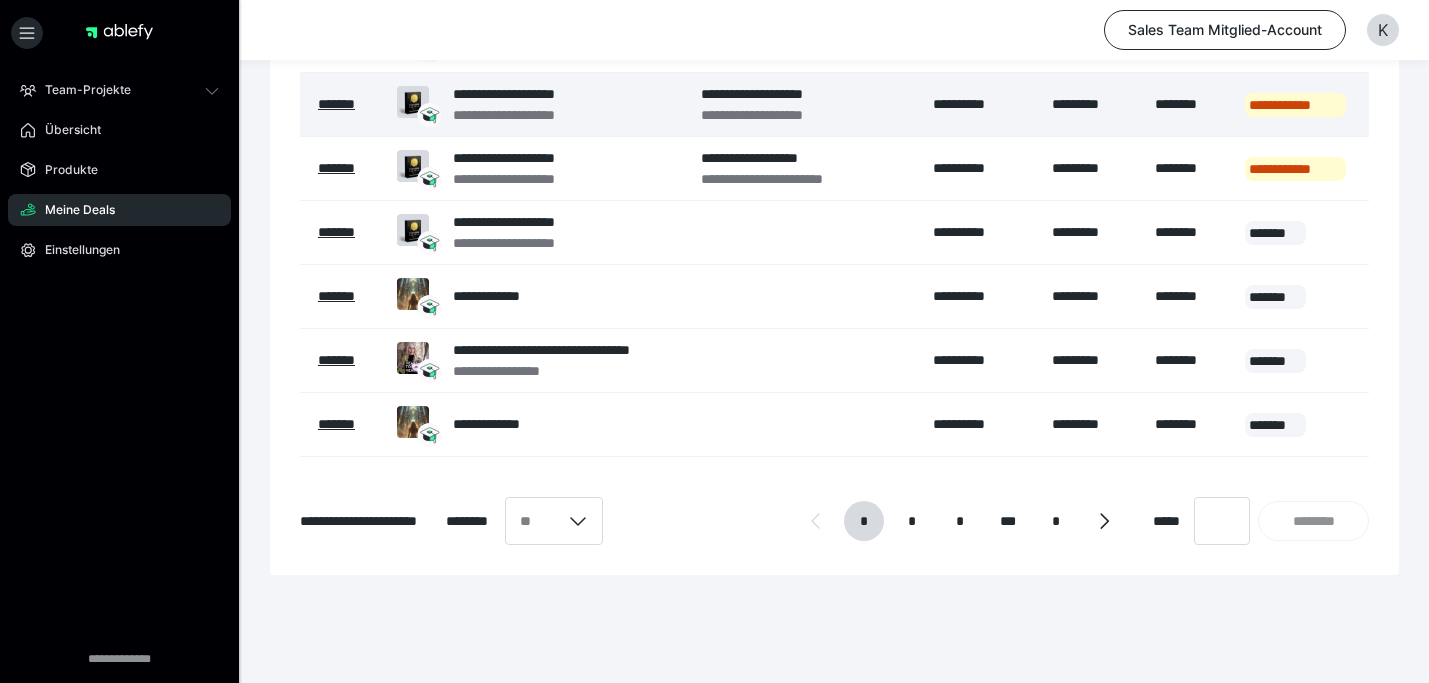 scroll, scrollTop: 506, scrollLeft: 0, axis: vertical 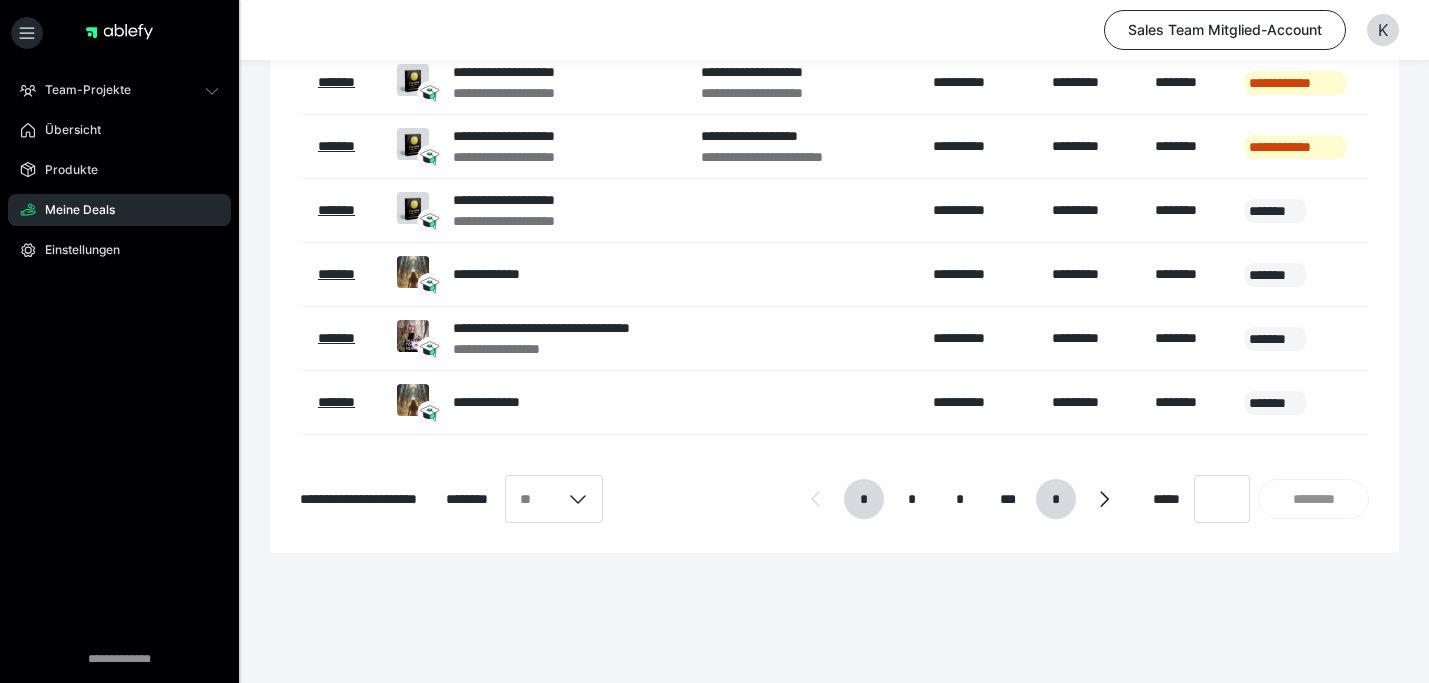 click on "*" at bounding box center [1055, 499] 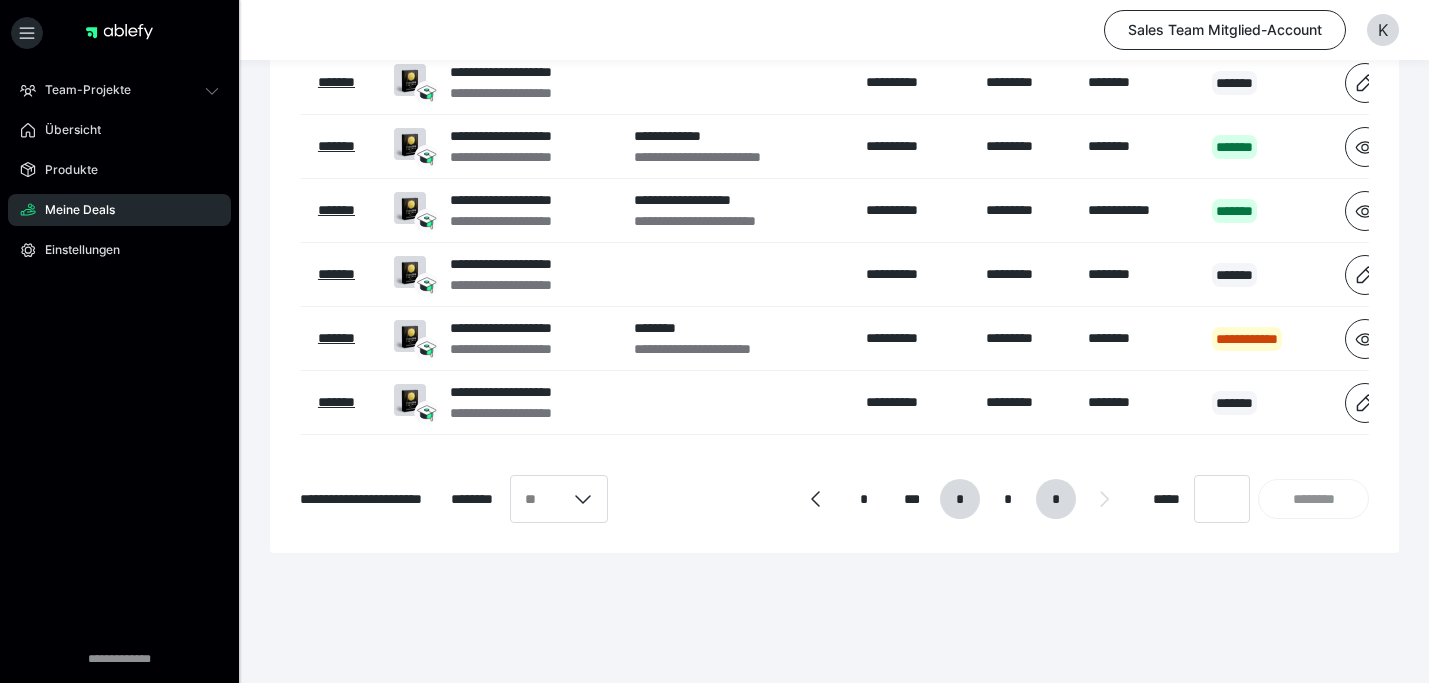 scroll, scrollTop: 378, scrollLeft: 0, axis: vertical 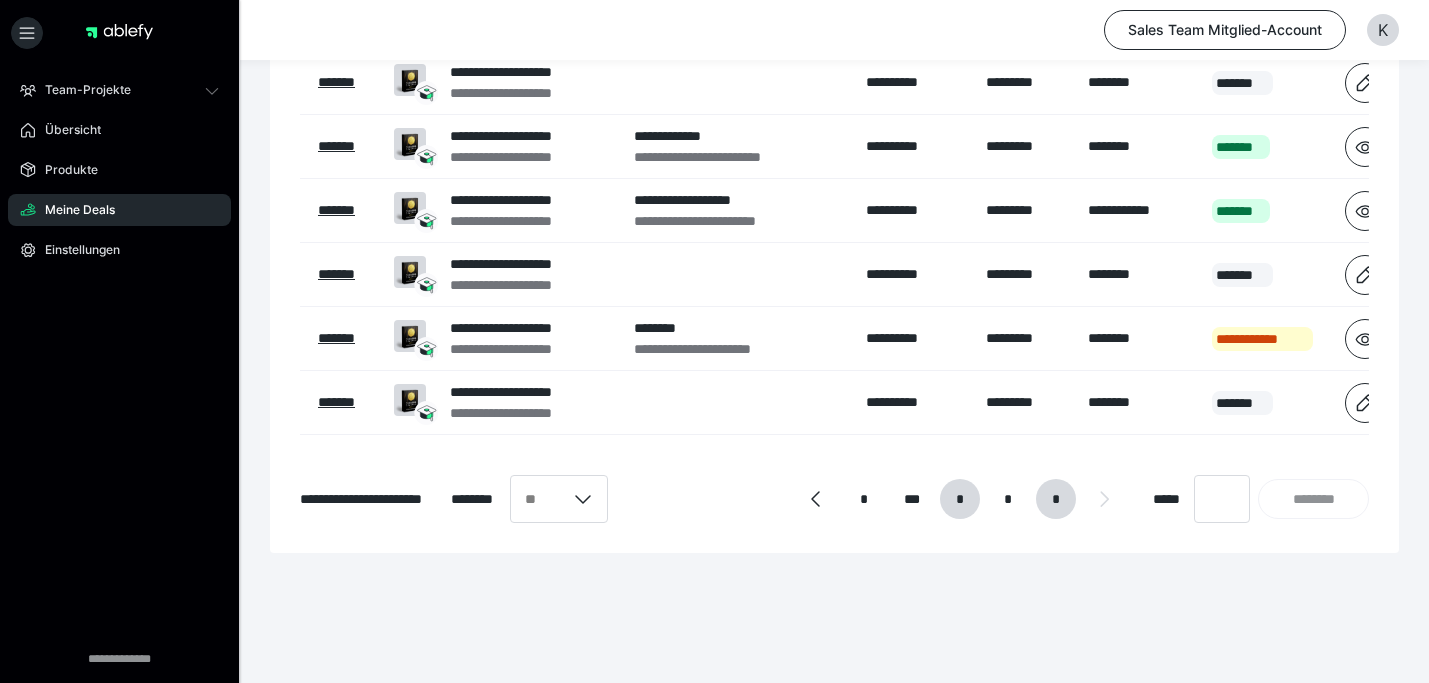click on "*" at bounding box center (960, 499) 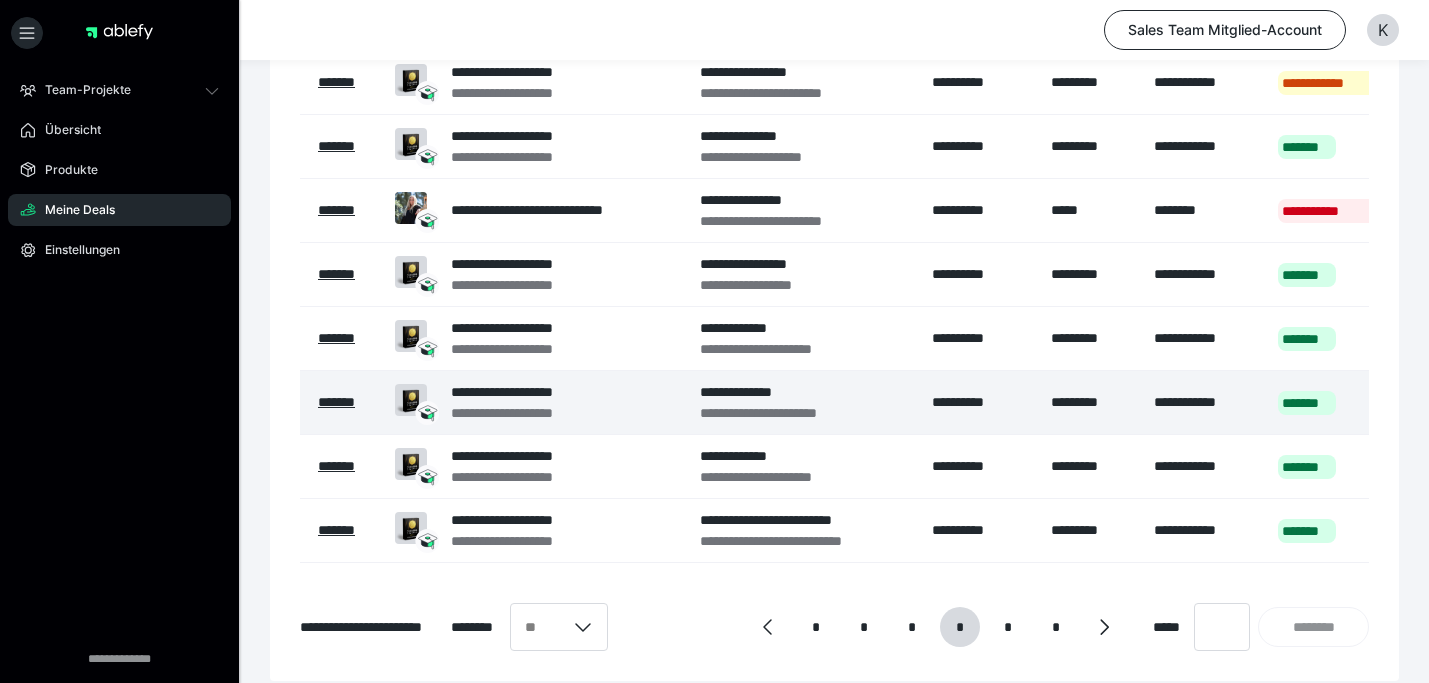 scroll, scrollTop: 0, scrollLeft: 98, axis: horizontal 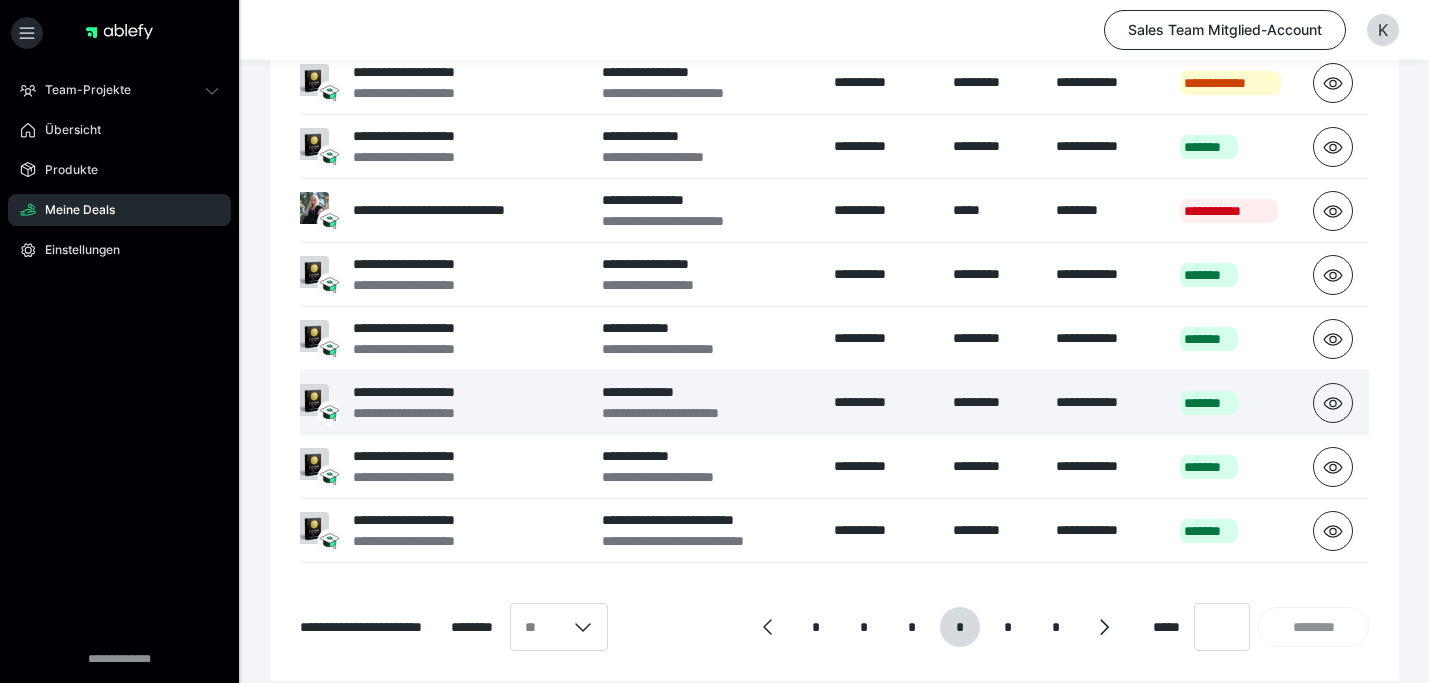 click at bounding box center (1333, 403) 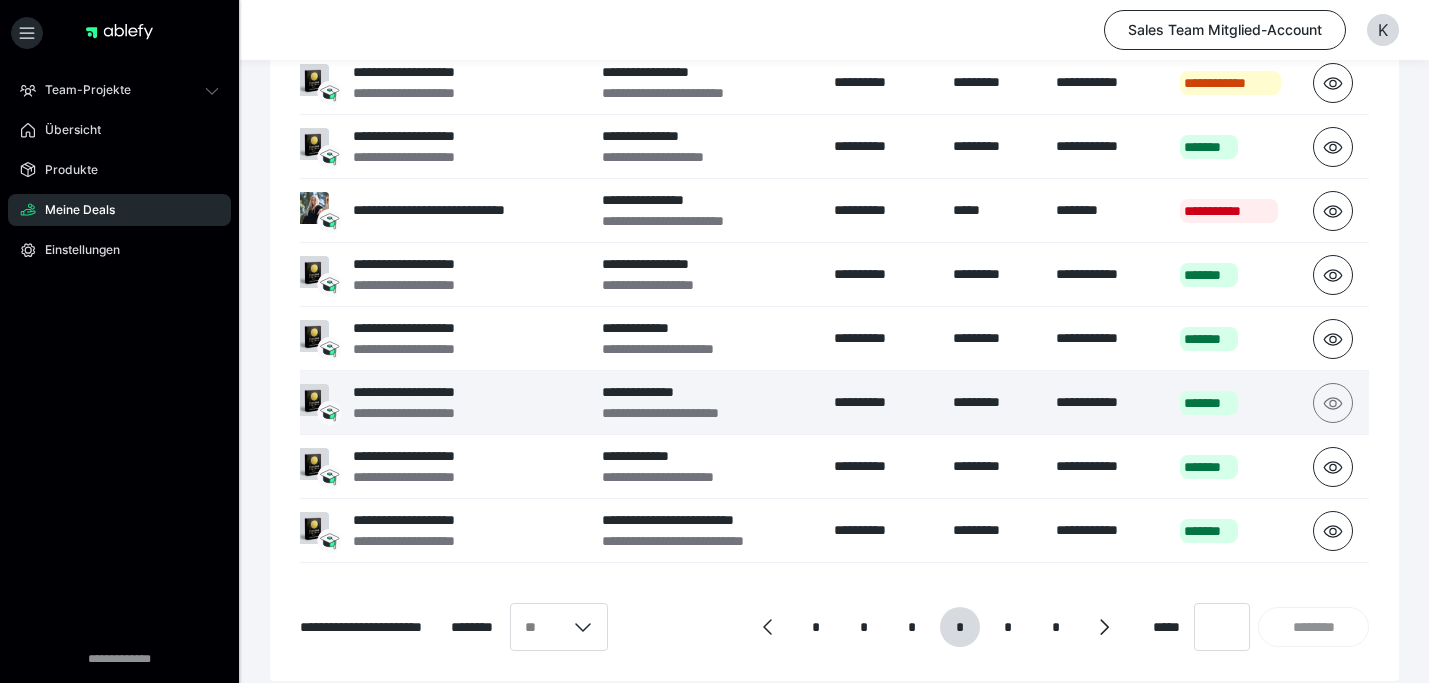 click at bounding box center (1333, 403) 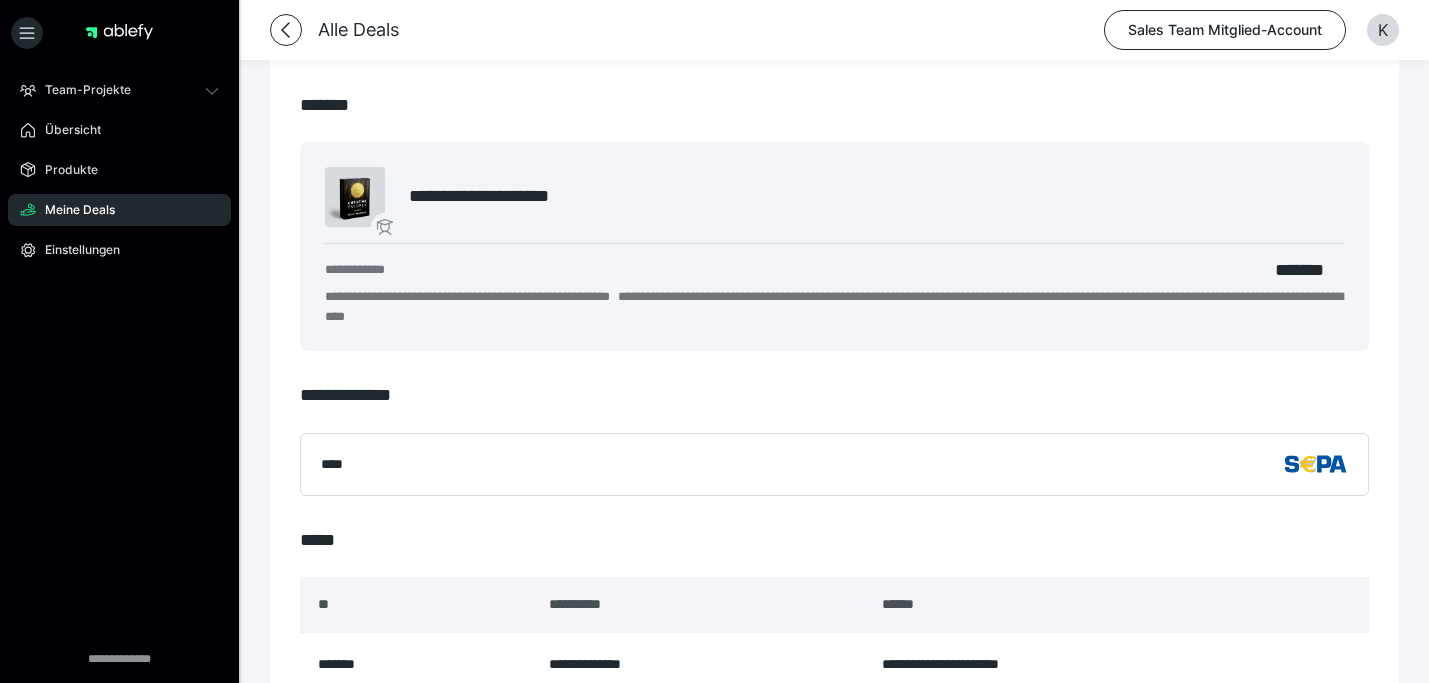 scroll, scrollTop: 23, scrollLeft: 0, axis: vertical 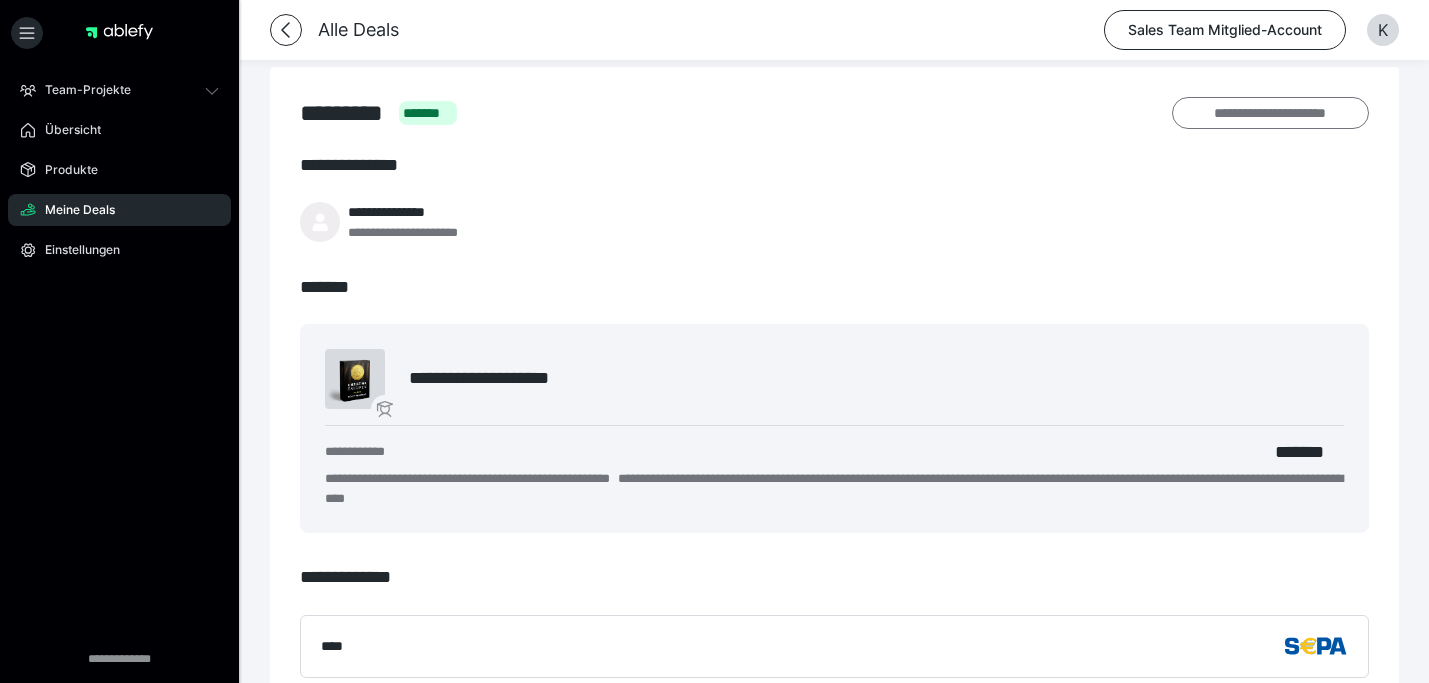 click on "**********" at bounding box center [1270, 113] 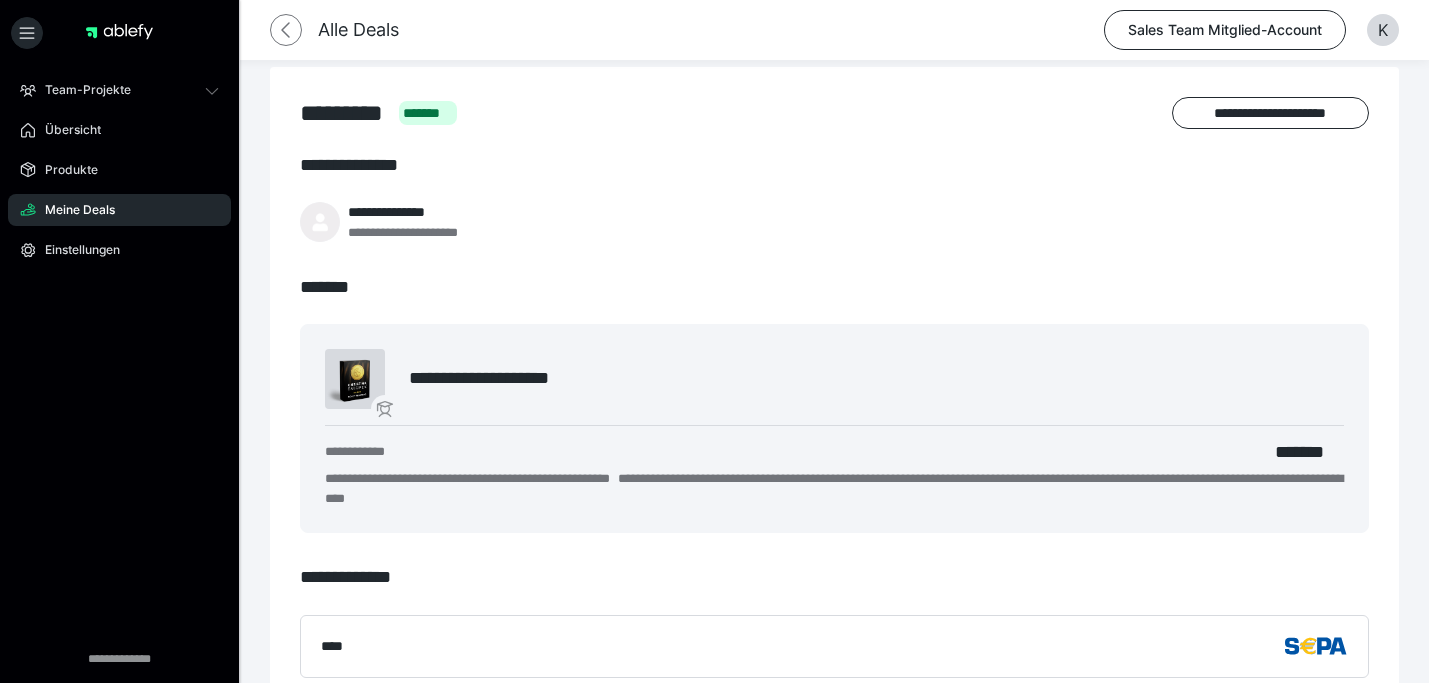 click 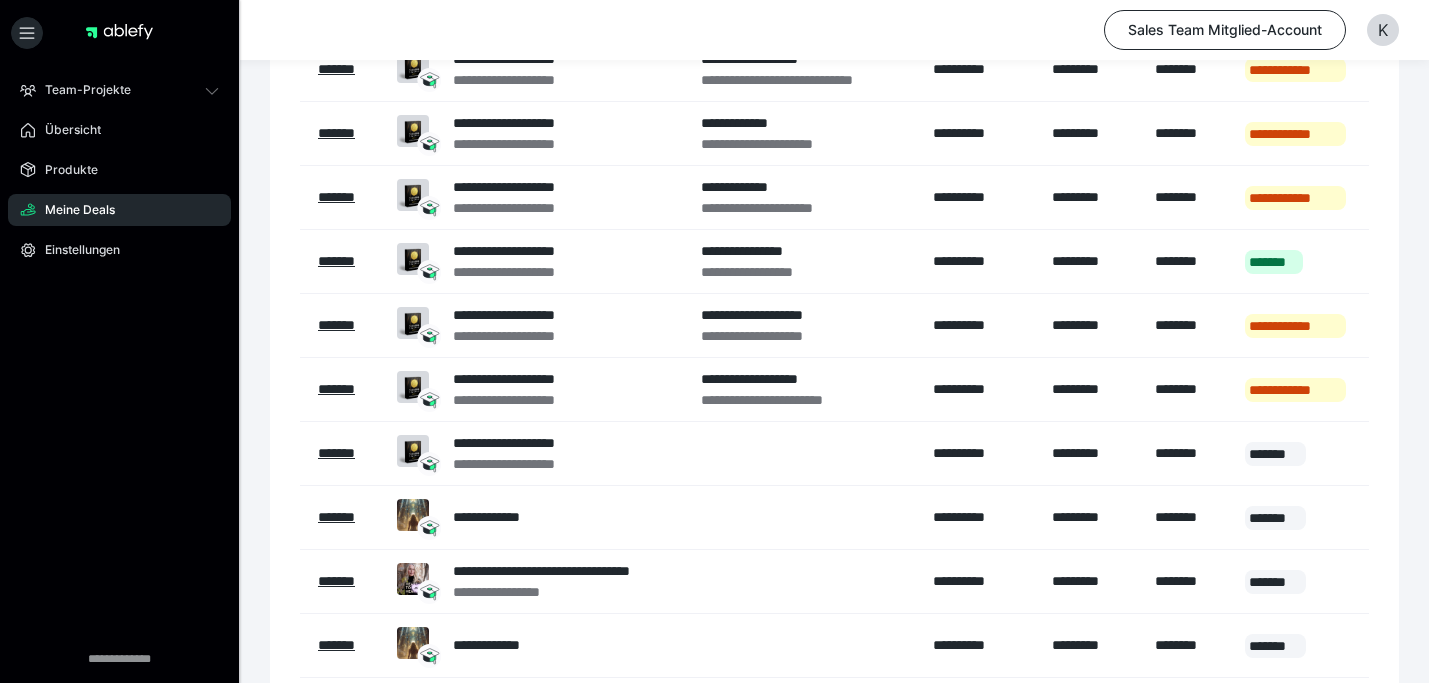 scroll, scrollTop: 506, scrollLeft: 0, axis: vertical 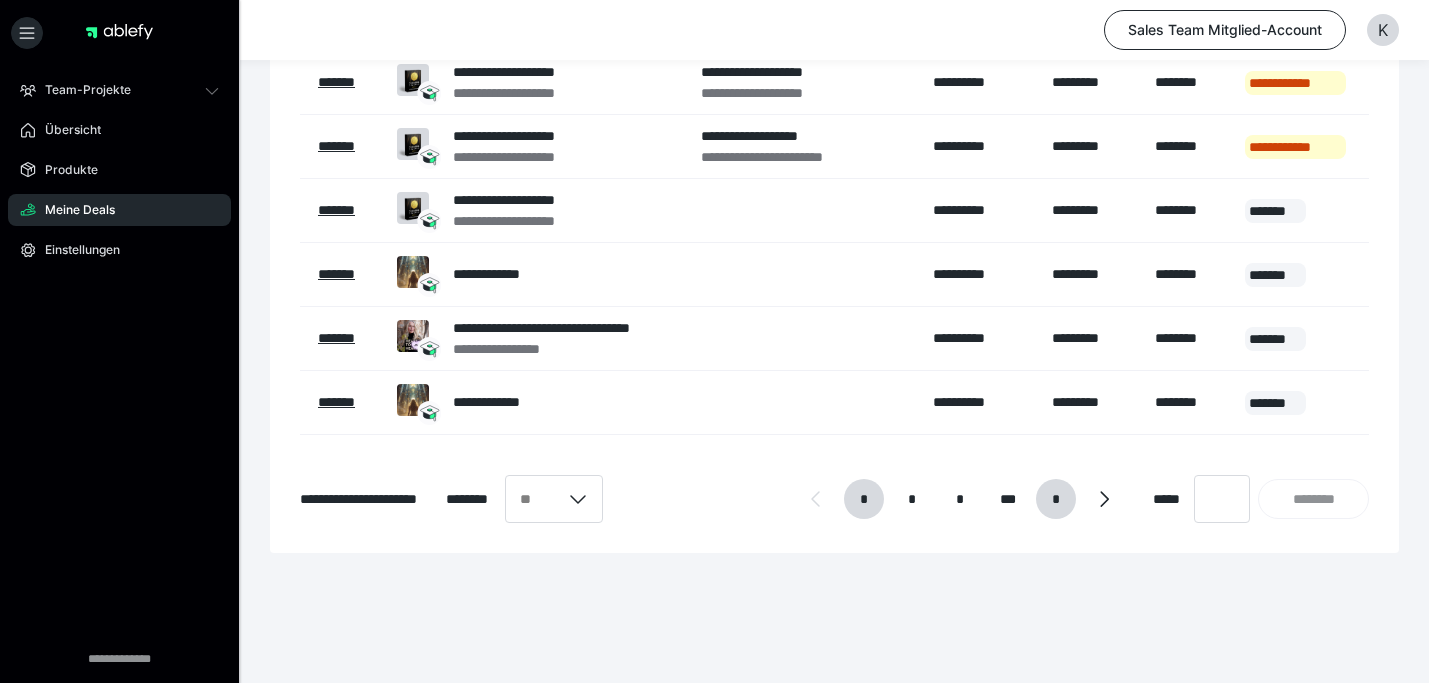 click on "*" at bounding box center (1055, 499) 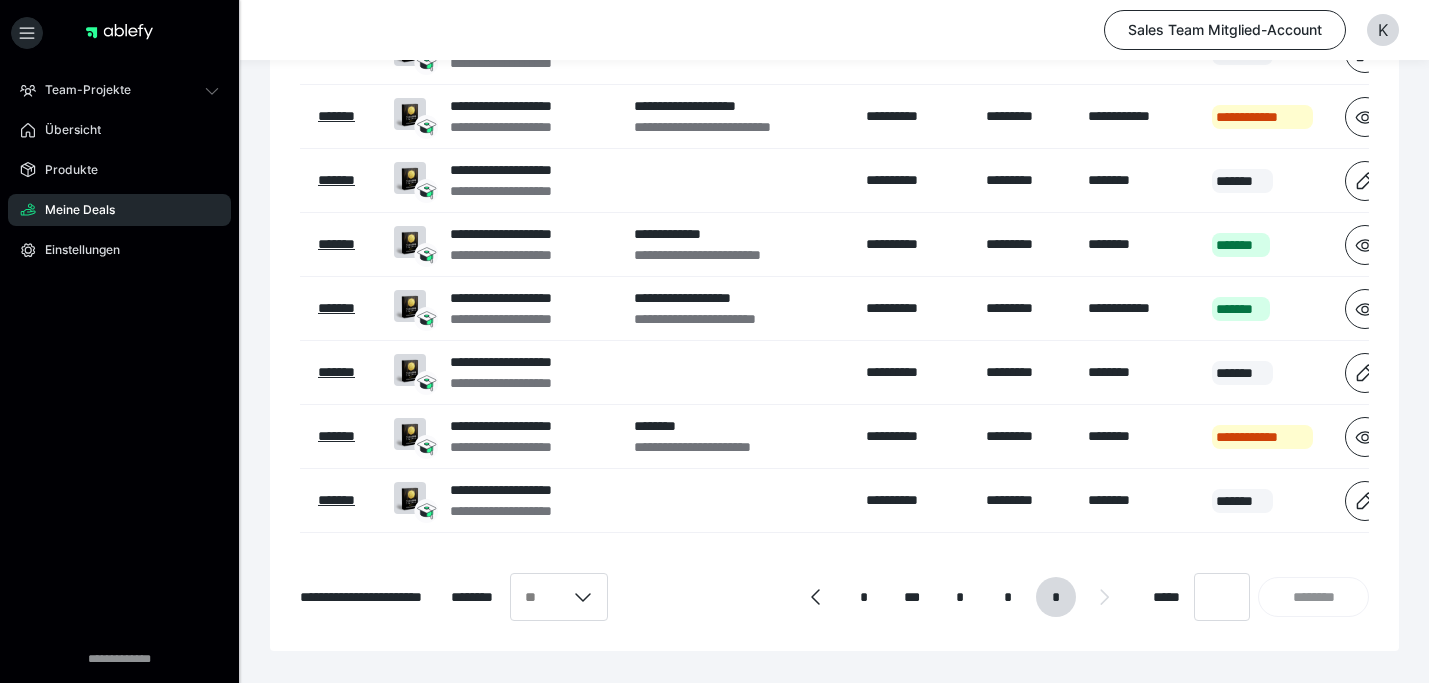 scroll, scrollTop: 324, scrollLeft: 0, axis: vertical 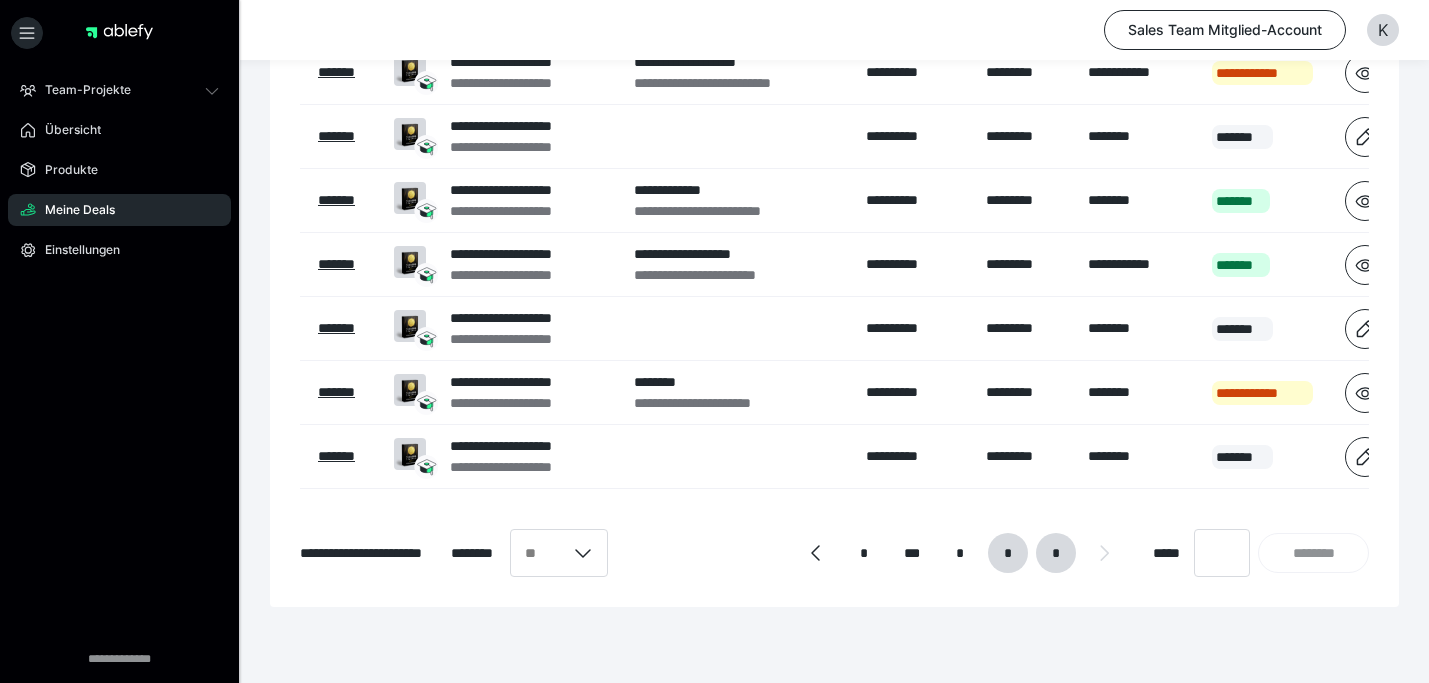 click on "*" at bounding box center (1008, 553) 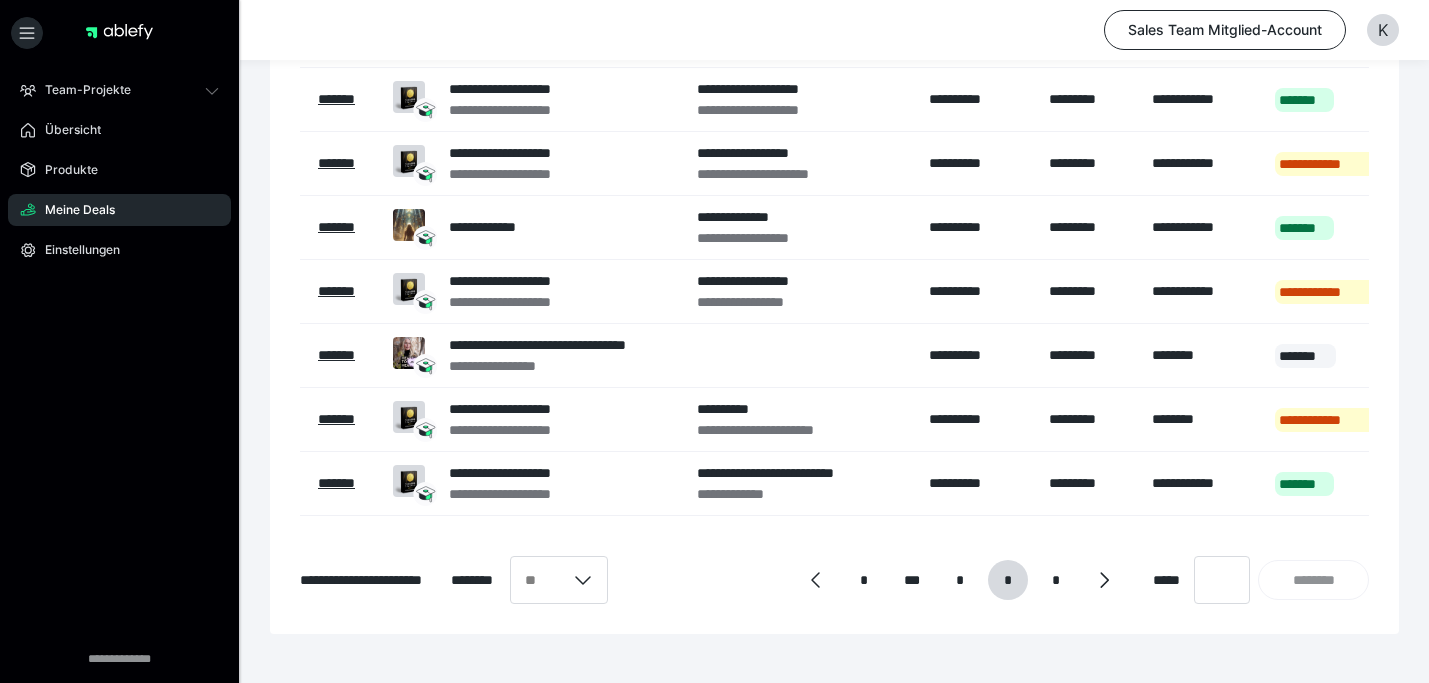 scroll, scrollTop: 433, scrollLeft: 0, axis: vertical 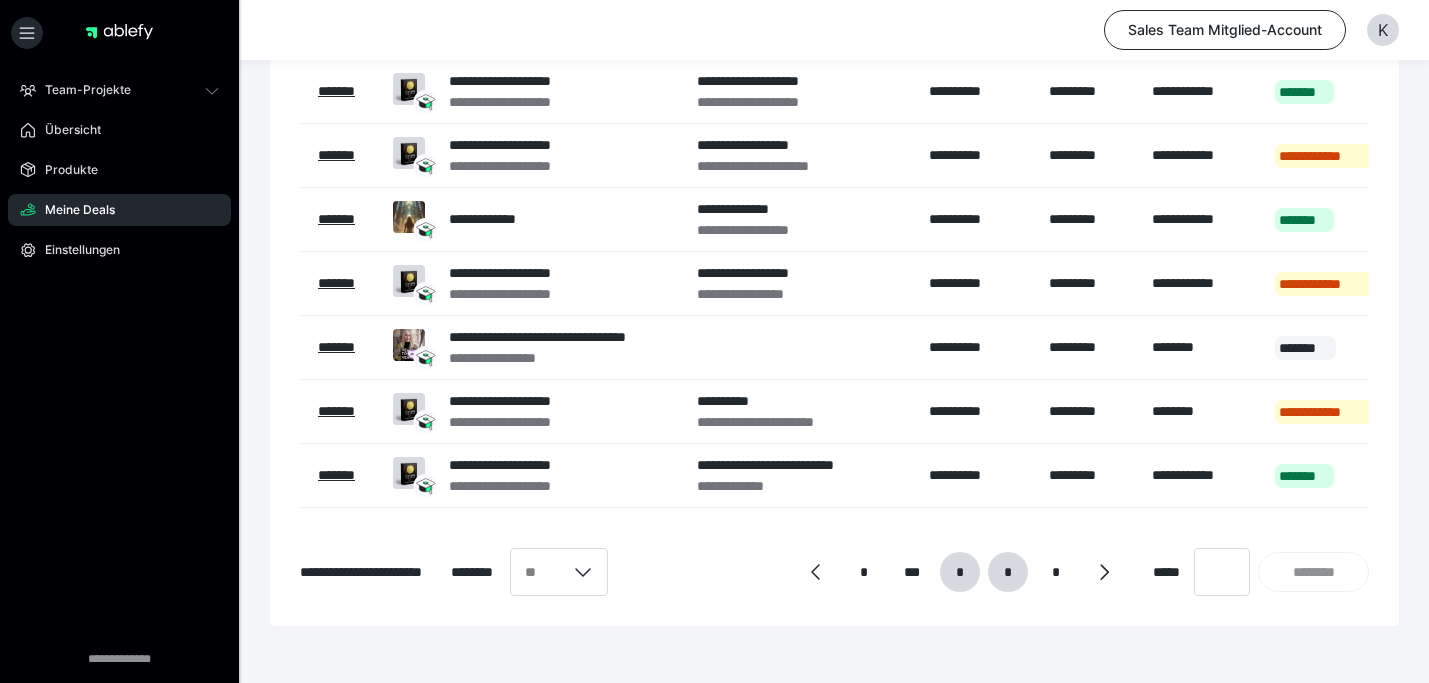 click on "*" at bounding box center [960, 572] 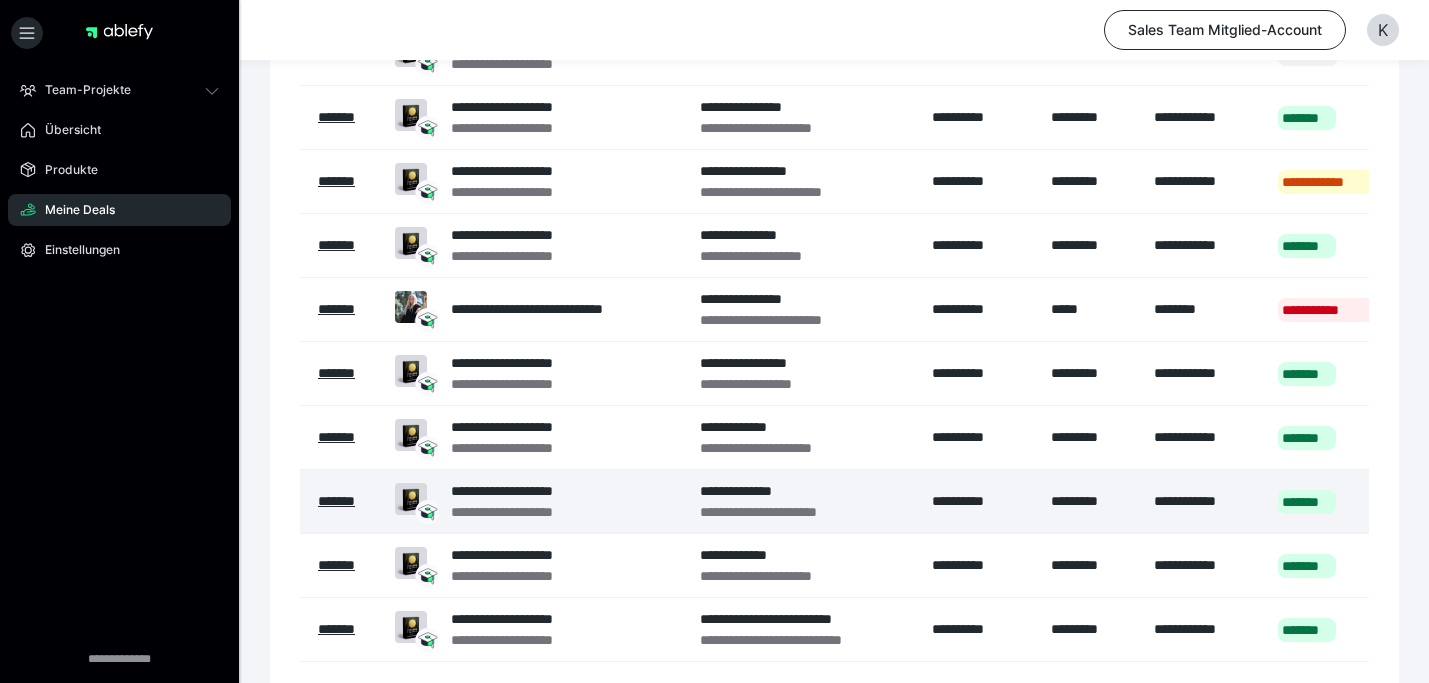 scroll, scrollTop: 282, scrollLeft: 0, axis: vertical 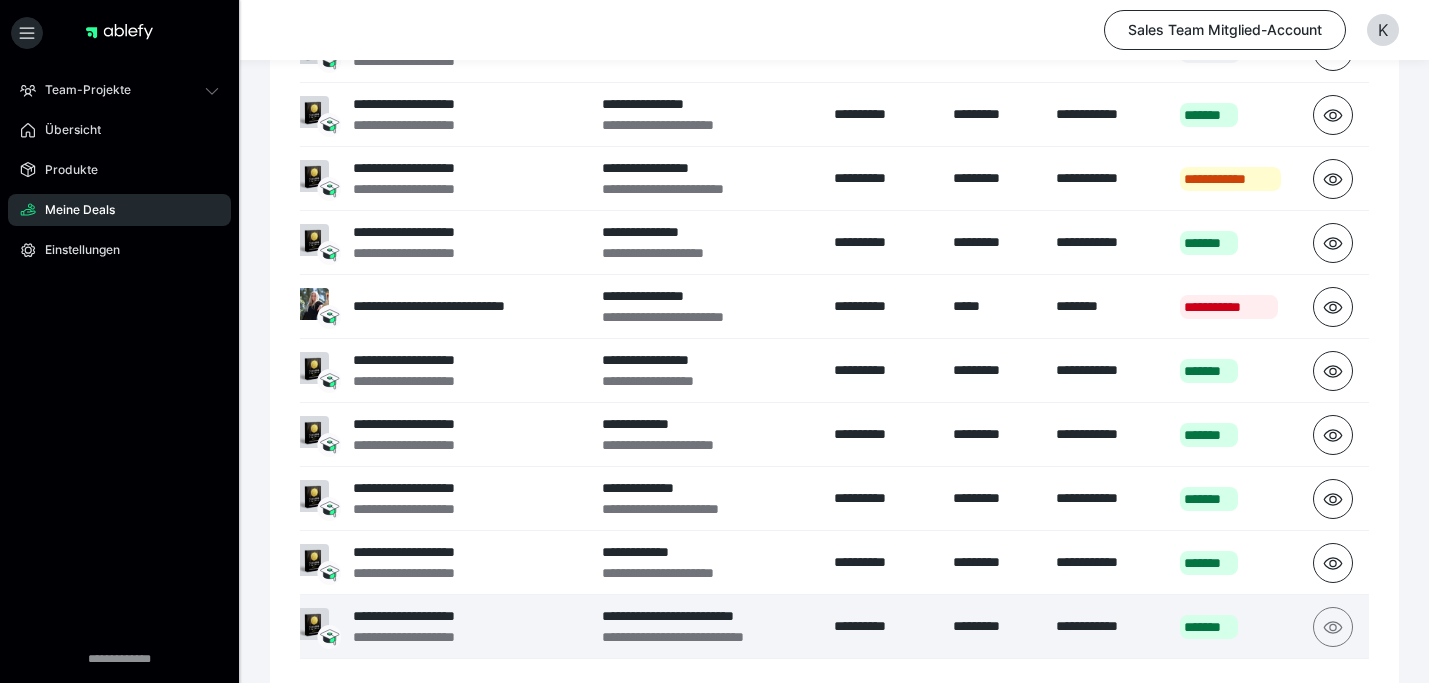 click 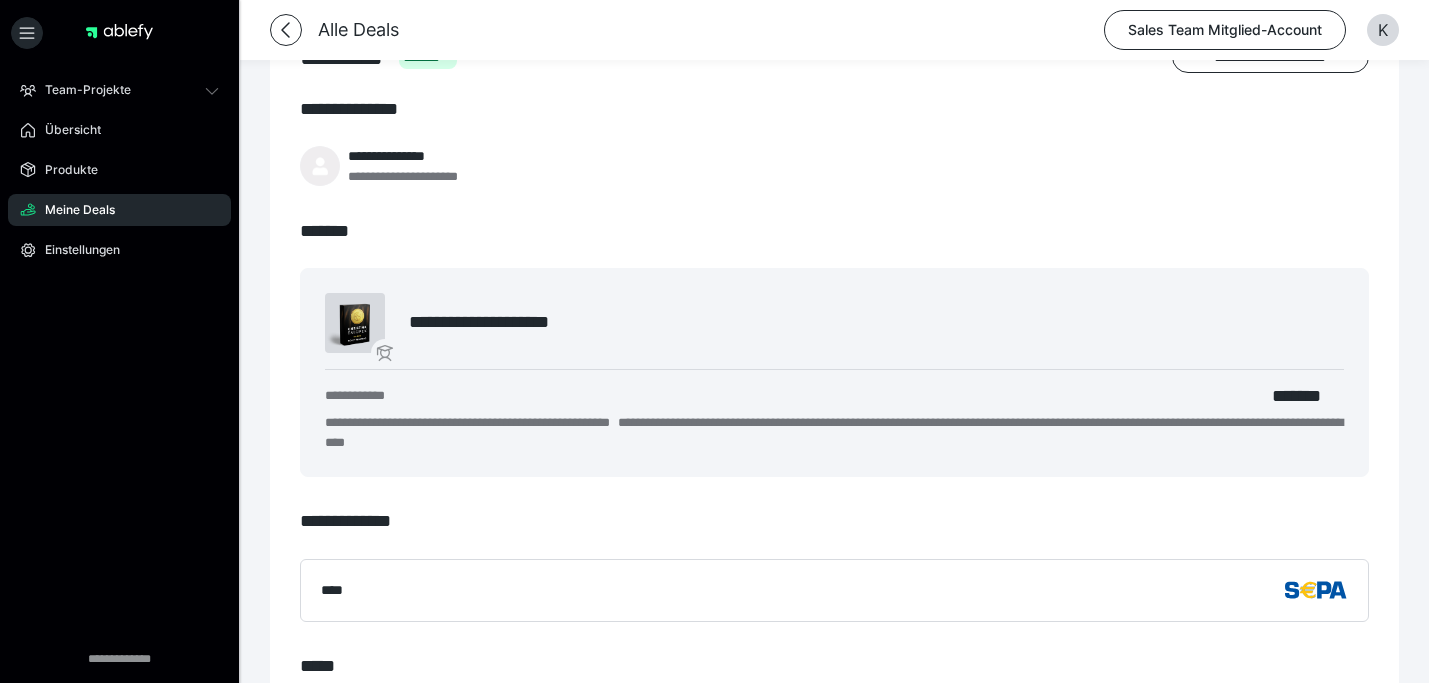 scroll, scrollTop: 0, scrollLeft: 0, axis: both 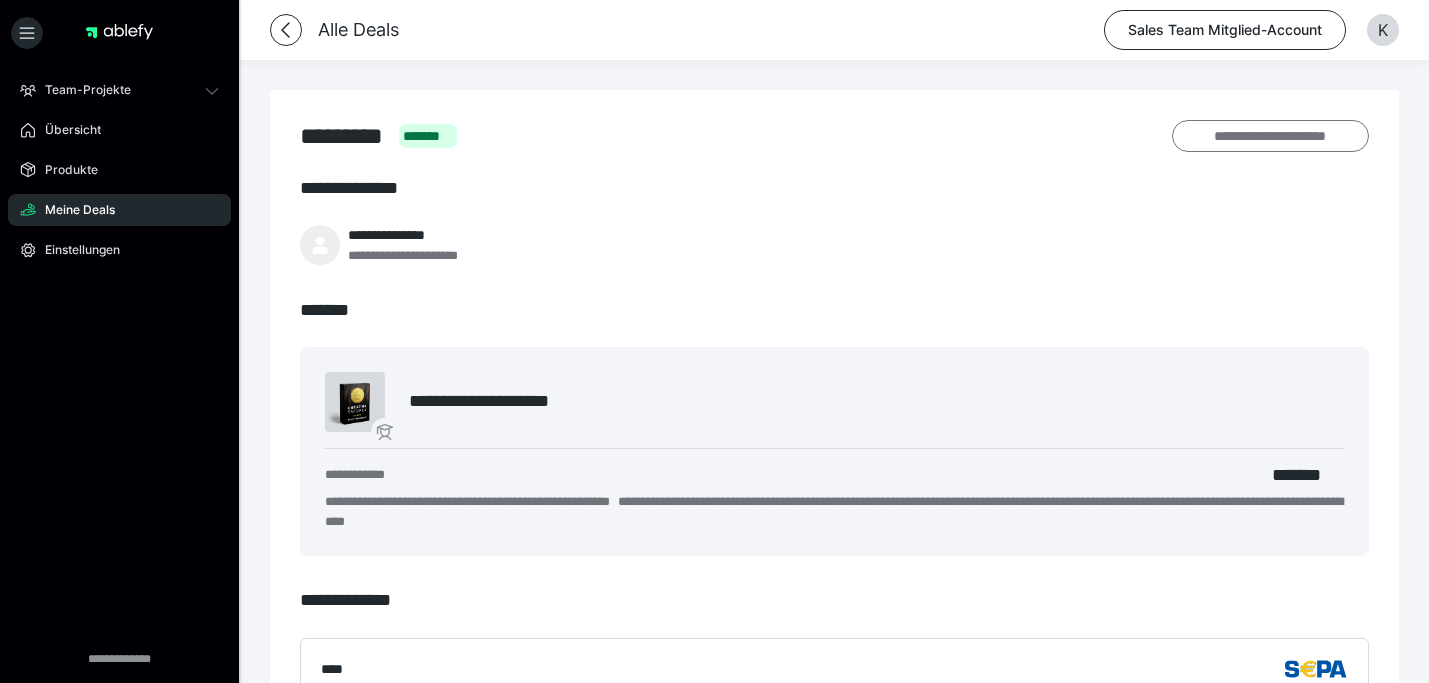 click on "**********" at bounding box center [1270, 136] 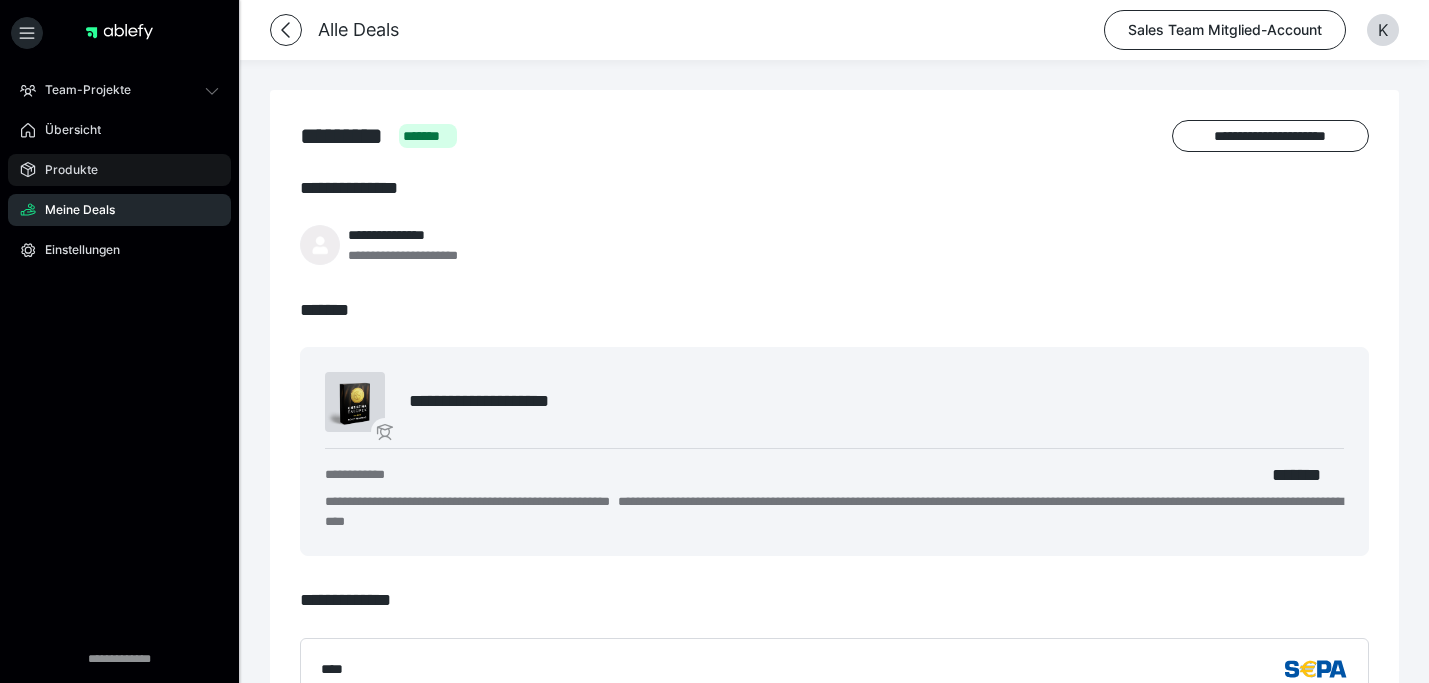 click on "Produkte" at bounding box center [64, 170] 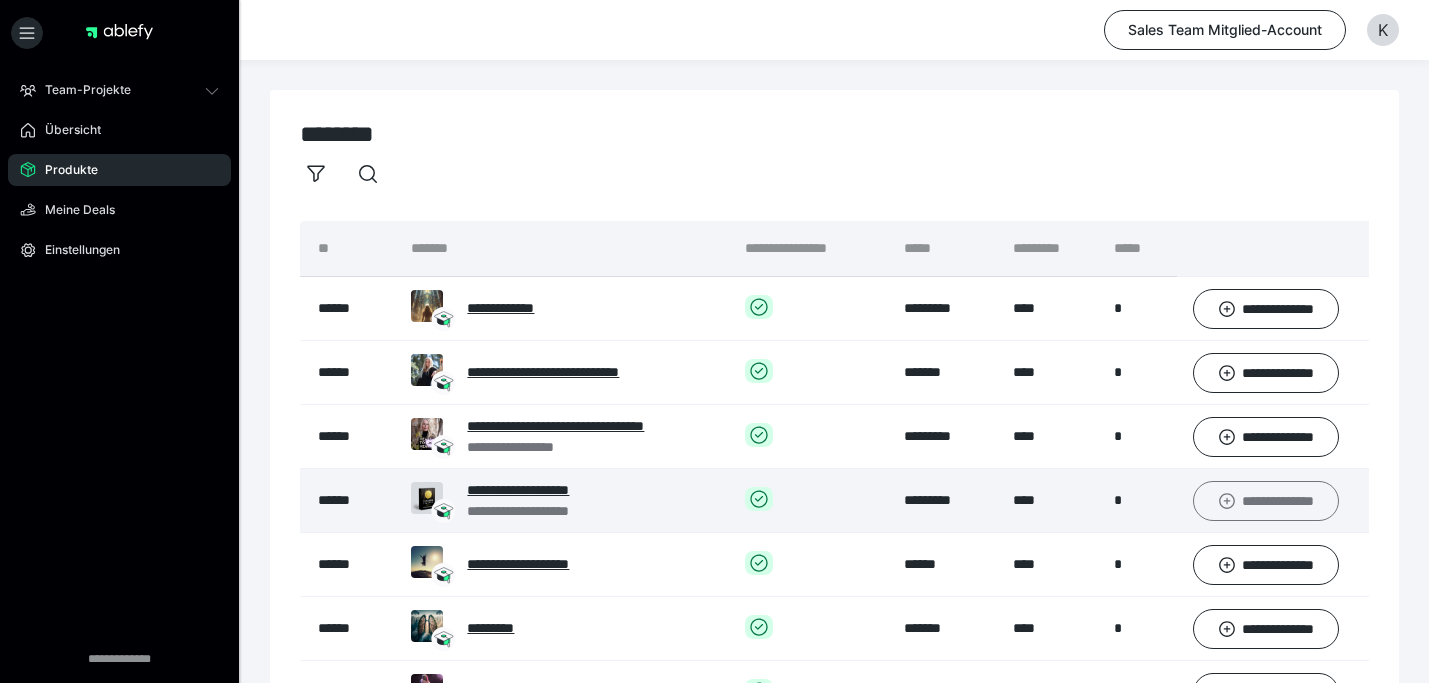 click on "**********" at bounding box center [1266, 501] 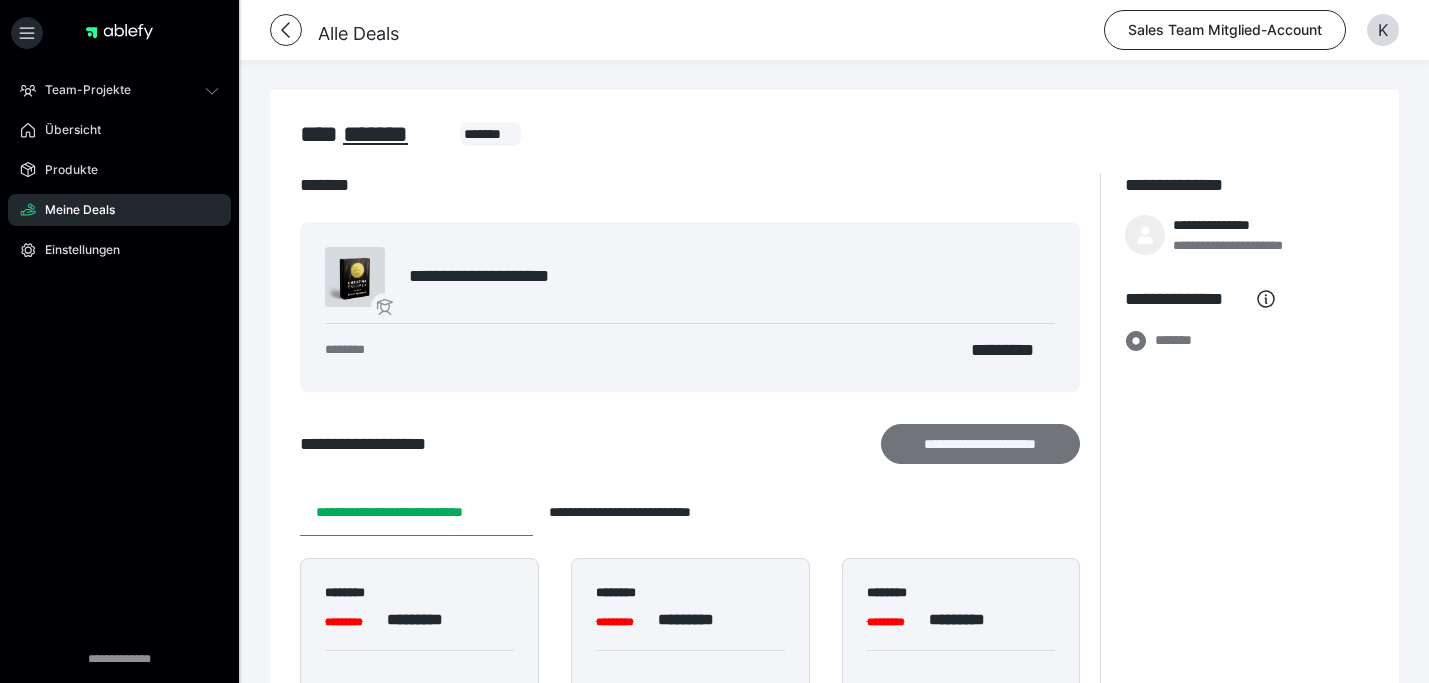 click on "**********" at bounding box center [981, 444] 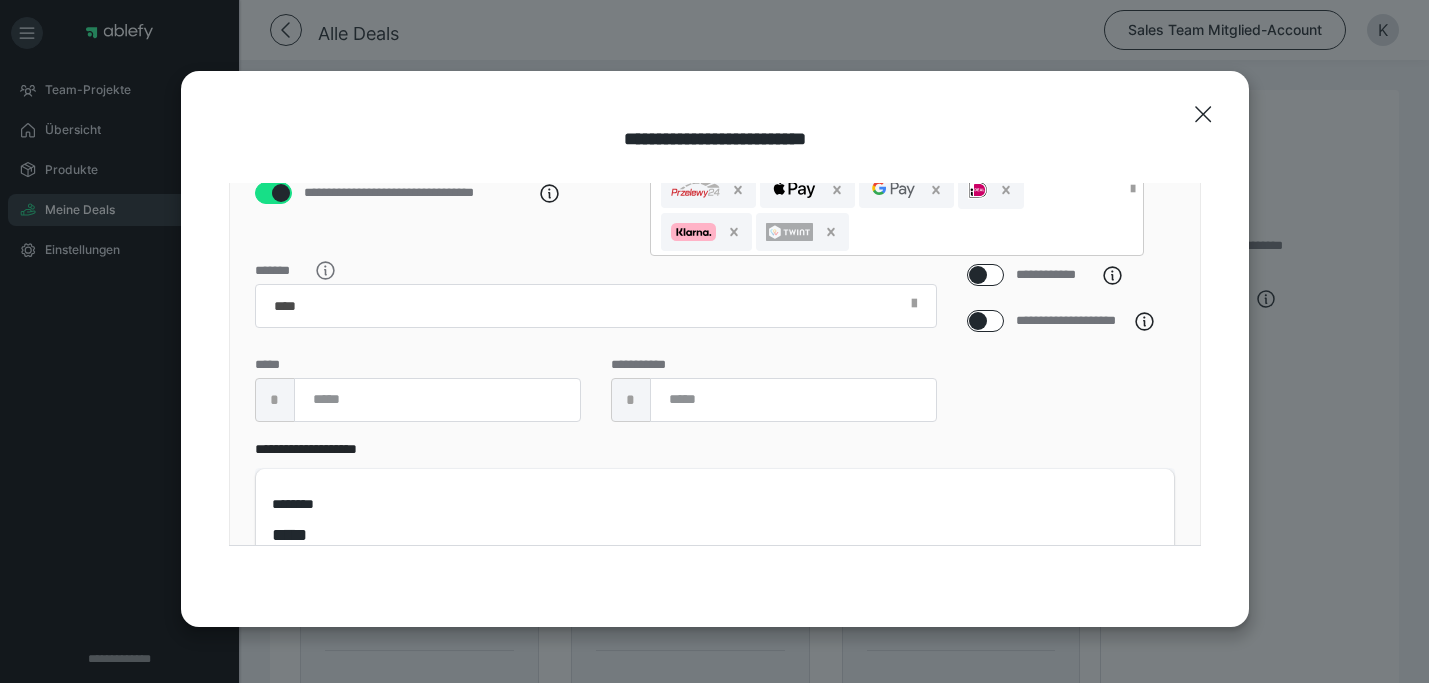 scroll, scrollTop: 239, scrollLeft: 0, axis: vertical 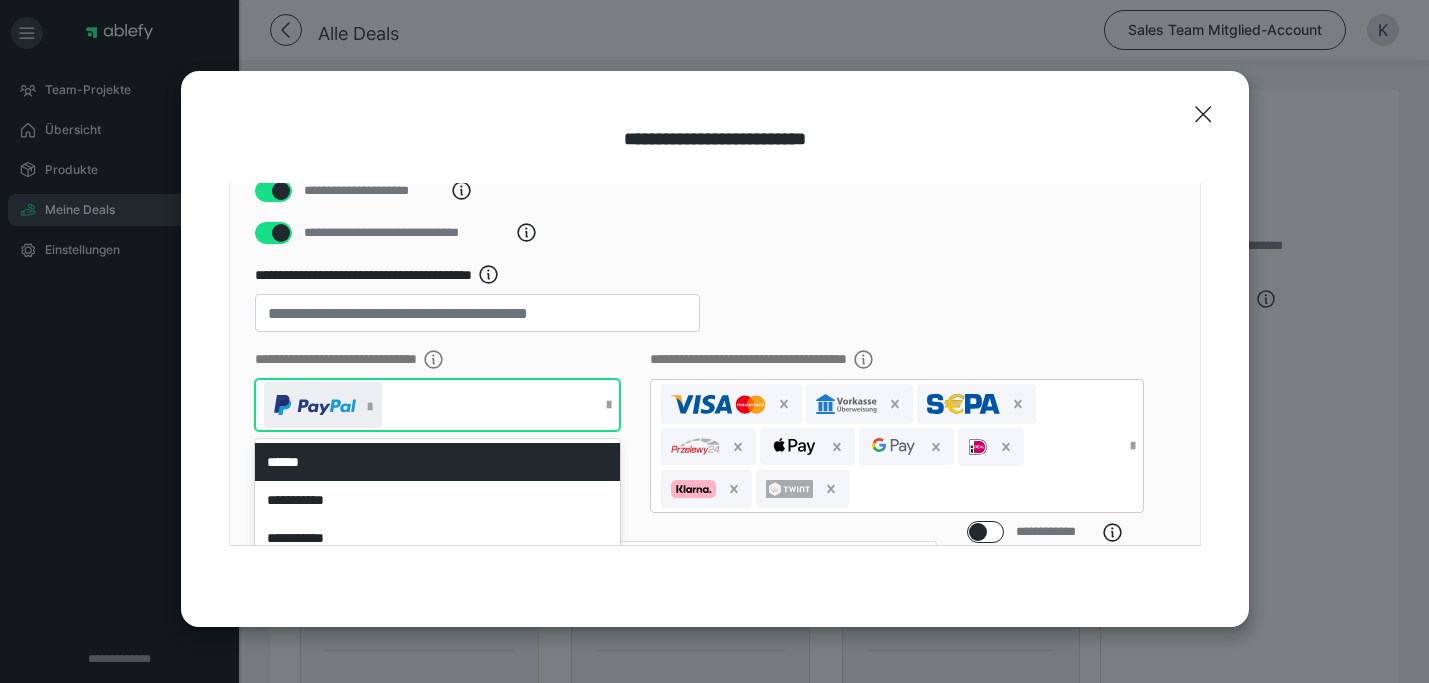 click on "**********" at bounding box center (438, 405) 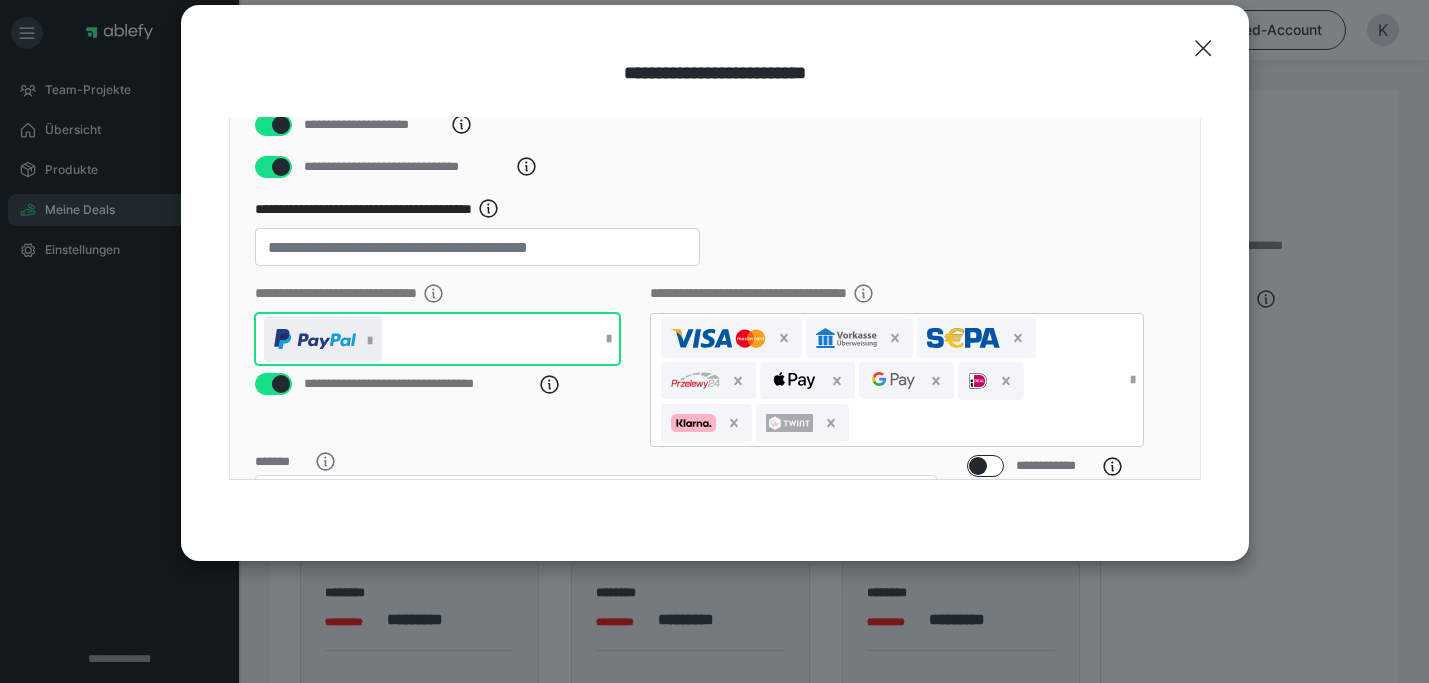 click at bounding box center (370, 341) 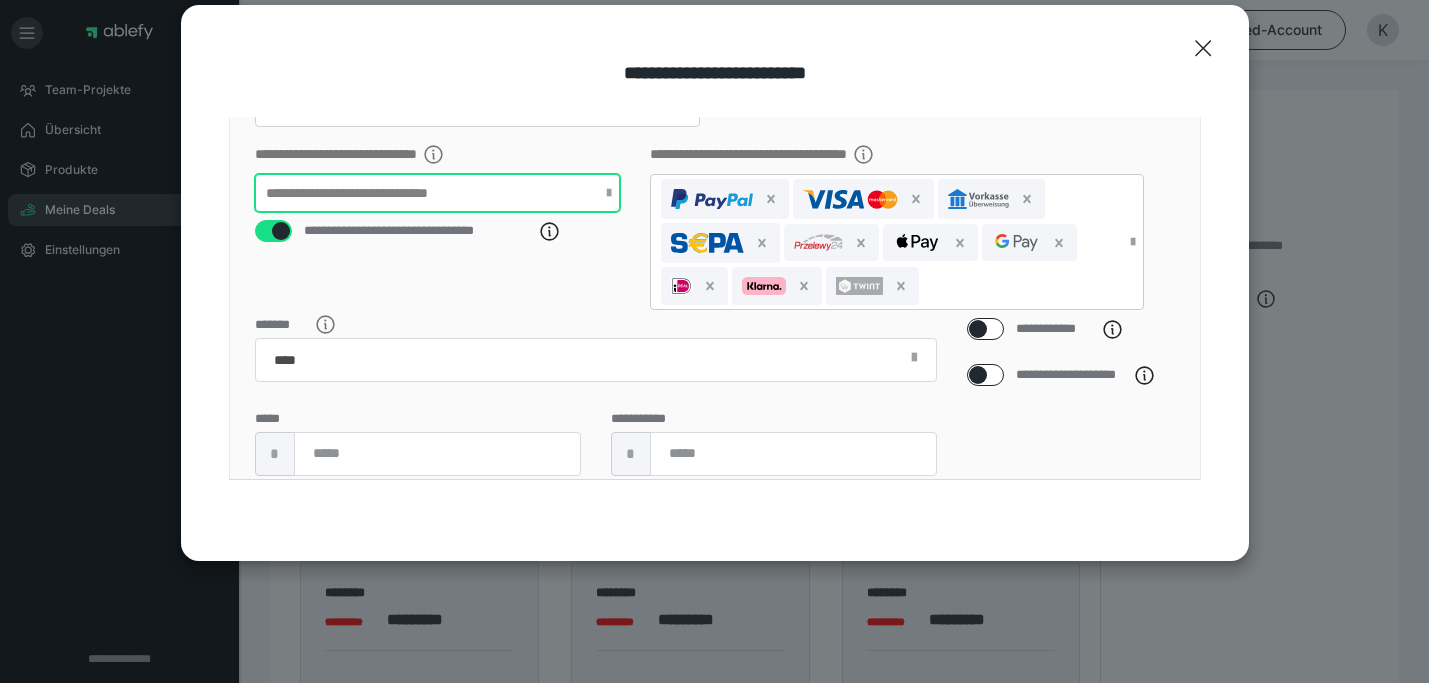scroll, scrollTop: 372, scrollLeft: 0, axis: vertical 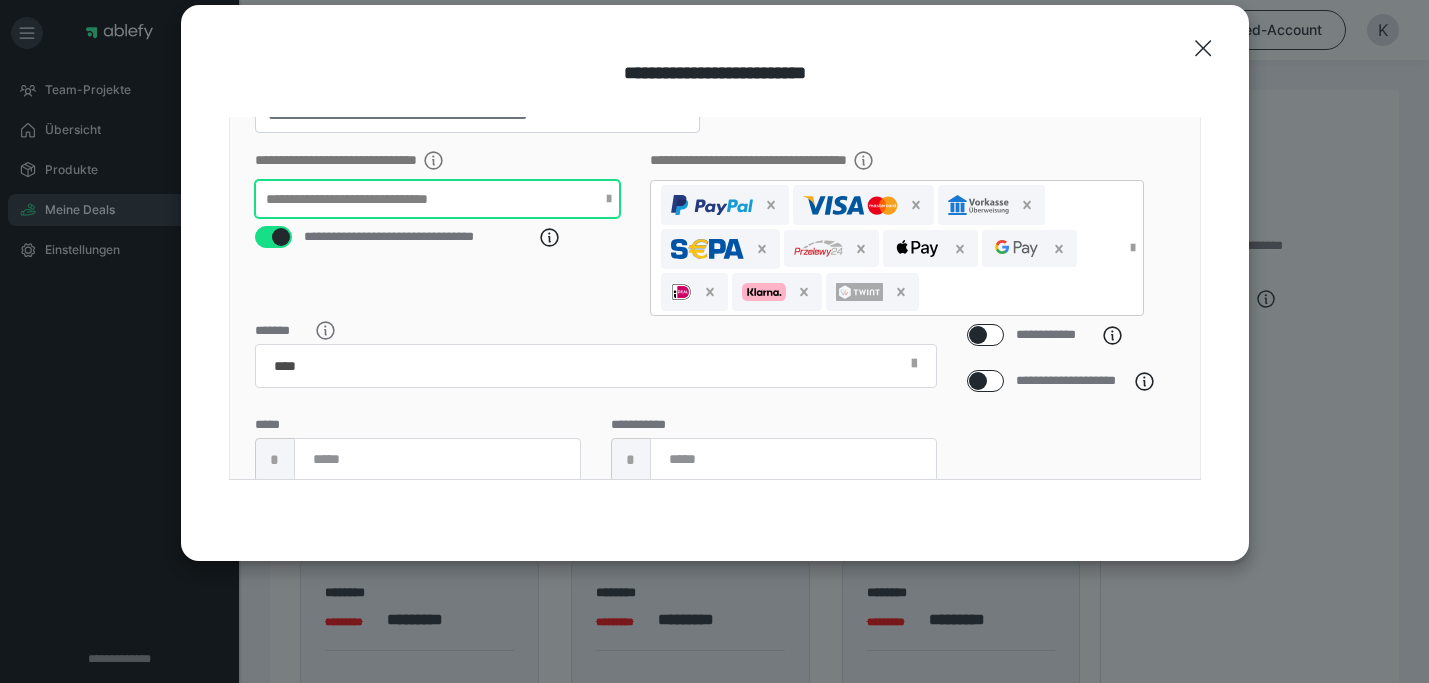 click on "**********" at bounding box center [438, 199] 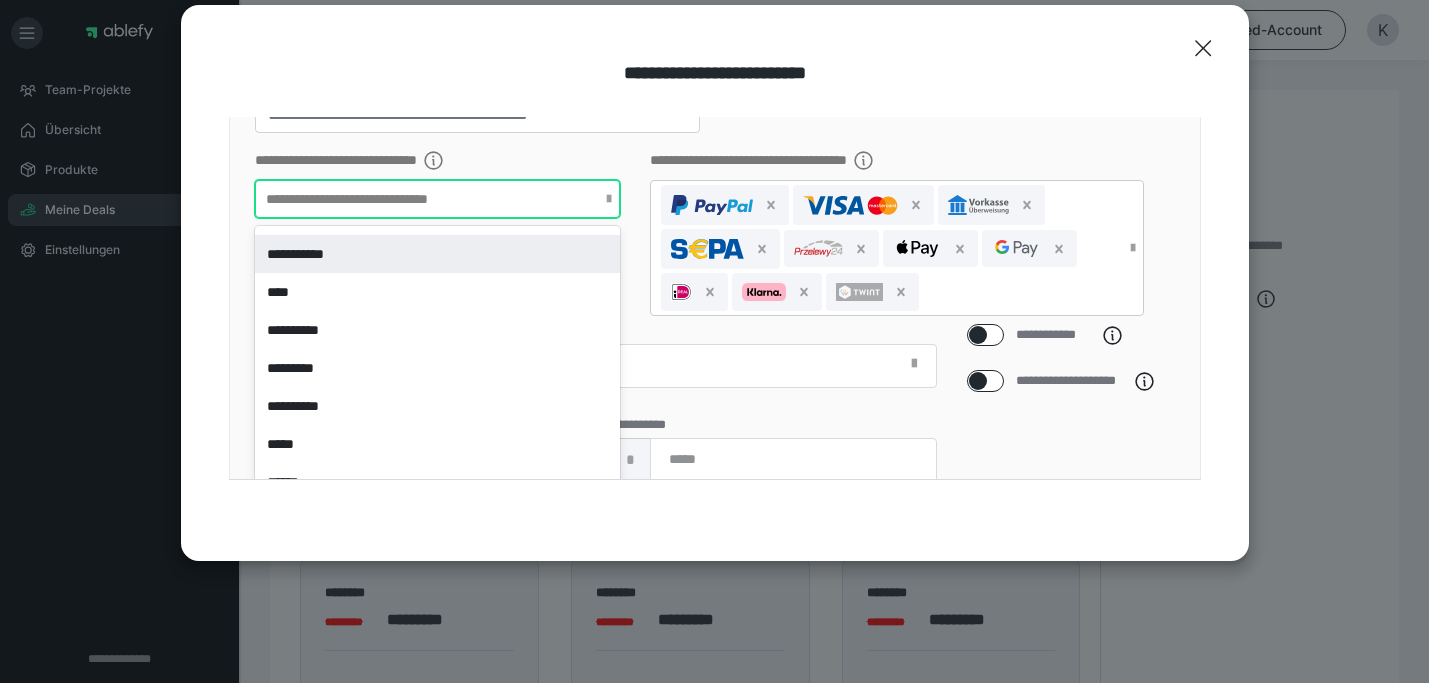 scroll, scrollTop: 88, scrollLeft: 0, axis: vertical 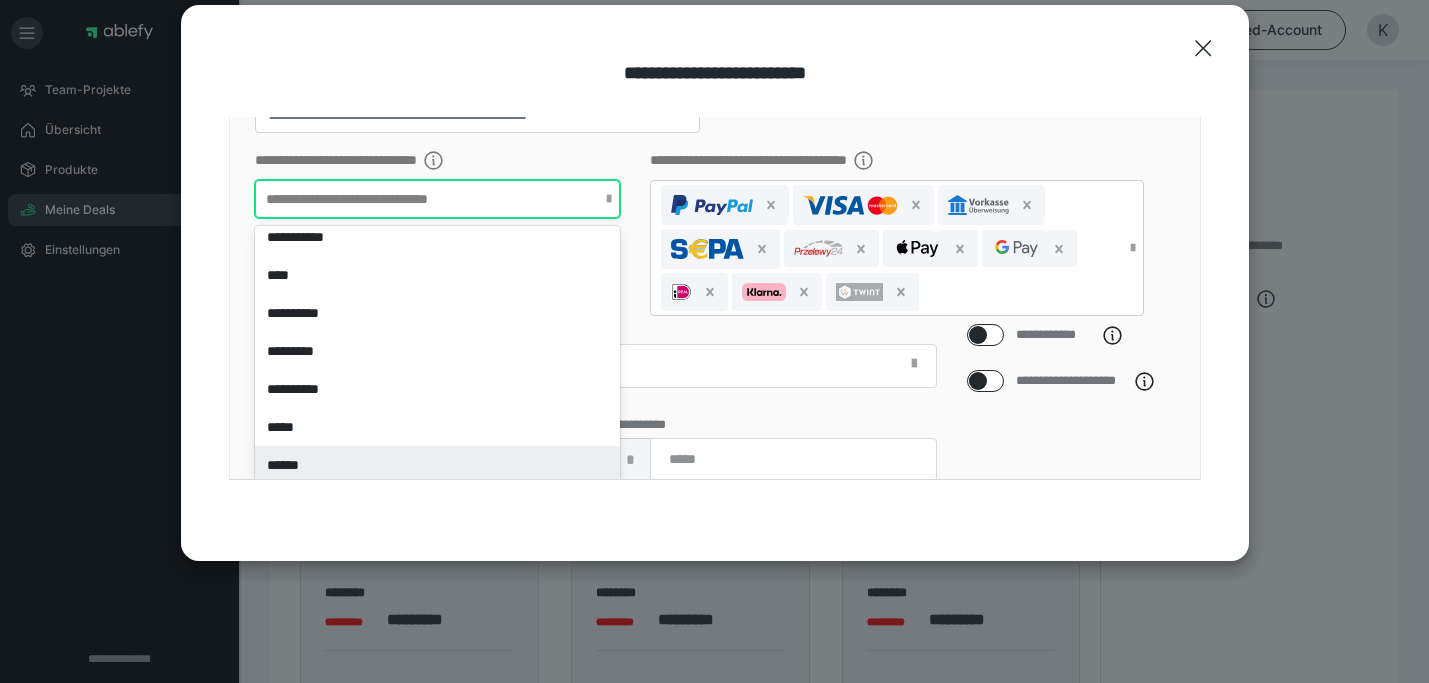 click on "******" at bounding box center [438, 465] 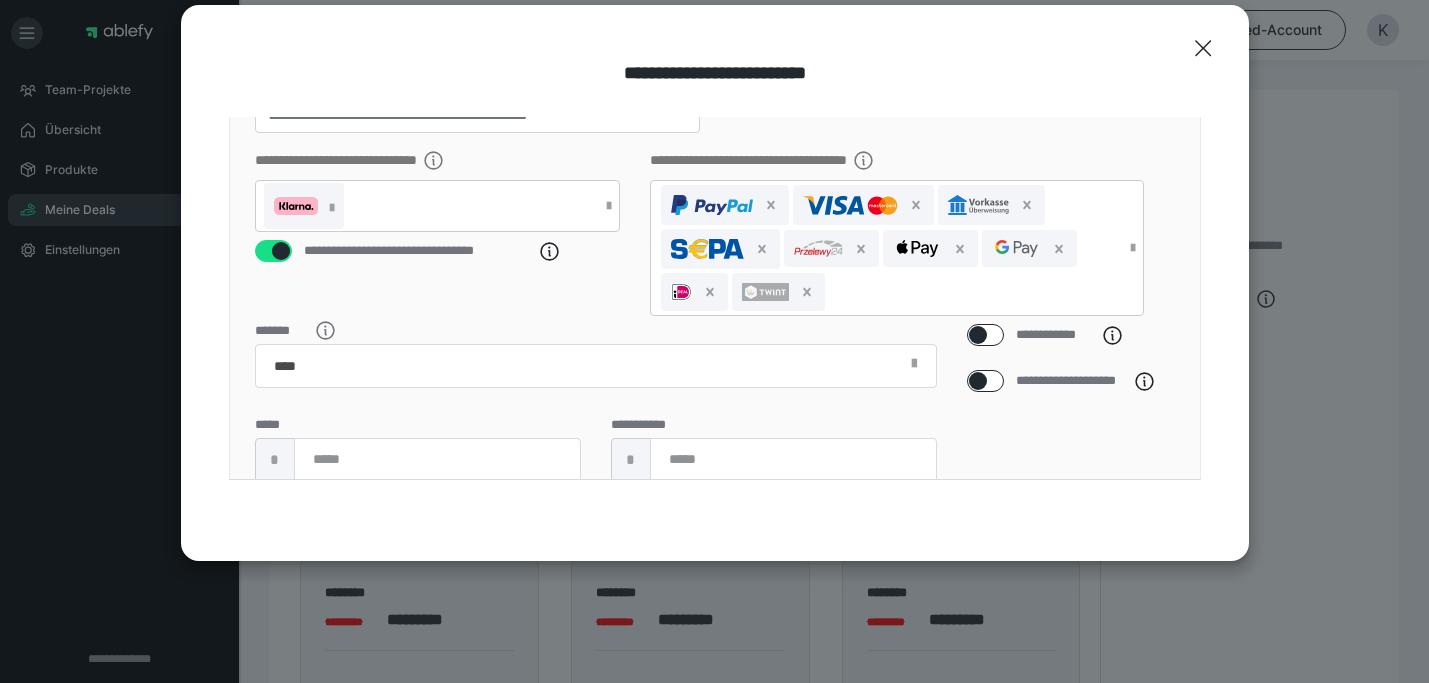 click on "**********" at bounding box center (596, 411) 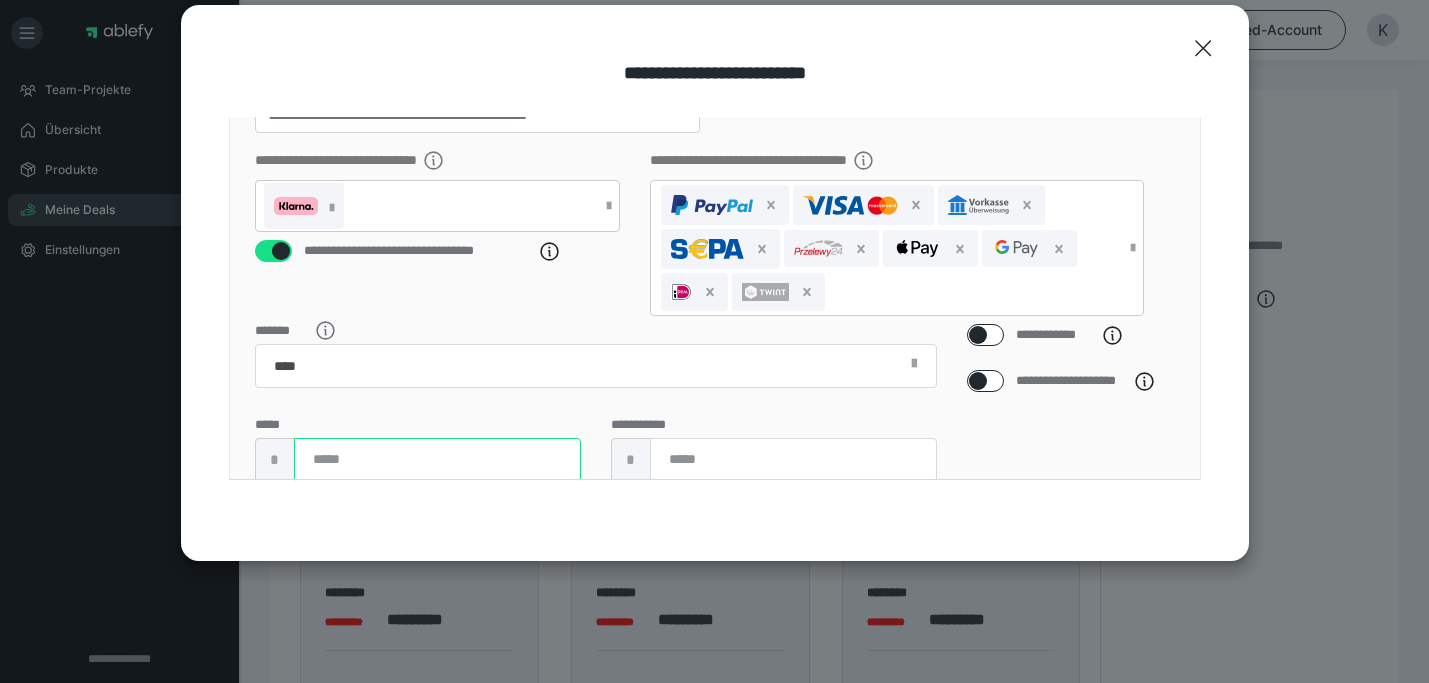 click at bounding box center (437, 460) 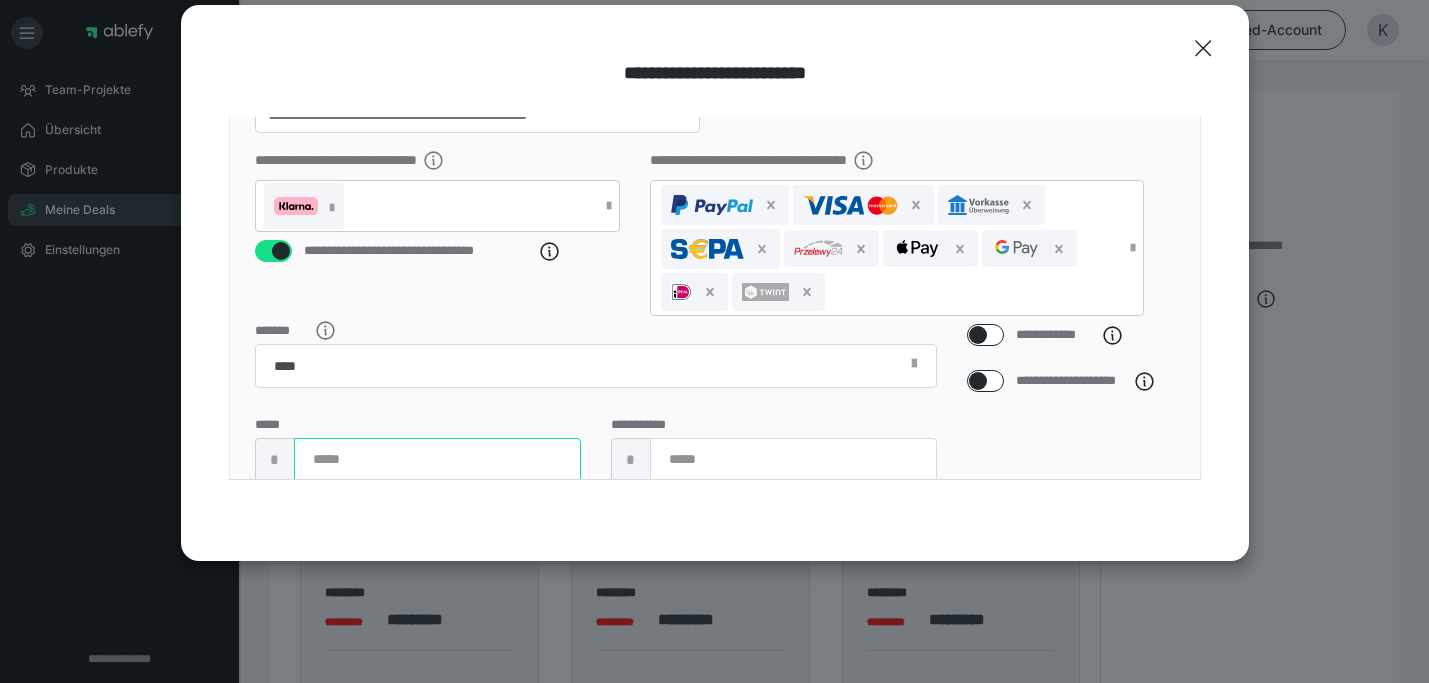 type on "****" 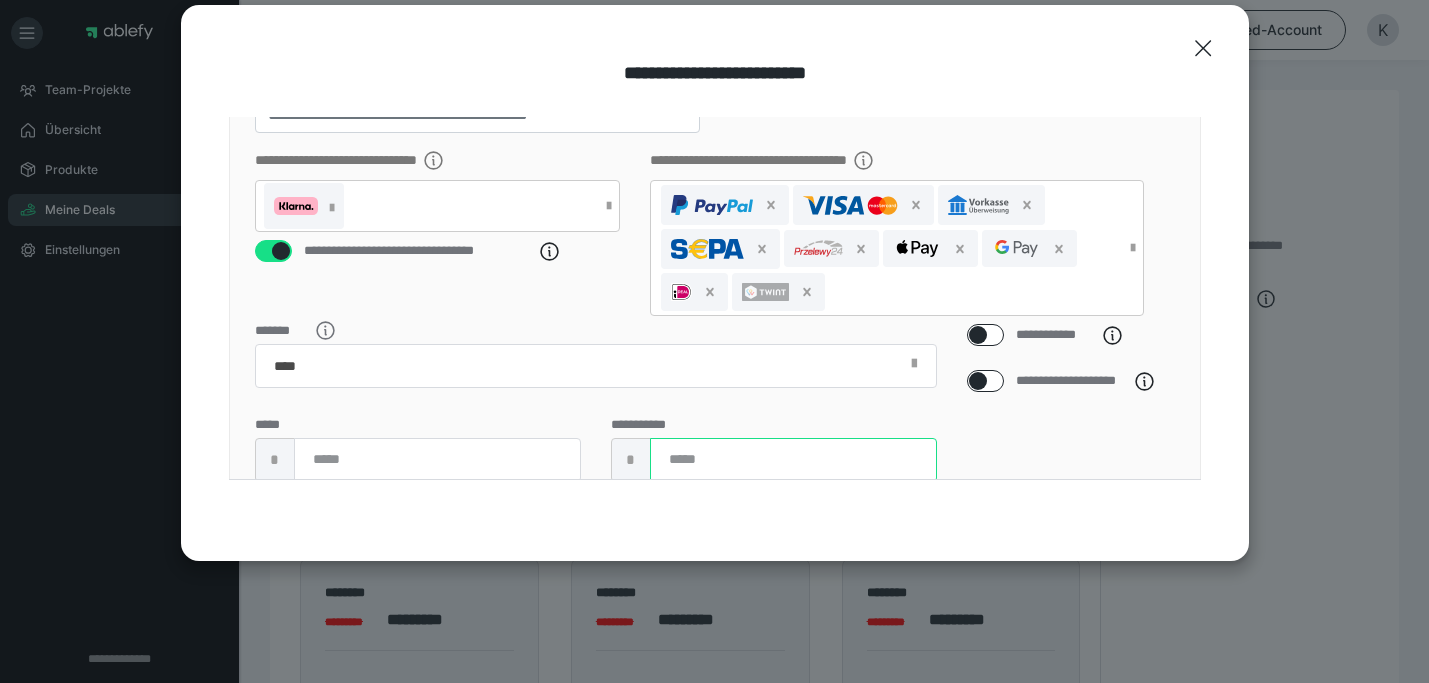 click at bounding box center (793, 460) 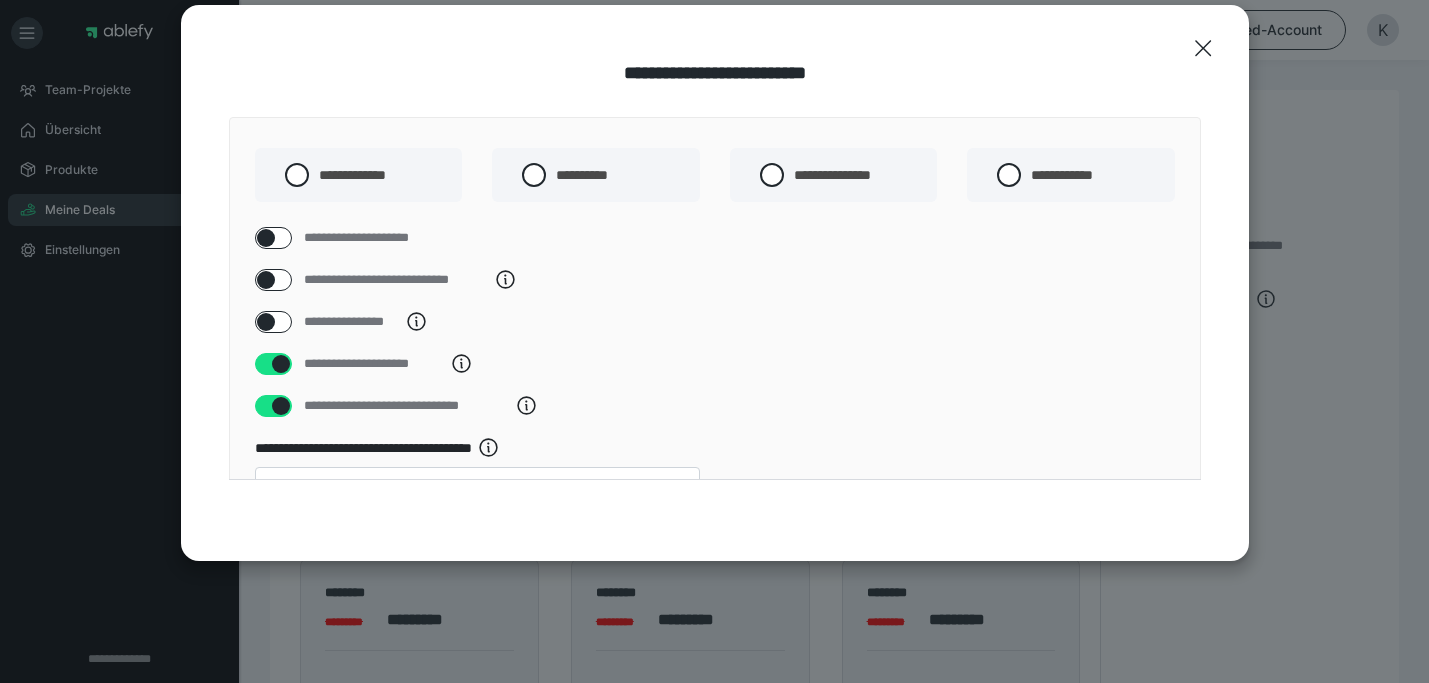 scroll, scrollTop: 627, scrollLeft: 0, axis: vertical 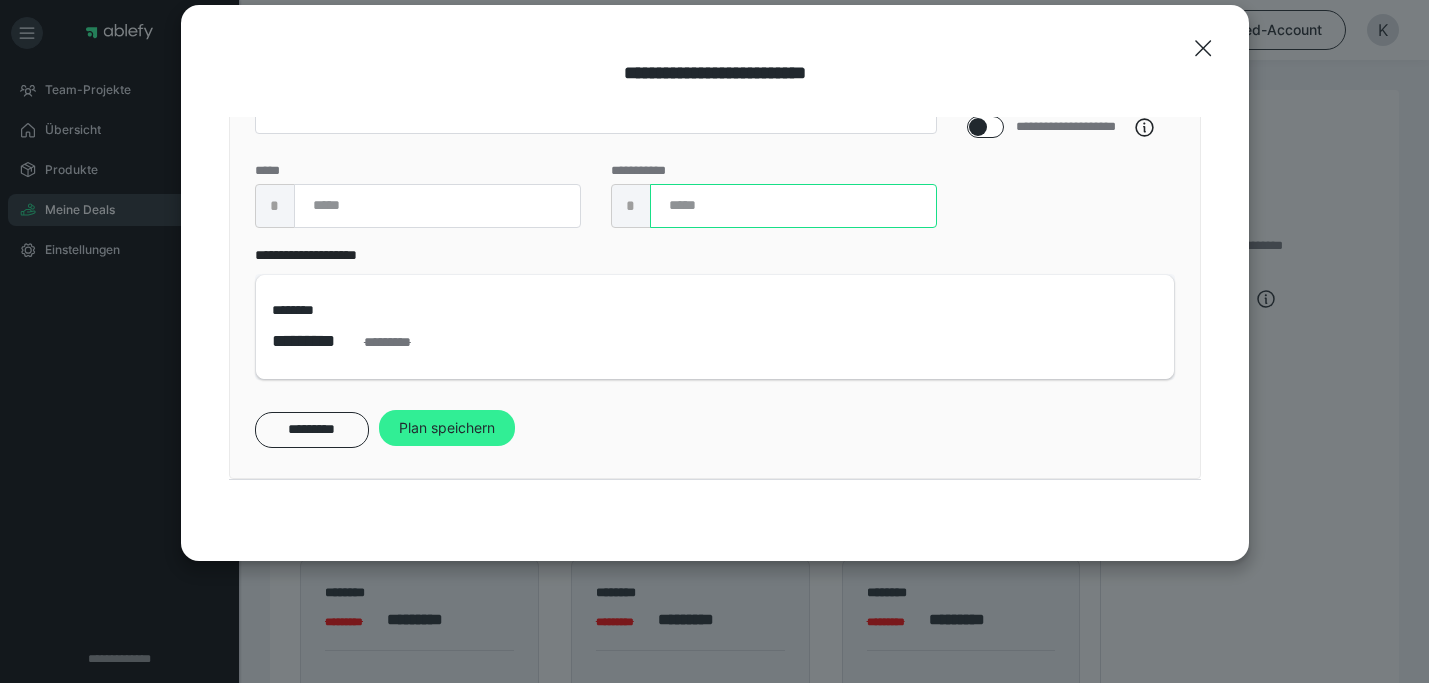 type on "****" 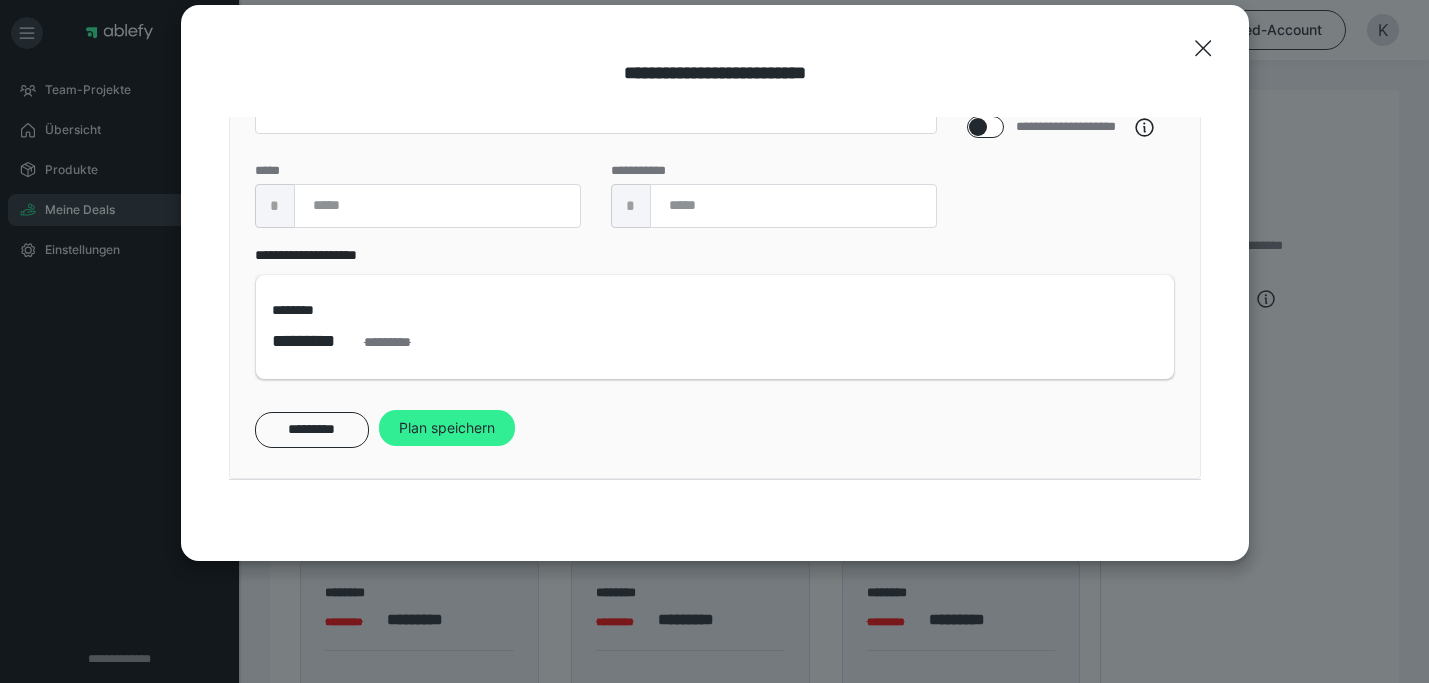 click on "Plan speichern" at bounding box center [447, 428] 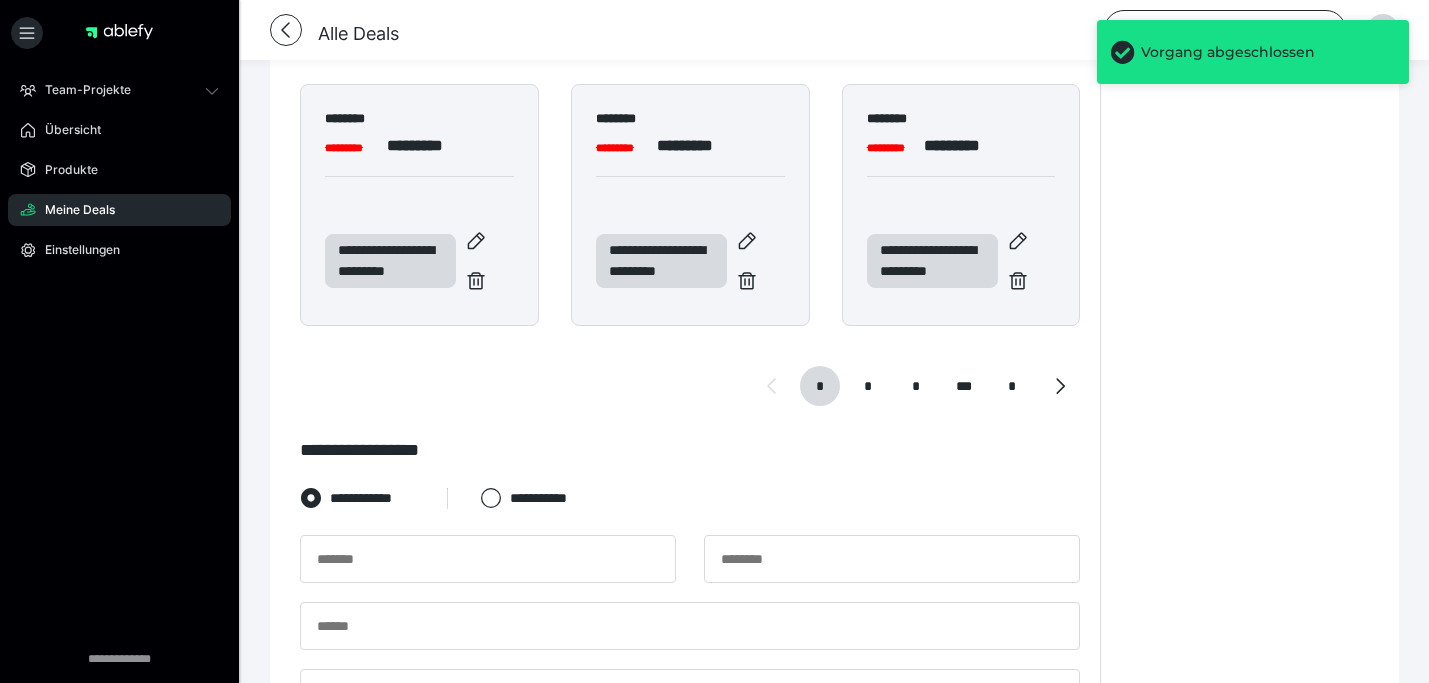 scroll, scrollTop: 855, scrollLeft: 0, axis: vertical 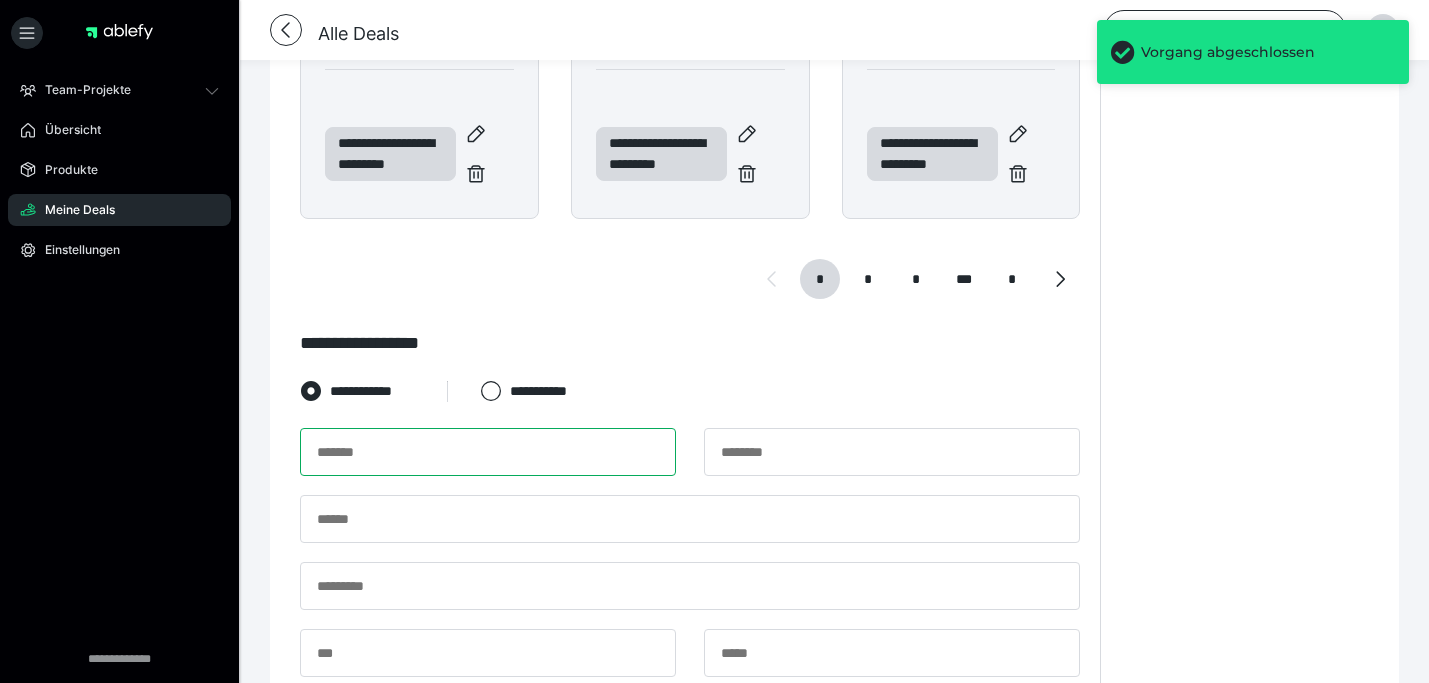 click at bounding box center (488, 452) 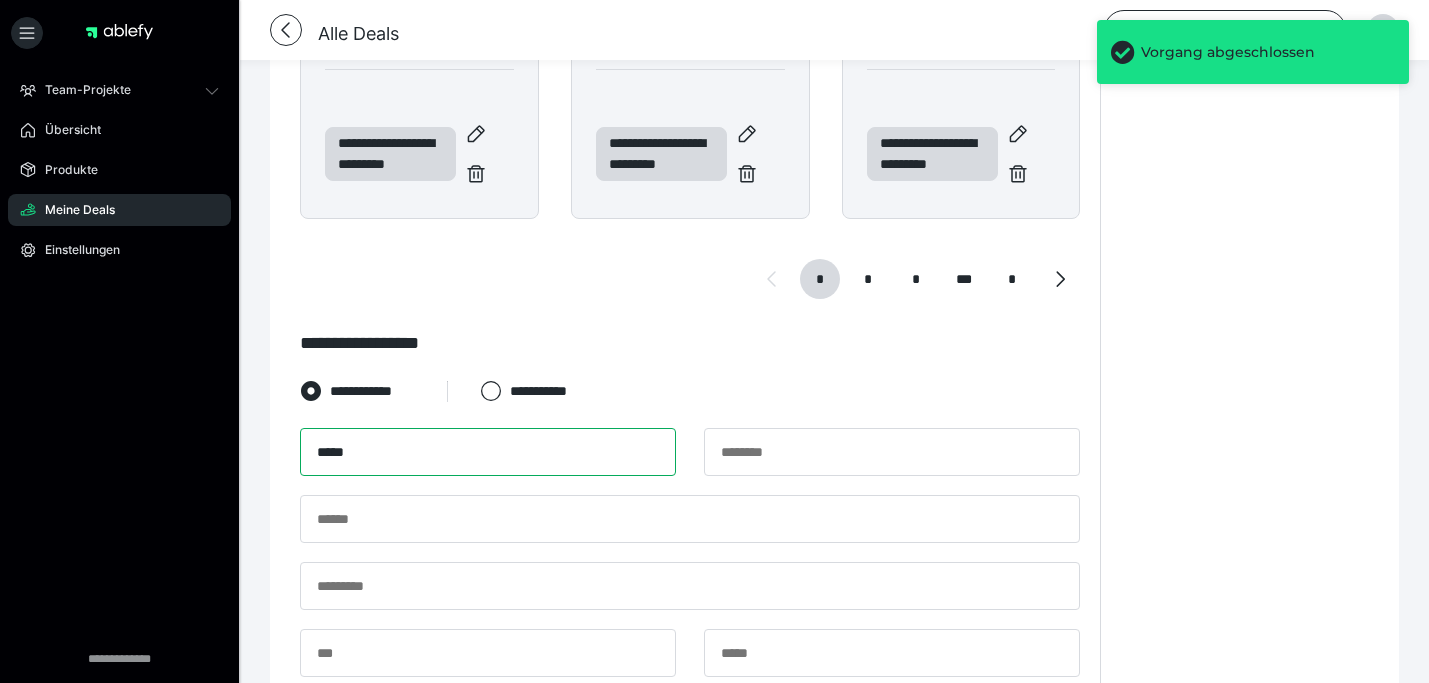 type on "*****" 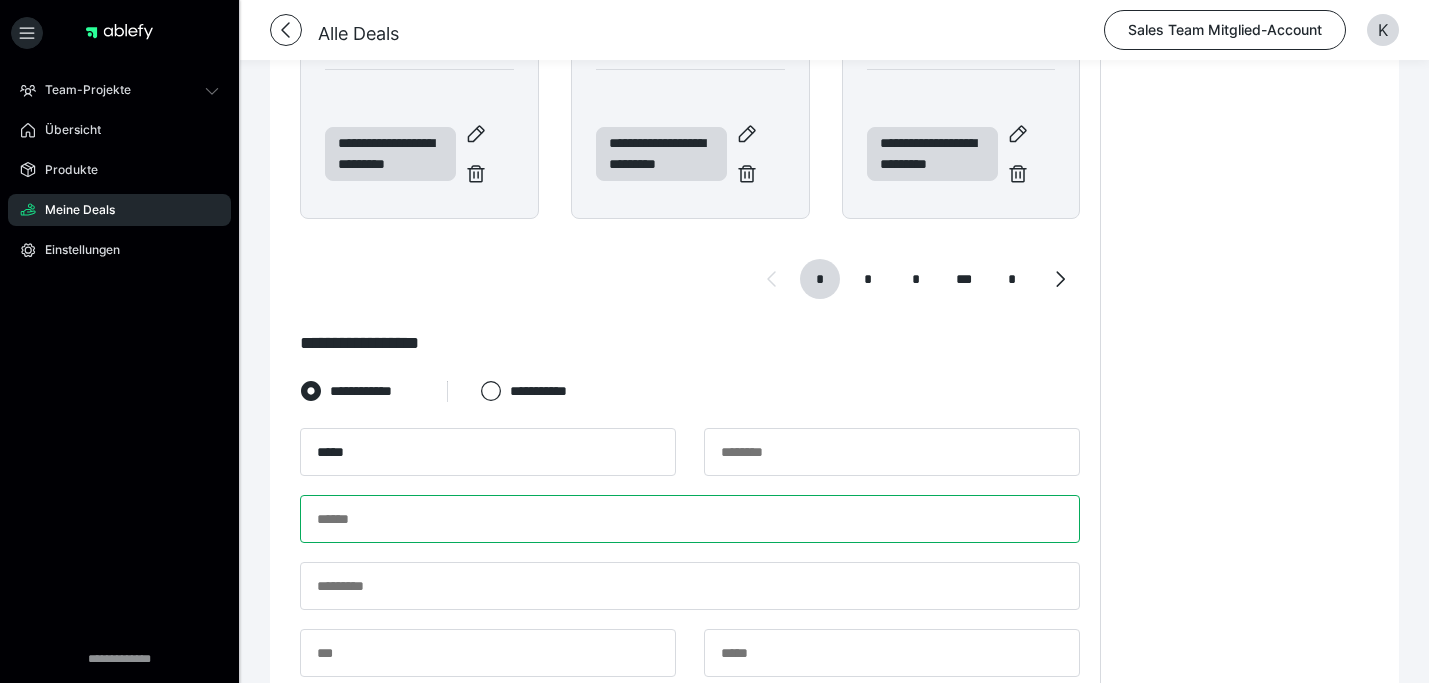 click at bounding box center [690, 519] 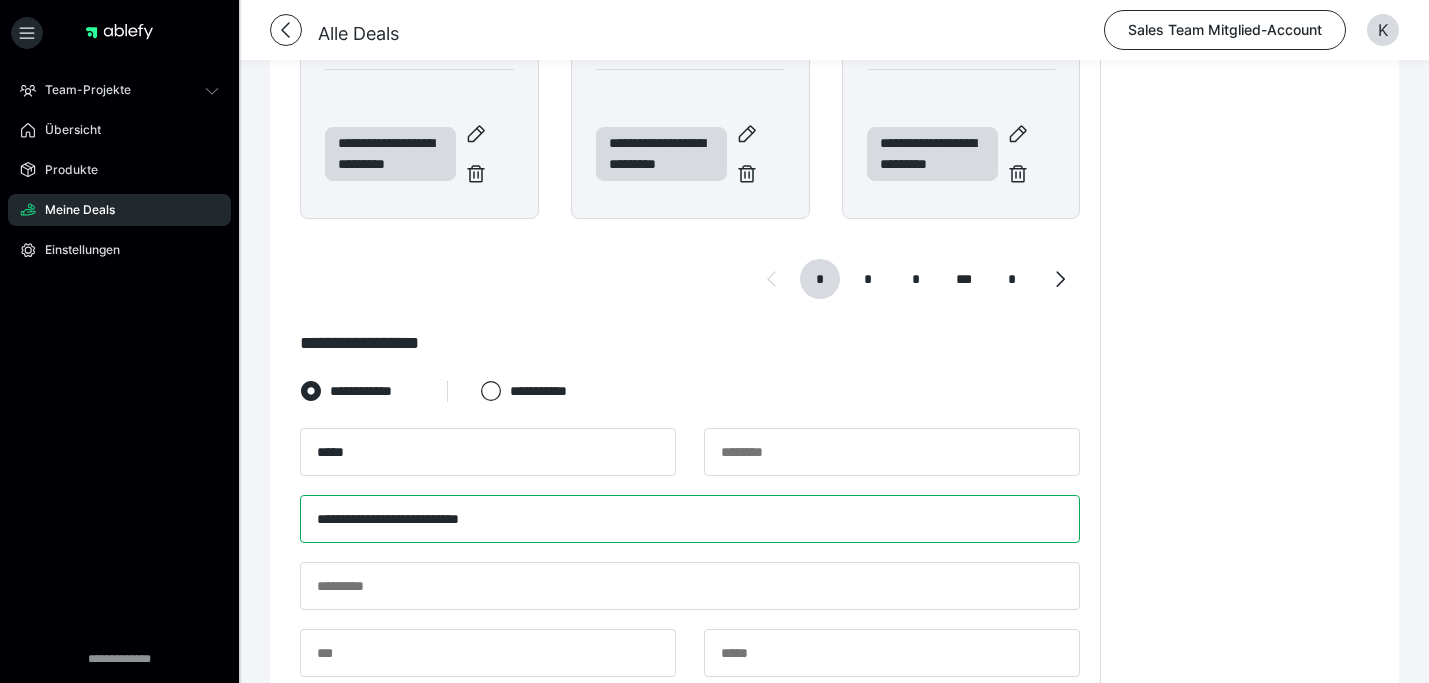 type on "**********" 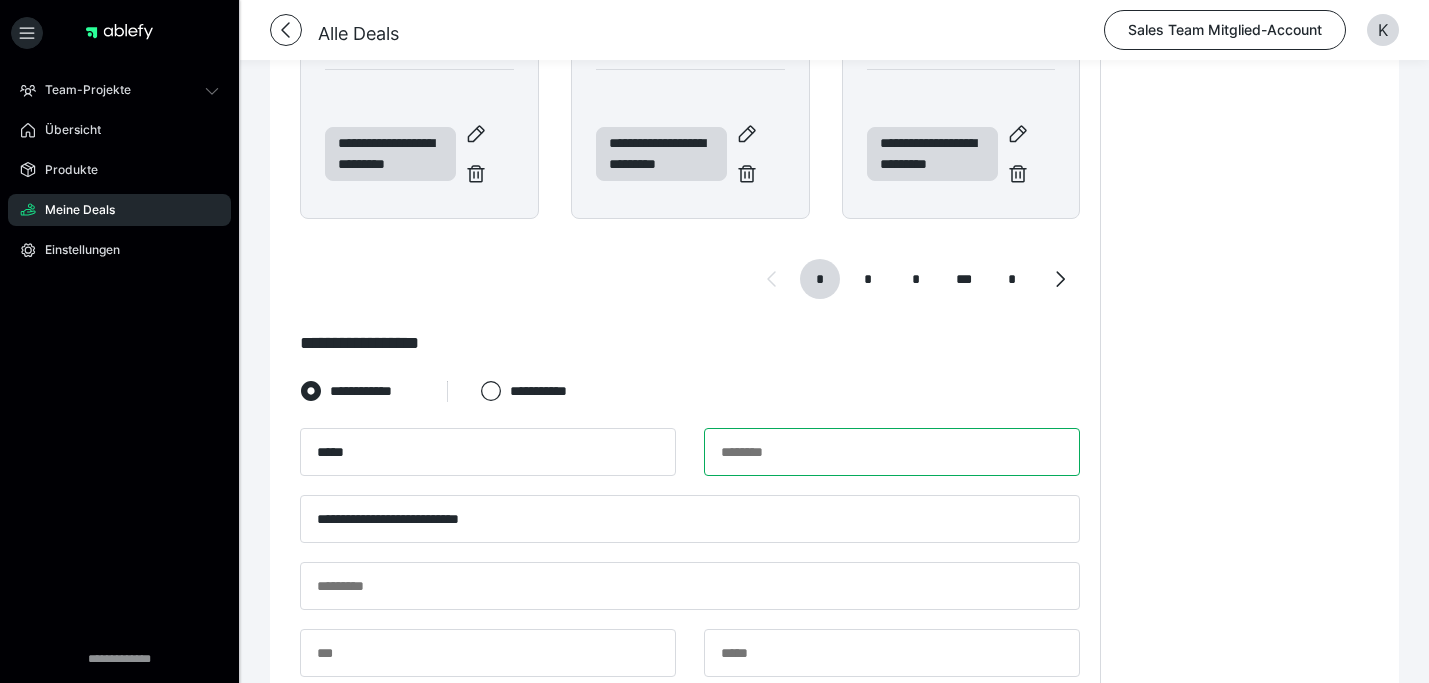 click at bounding box center (892, 452) 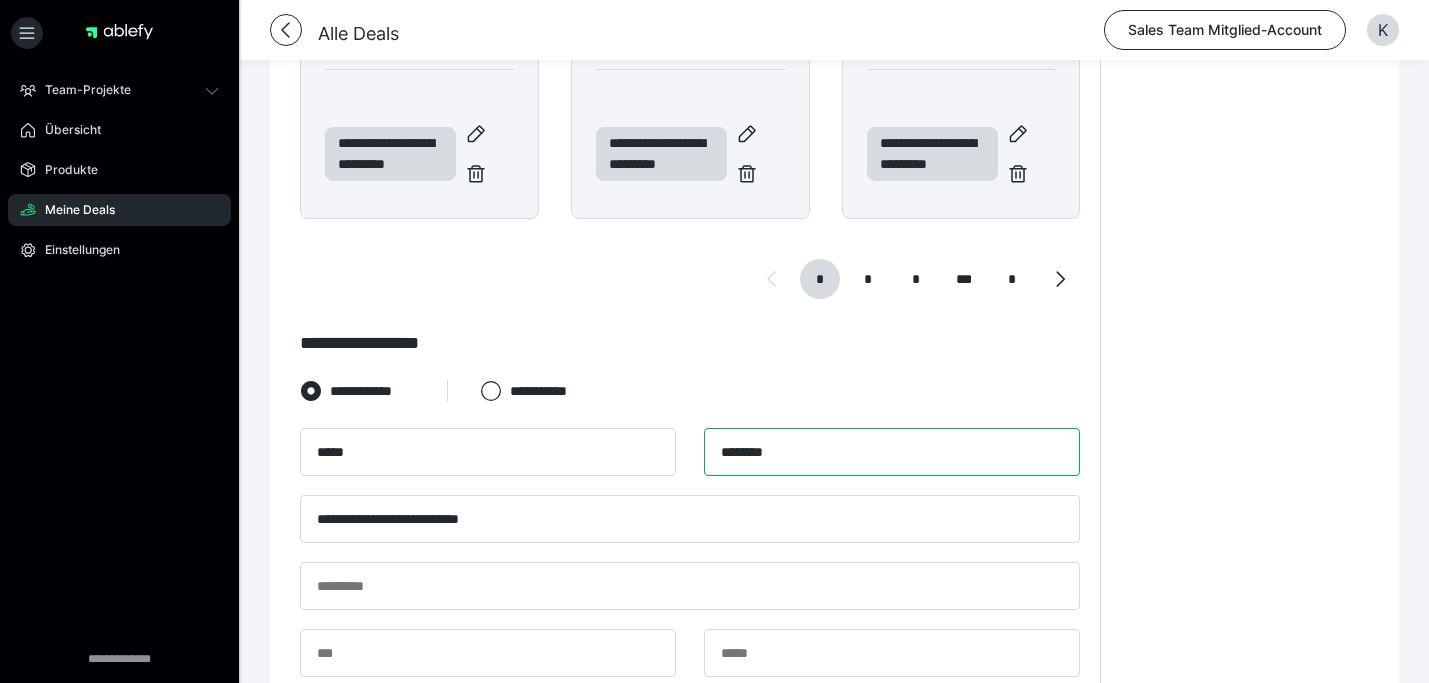 type on "********" 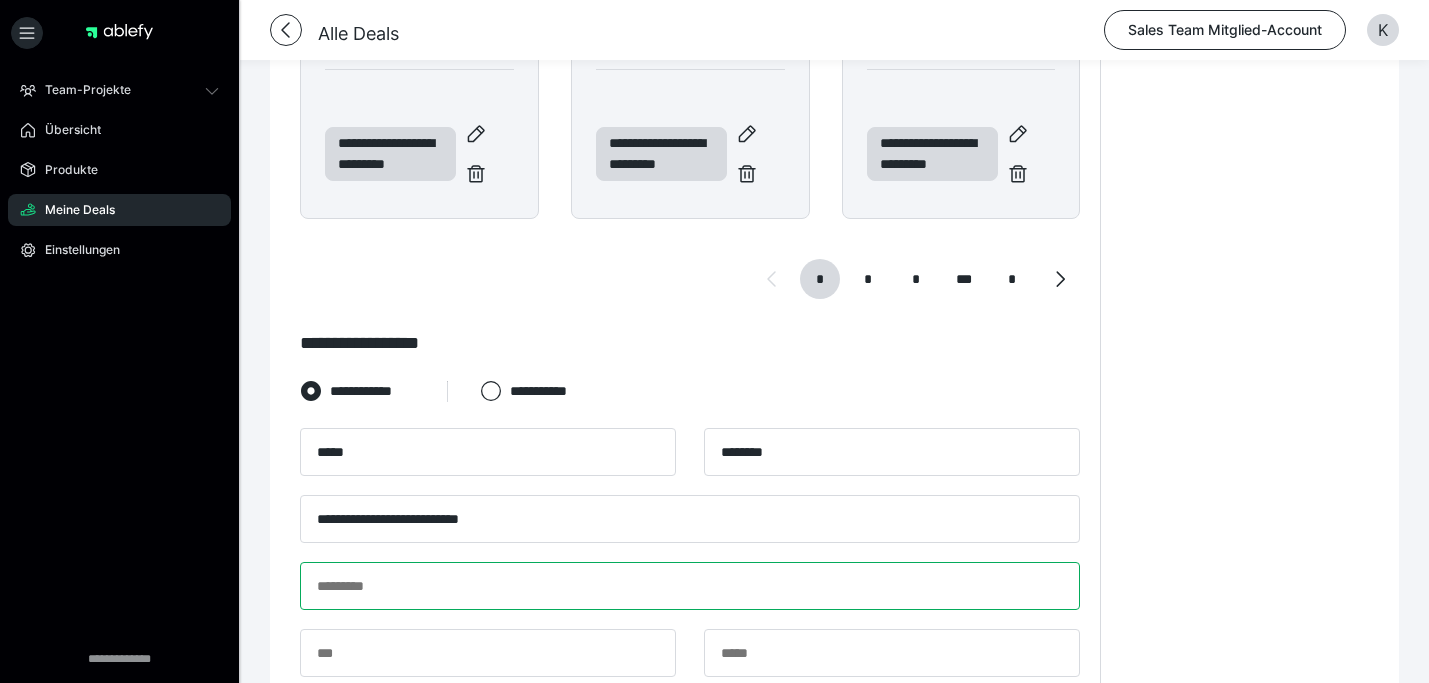 click at bounding box center [690, 586] 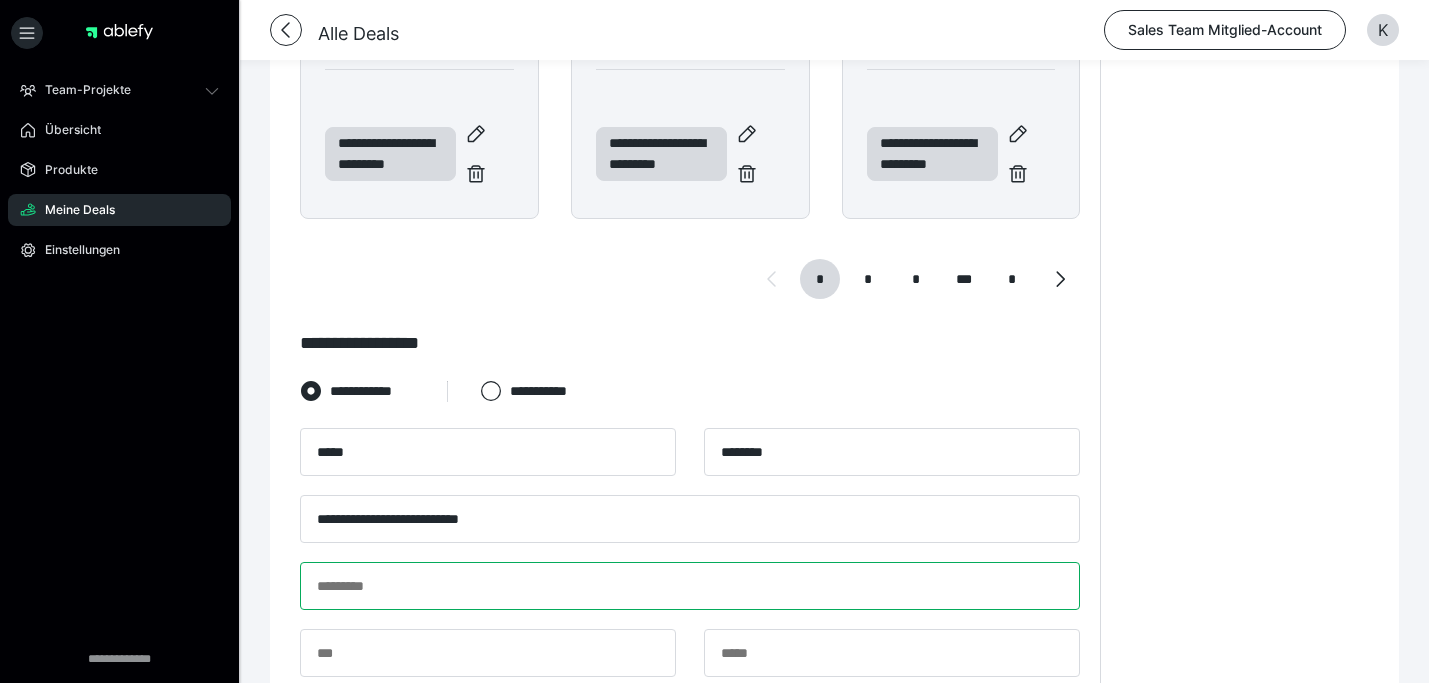 paste on "**********" 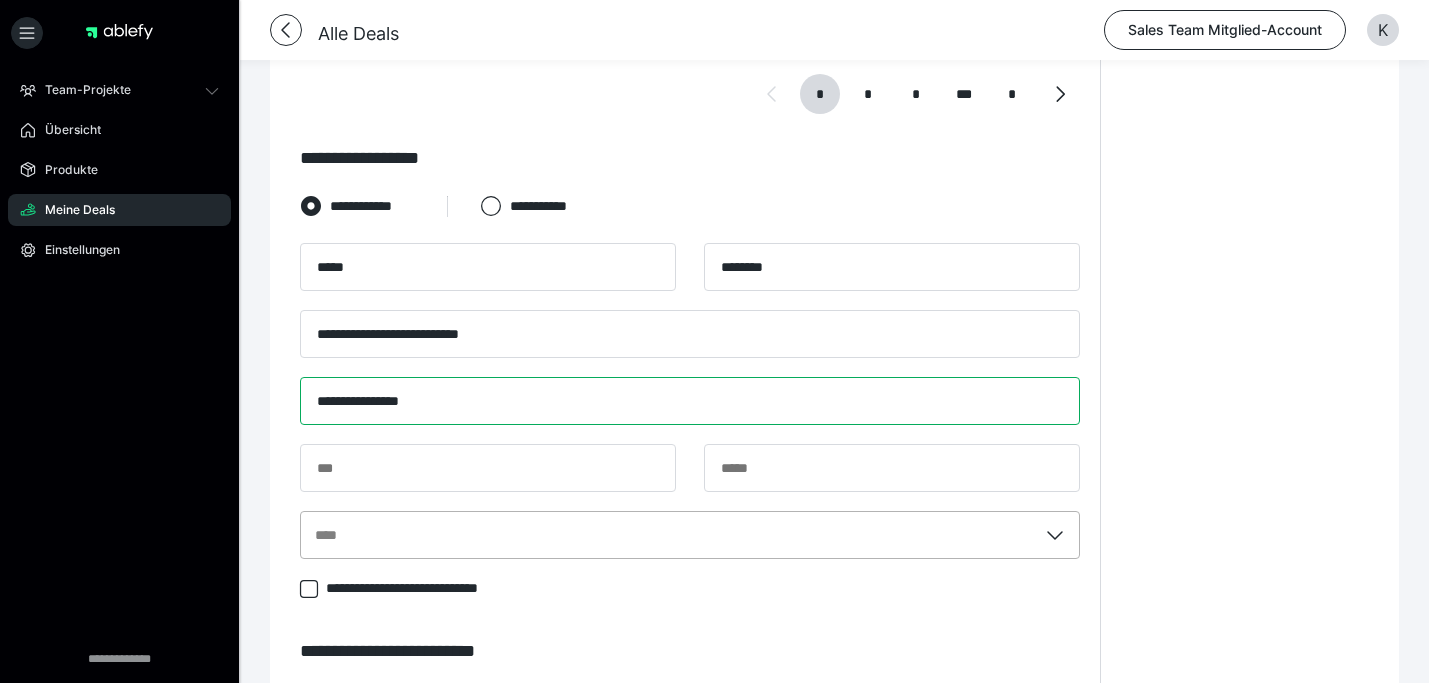 type on "**********" 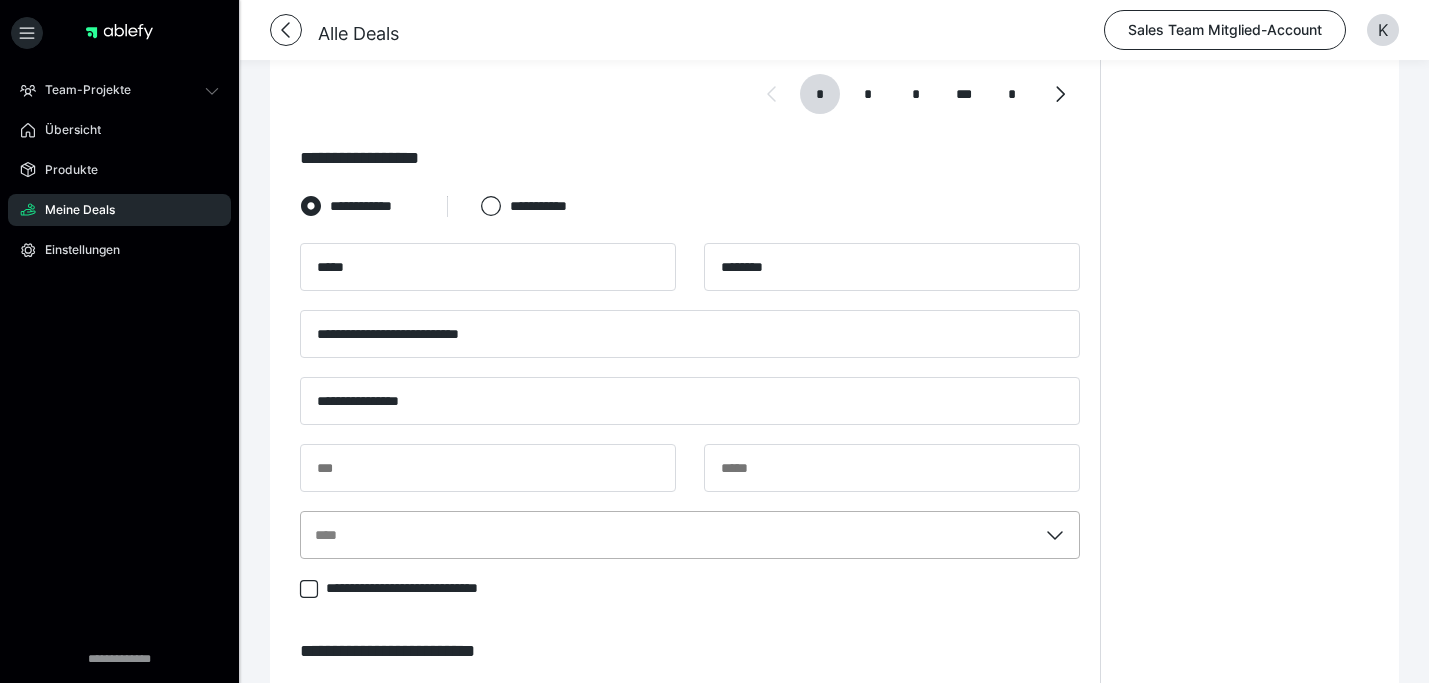 click on "****" at bounding box center (690, 535) 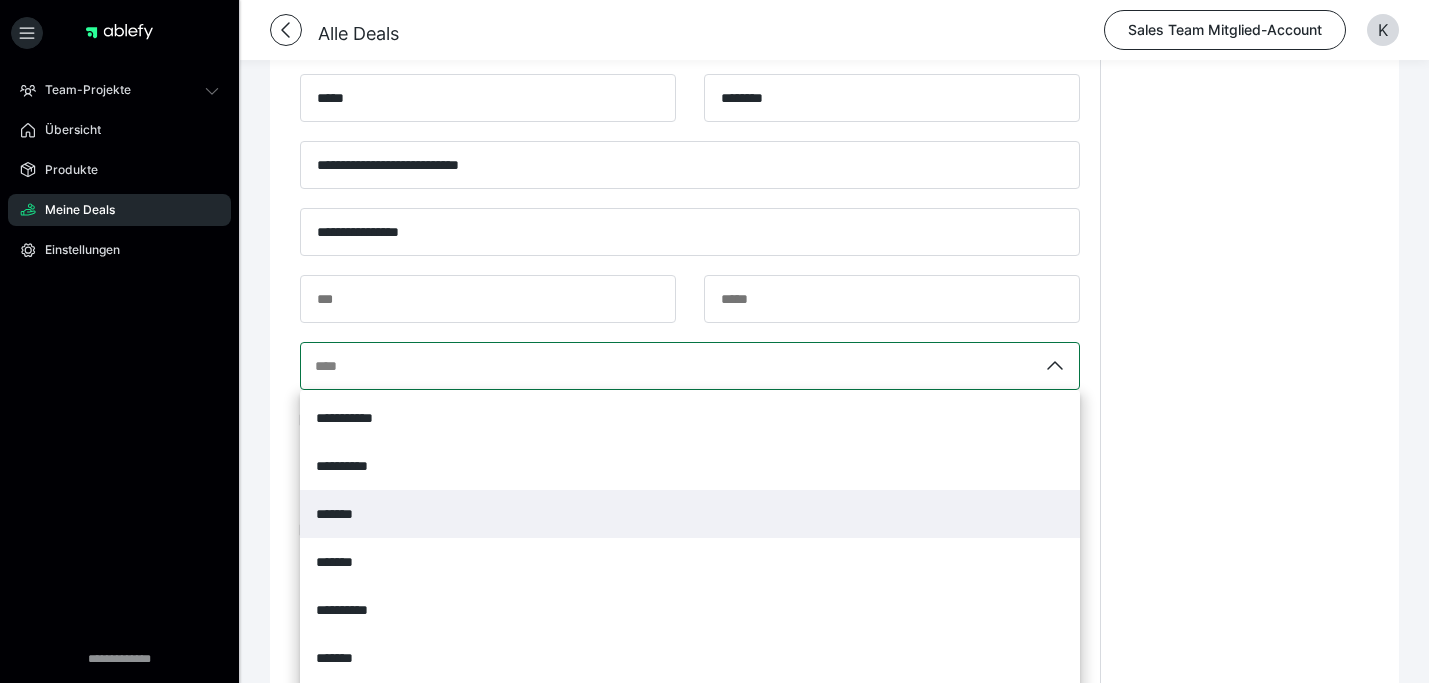 scroll, scrollTop: 1224, scrollLeft: 0, axis: vertical 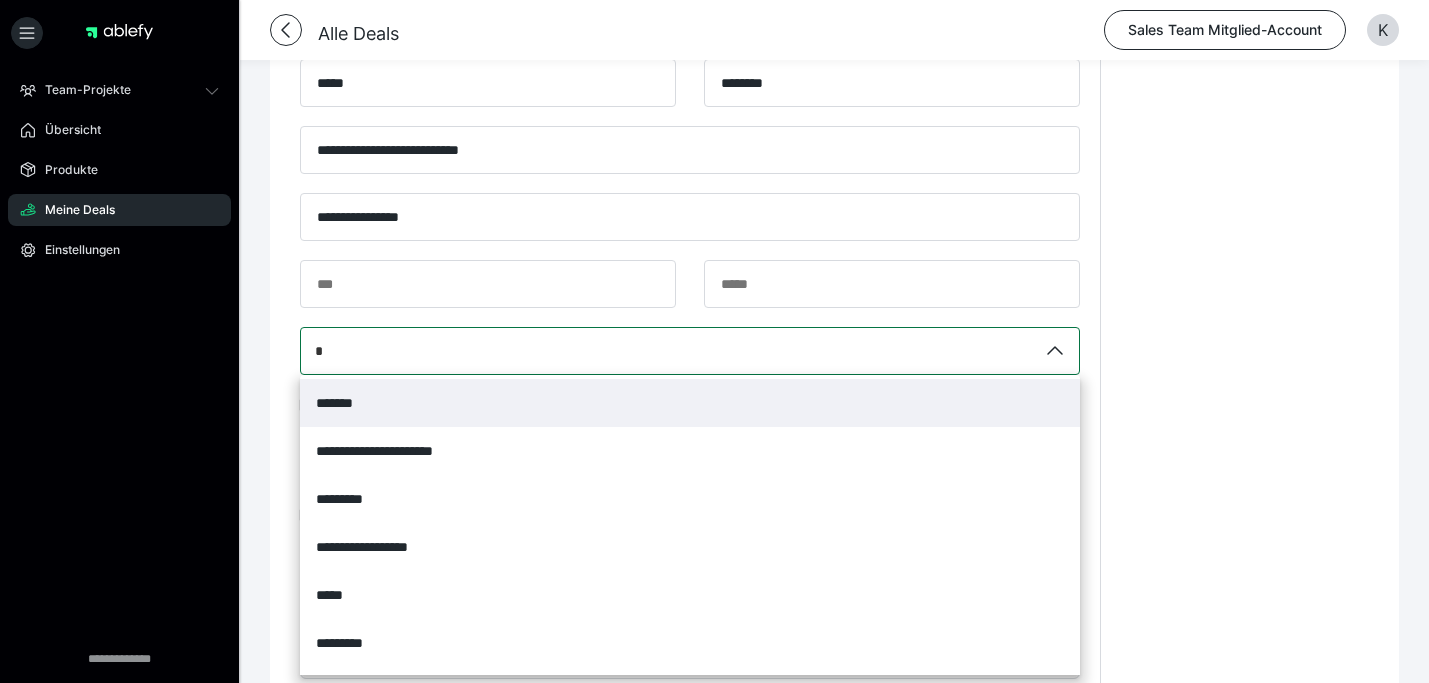 type on "**" 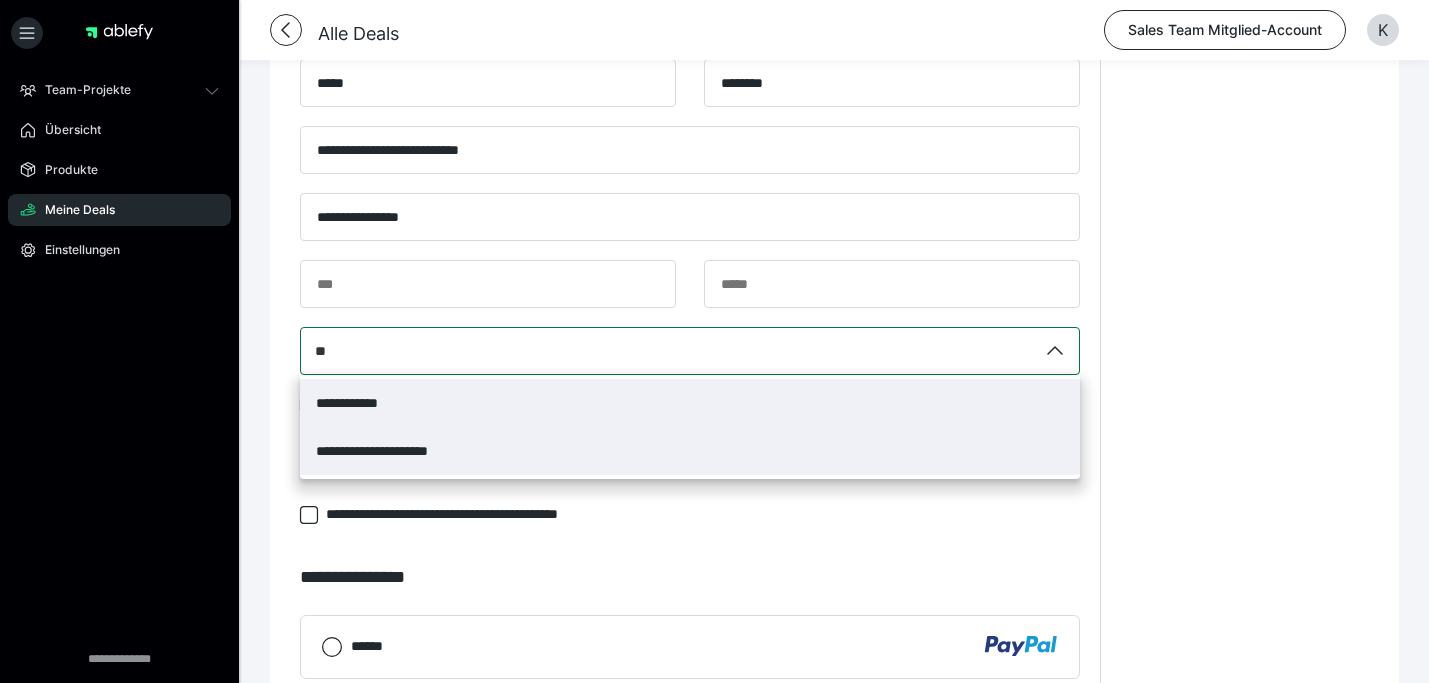 click on "**********" at bounding box center [360, 403] 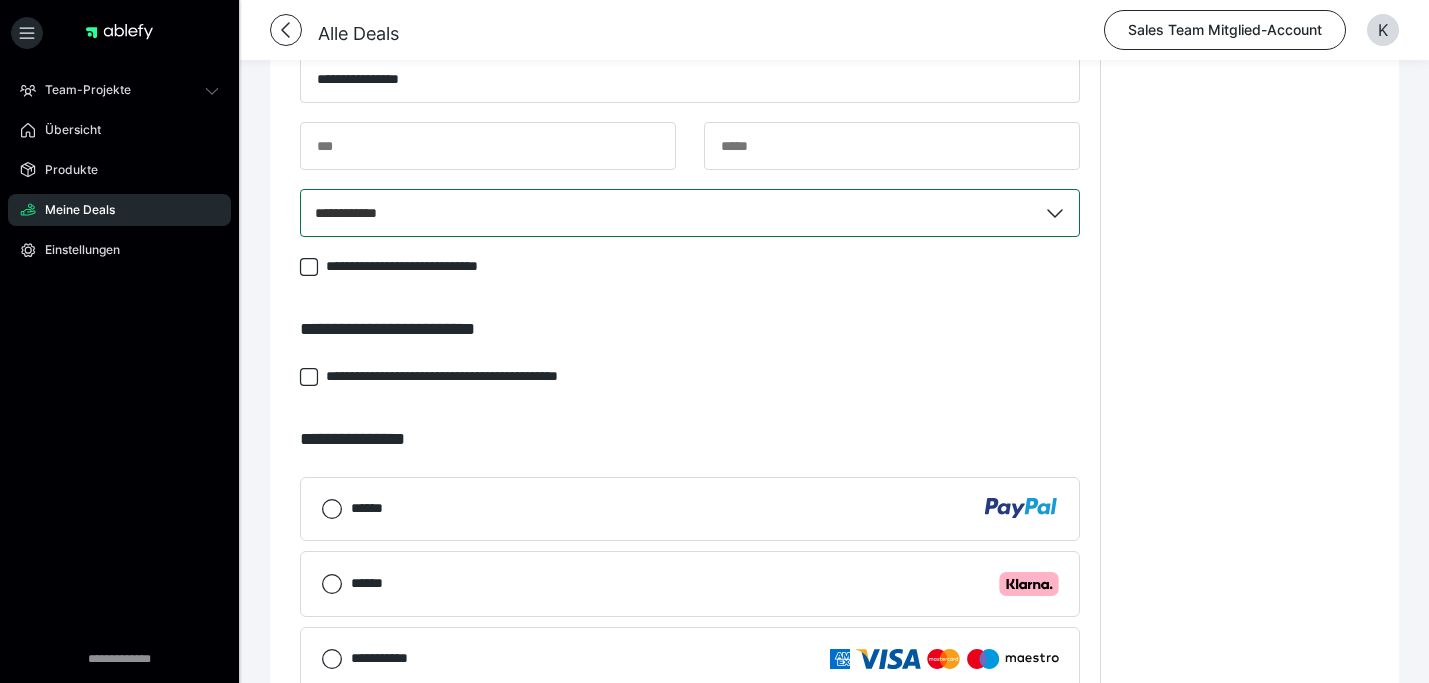 scroll, scrollTop: 1251, scrollLeft: 0, axis: vertical 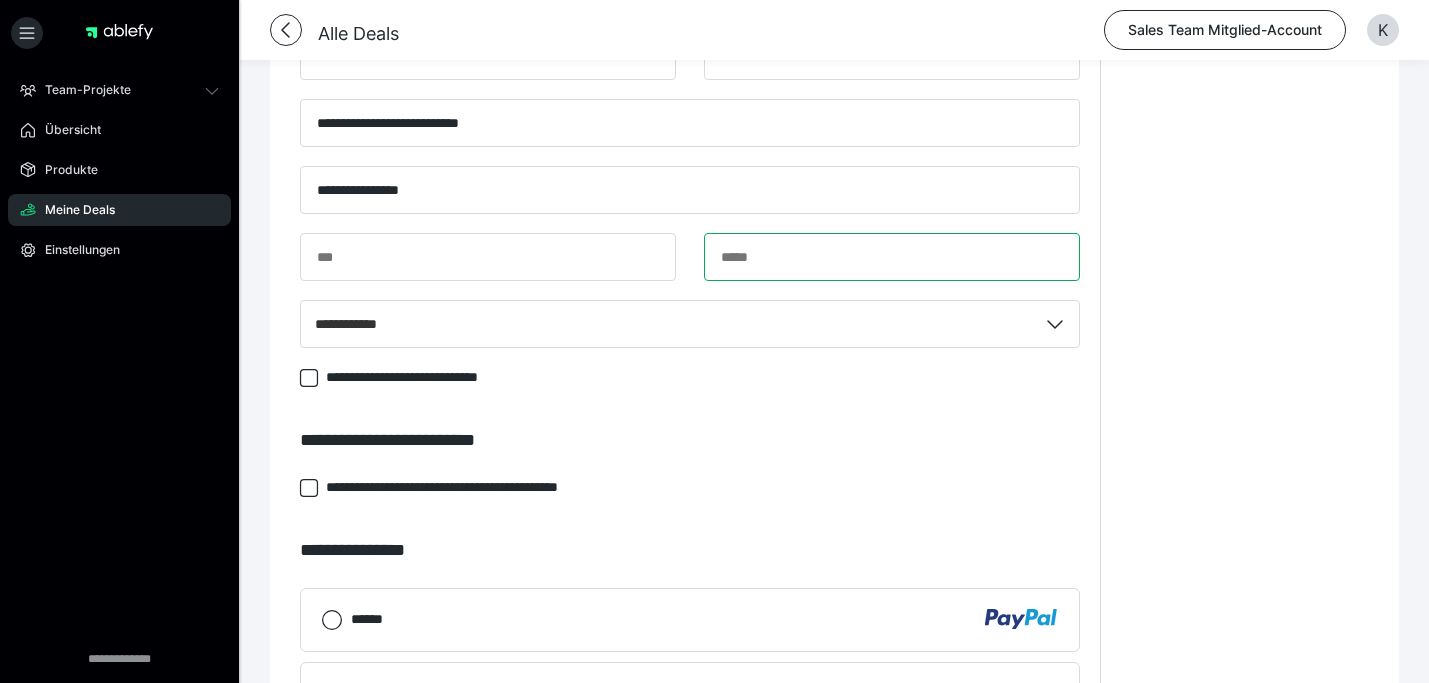 click at bounding box center (892, 257) 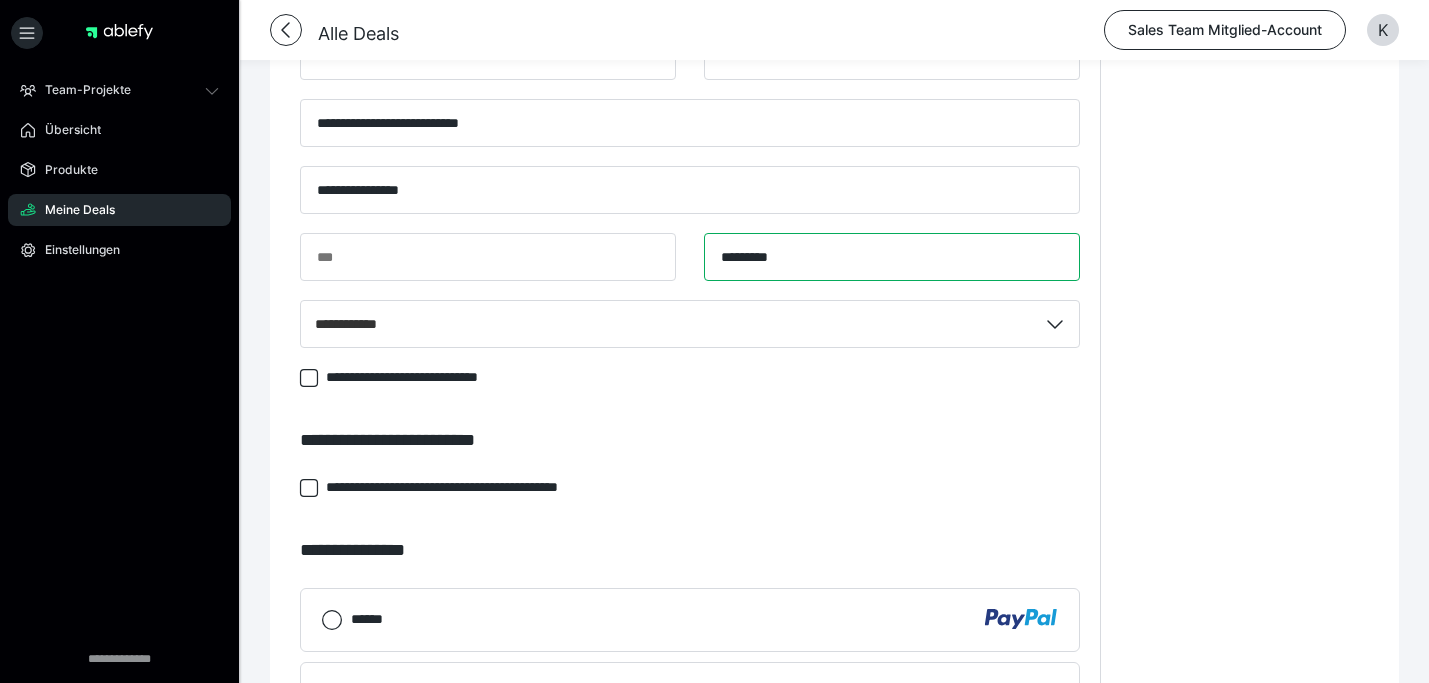 type on "*********" 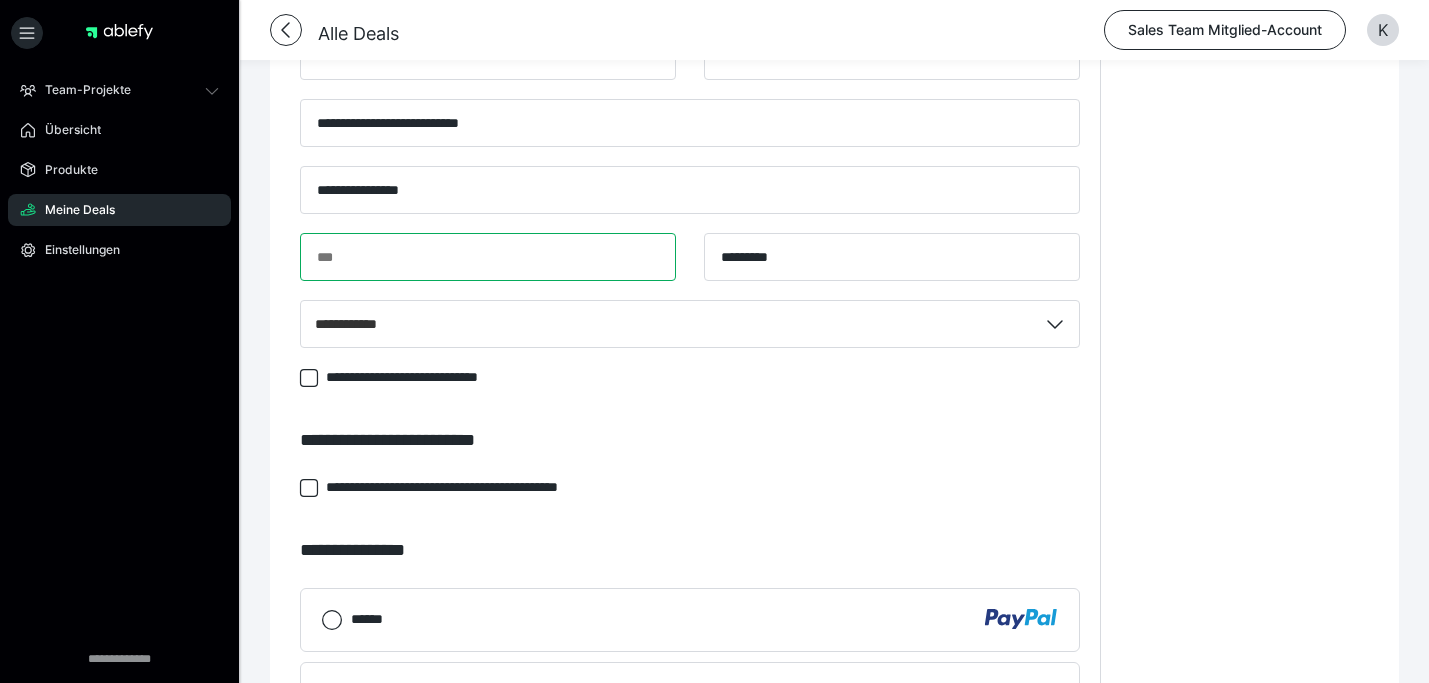 click at bounding box center (488, 257) 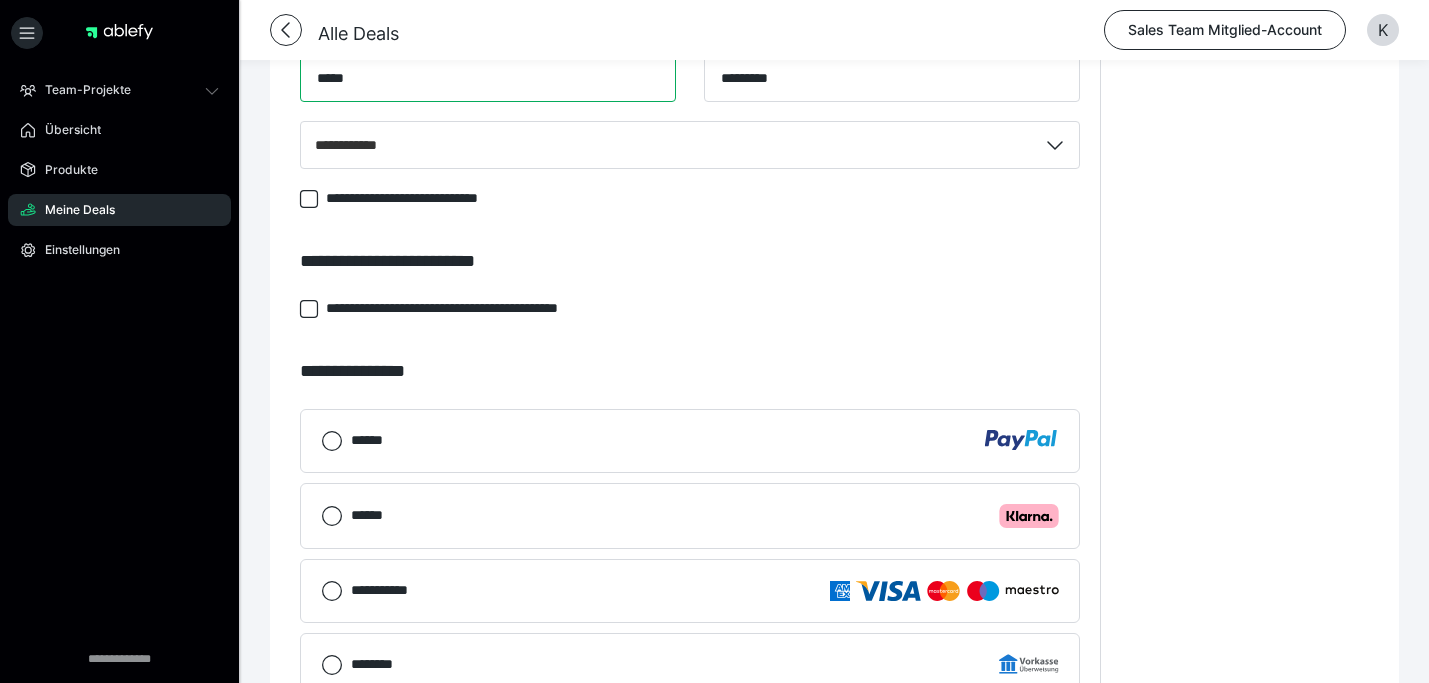 type on "*****" 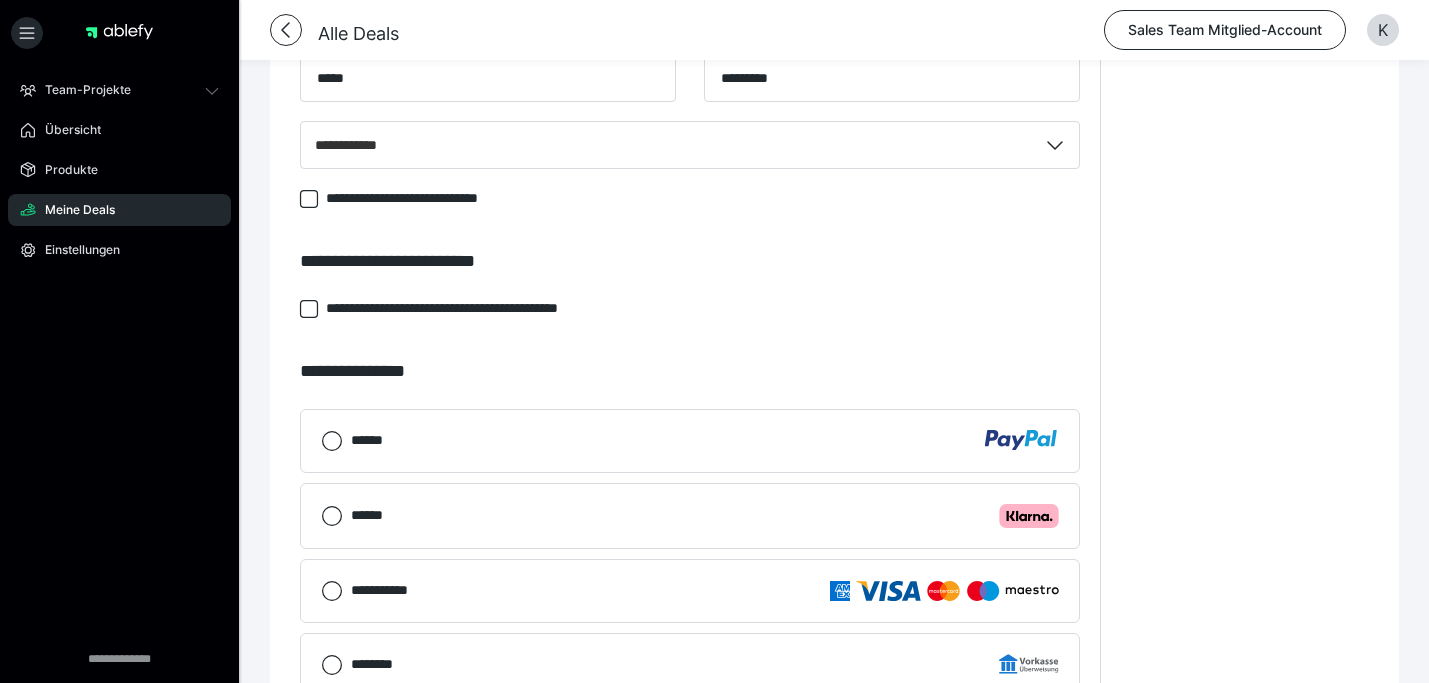 click on "****** .cls-1 {fill: #ffb3c7;}" at bounding box center (705, 516) 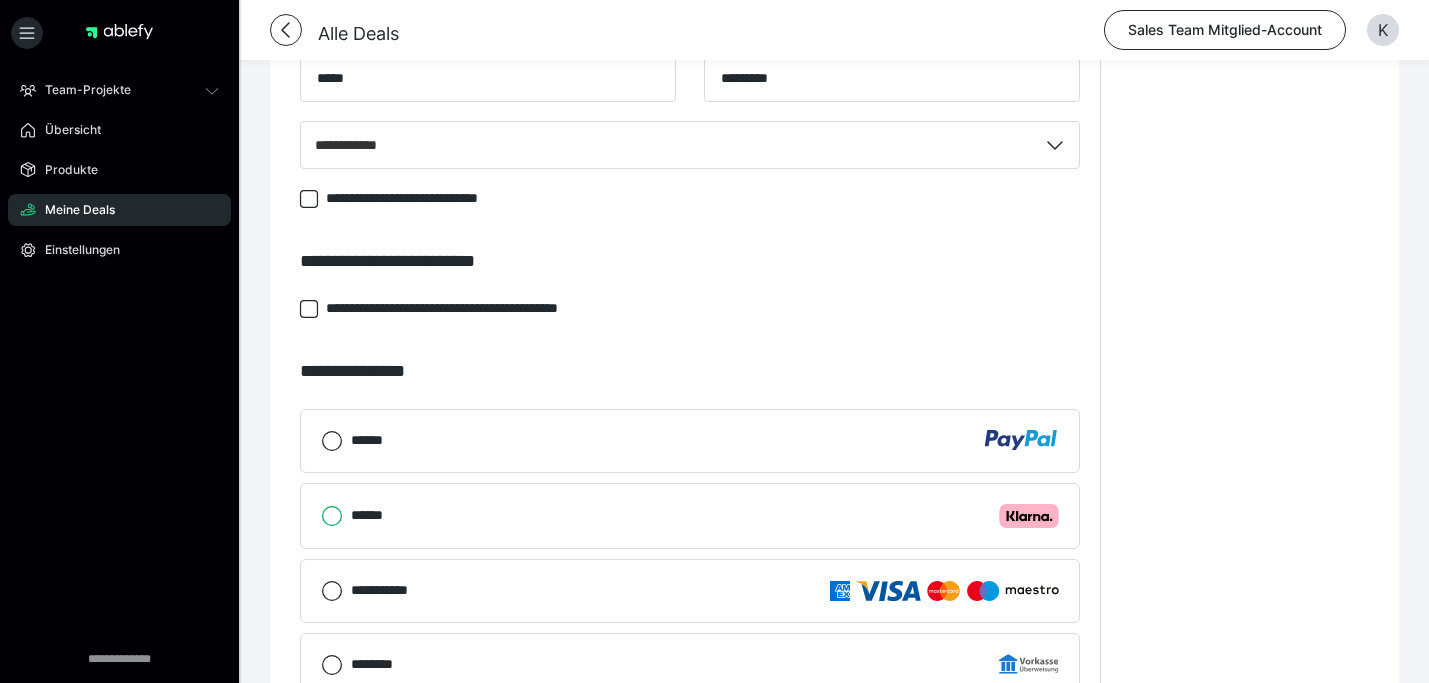 click on "****** .cls-1 {fill: #ffb3c7;}" at bounding box center (321, 516) 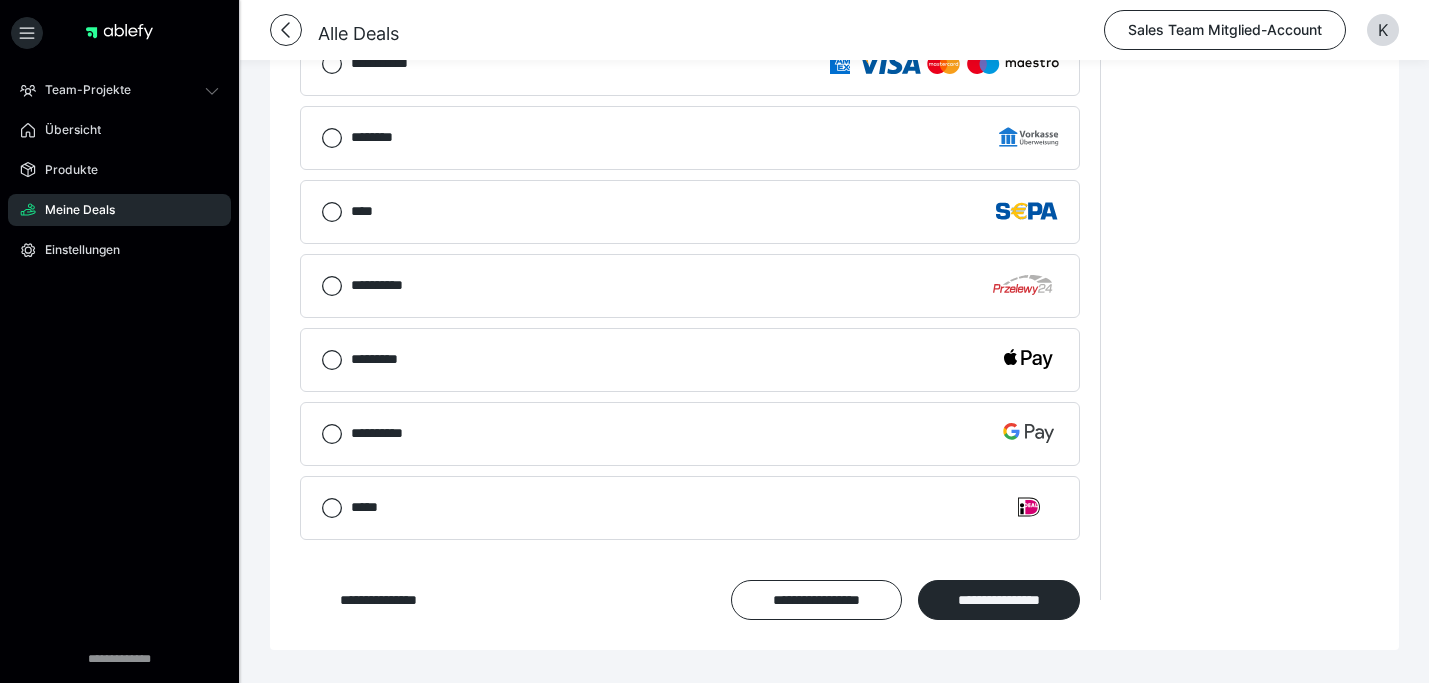 scroll, scrollTop: 2015, scrollLeft: 0, axis: vertical 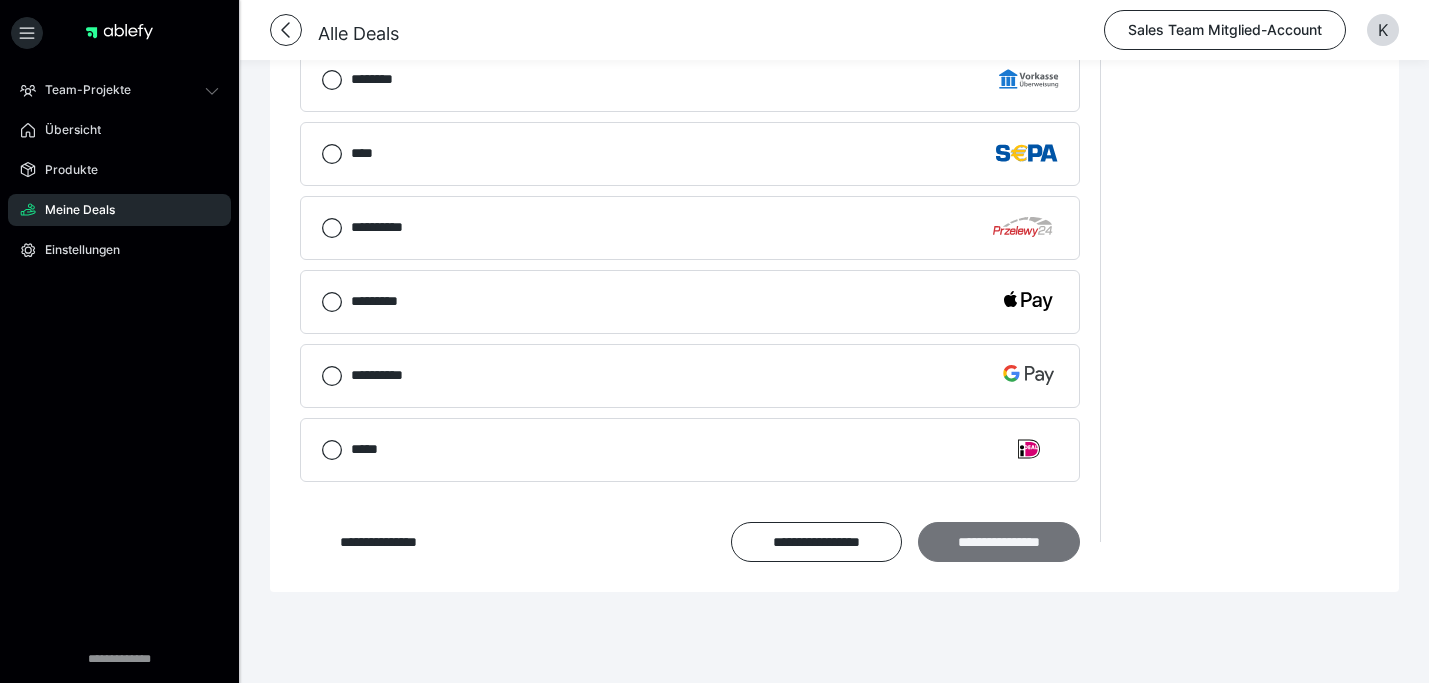 click on "**********" at bounding box center [999, 542] 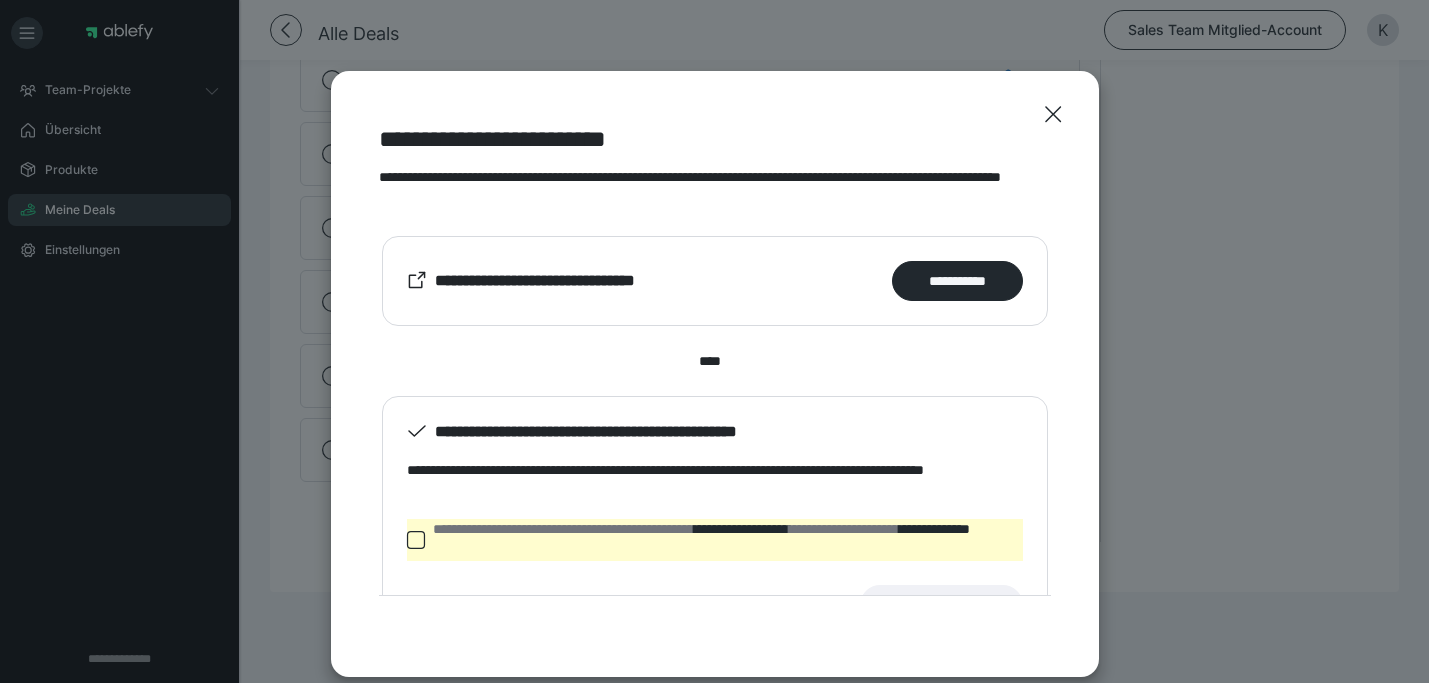 click 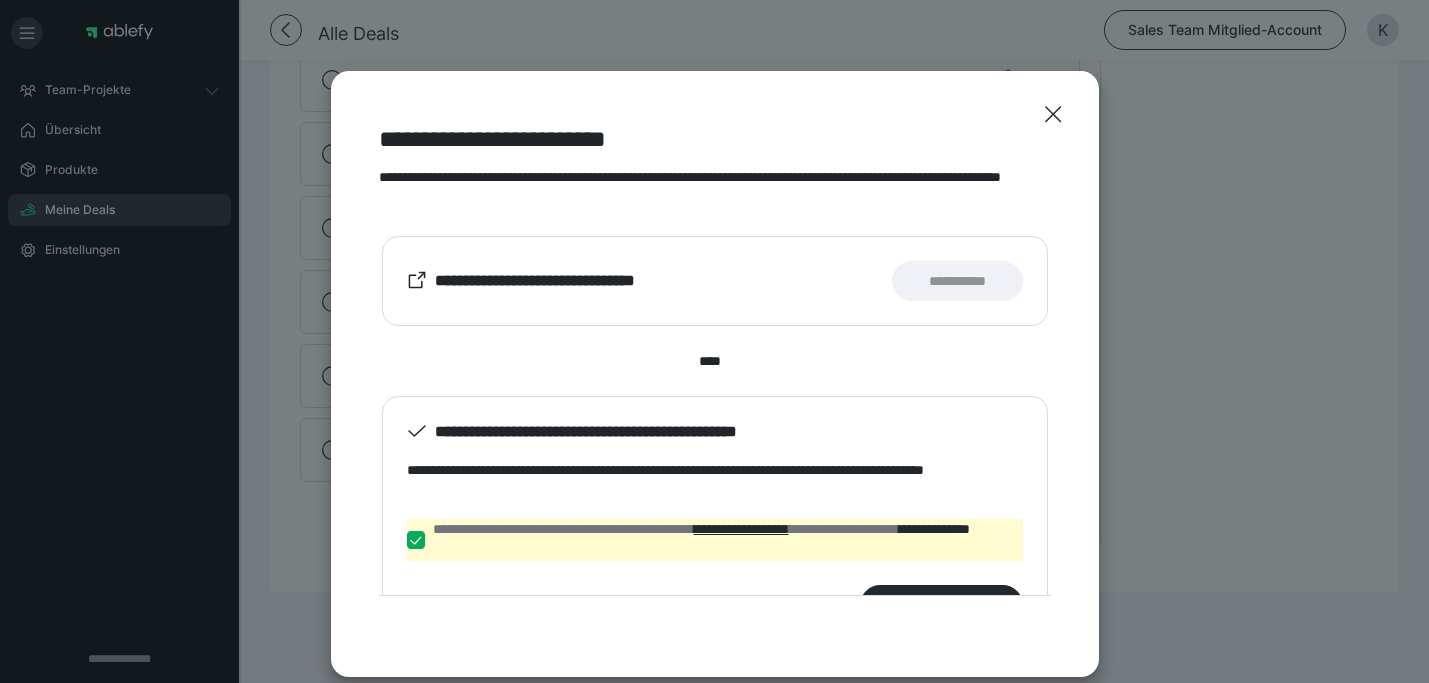 scroll, scrollTop: 58, scrollLeft: 0, axis: vertical 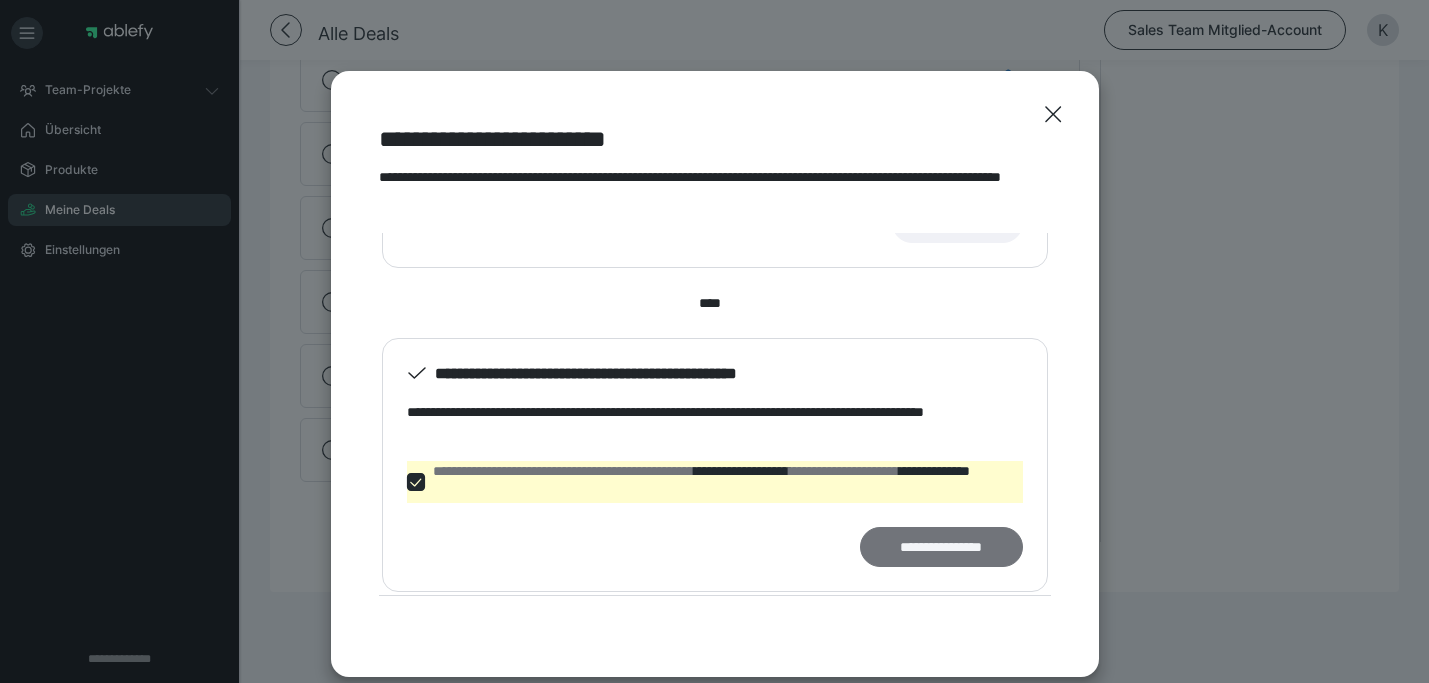 click on "**********" at bounding box center [941, 547] 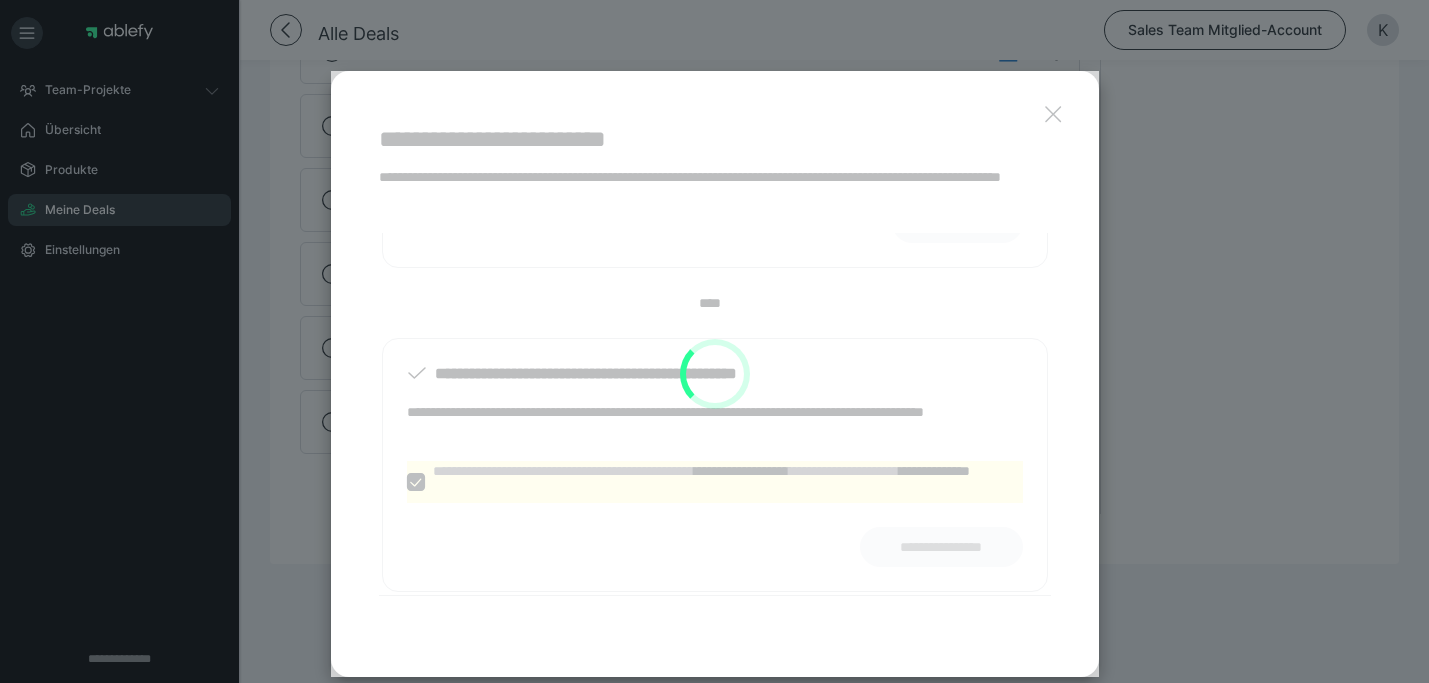 scroll, scrollTop: 1226, scrollLeft: 0, axis: vertical 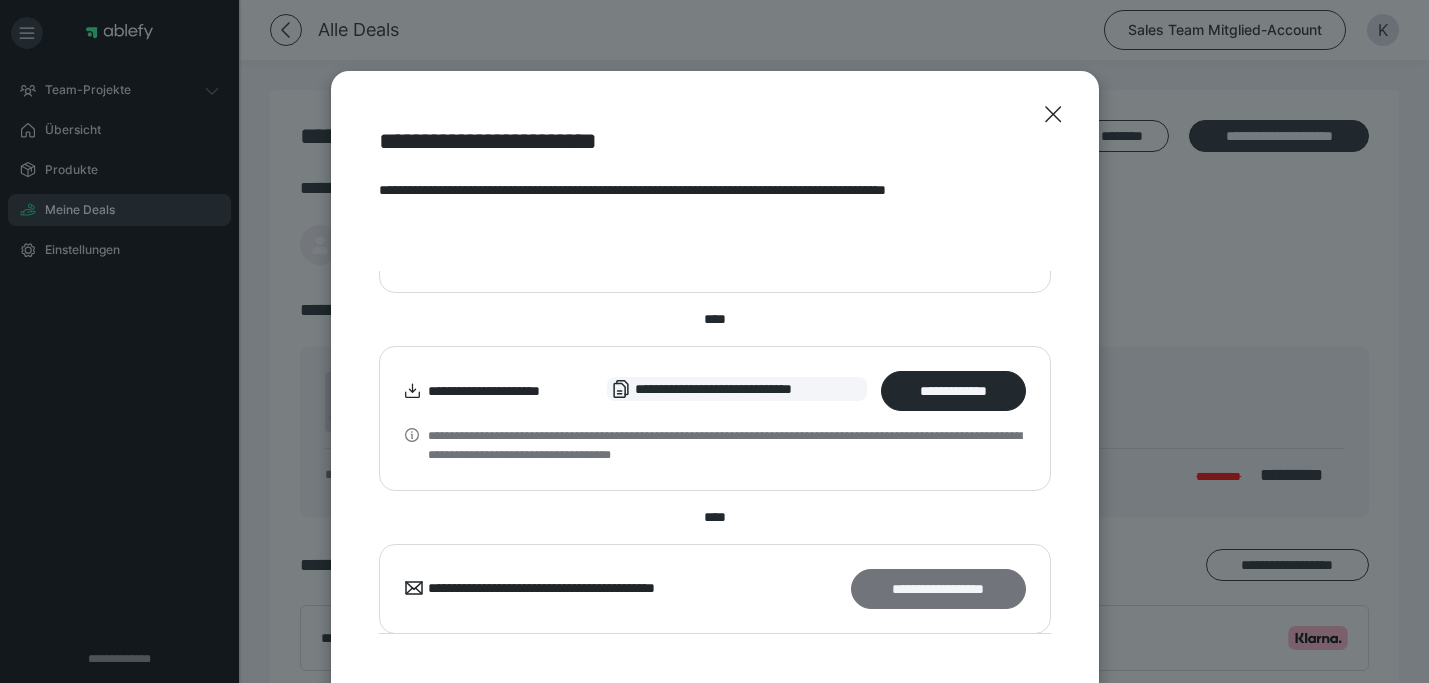 click on "**********" at bounding box center [938, 589] 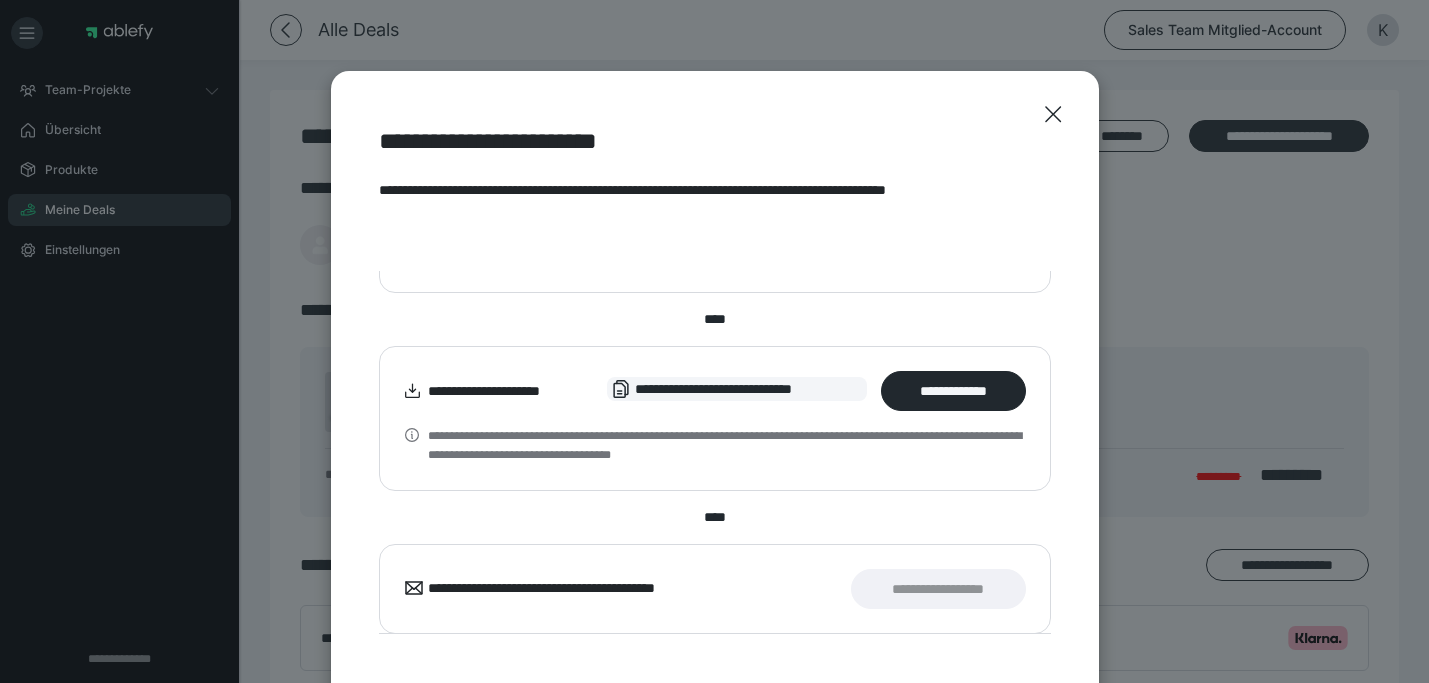 scroll, scrollTop: 0, scrollLeft: 0, axis: both 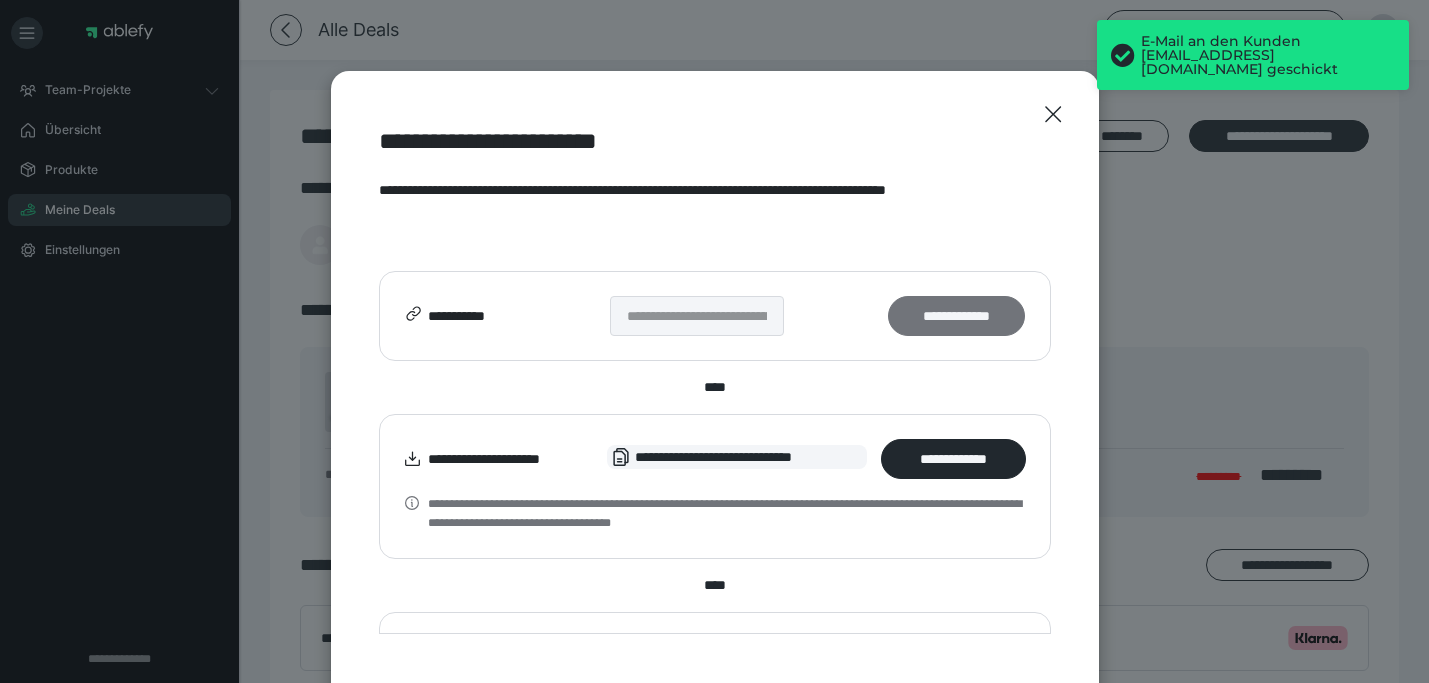 click on "**********" at bounding box center (956, 316) 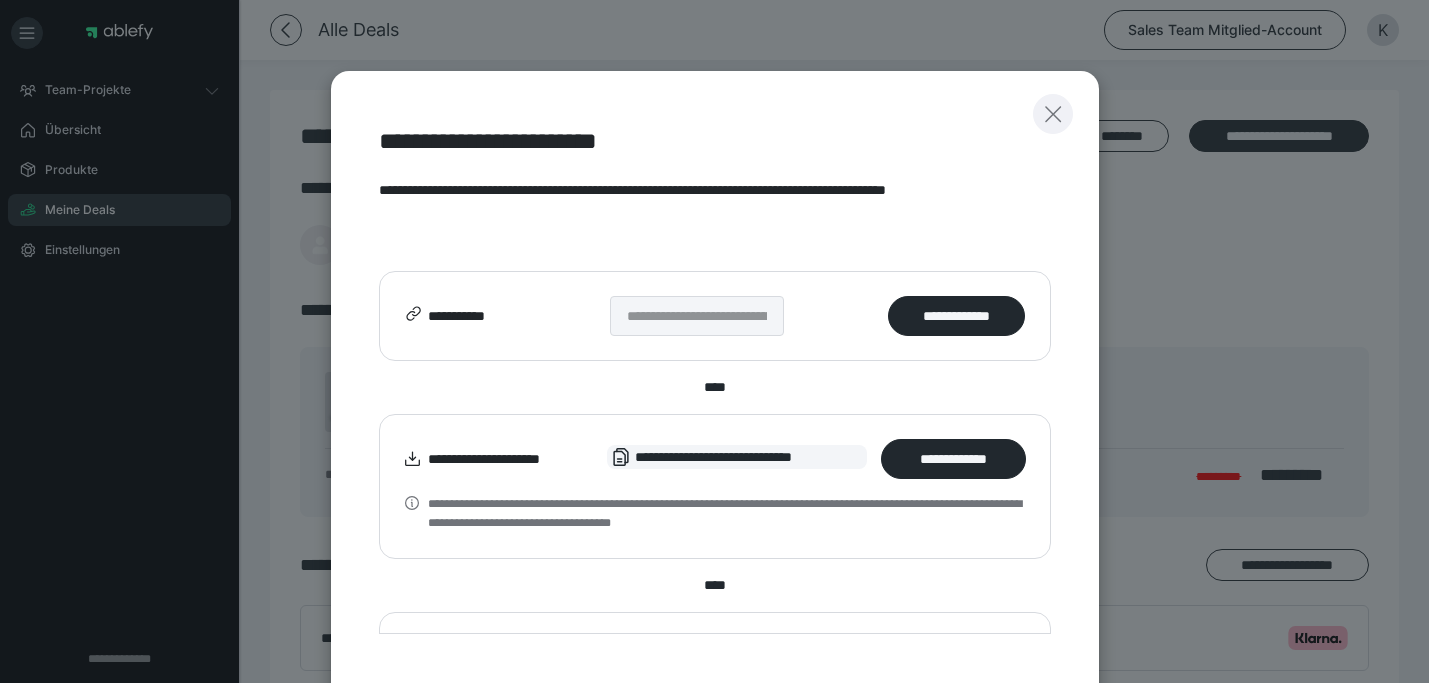click 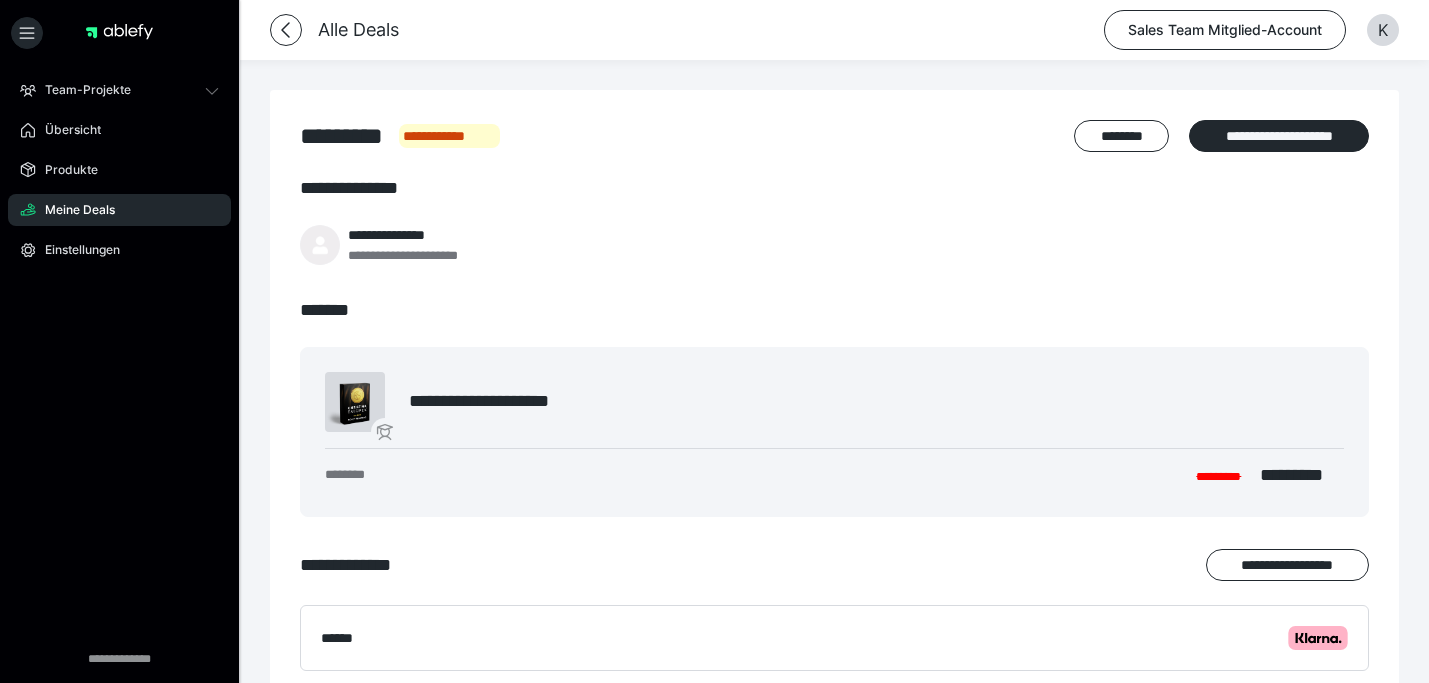 click on "Meine Deals" at bounding box center [73, 210] 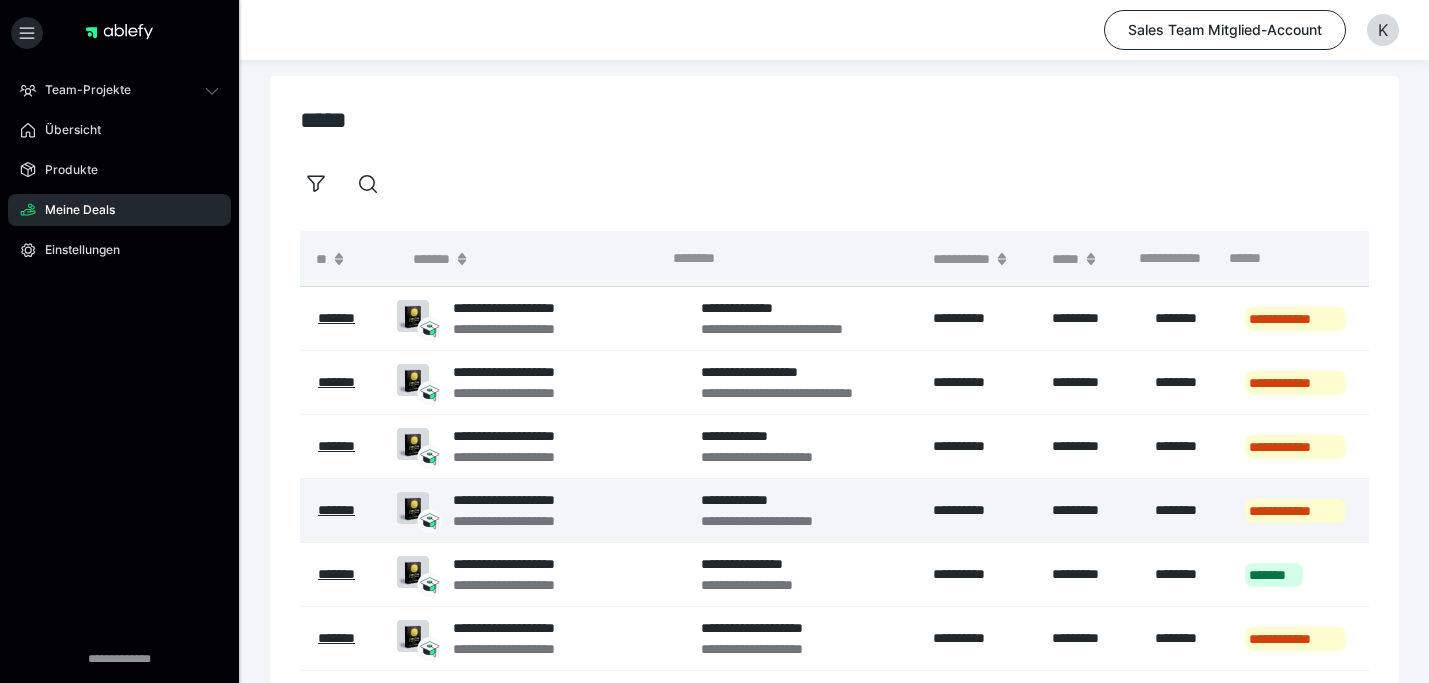 scroll, scrollTop: 0, scrollLeft: 0, axis: both 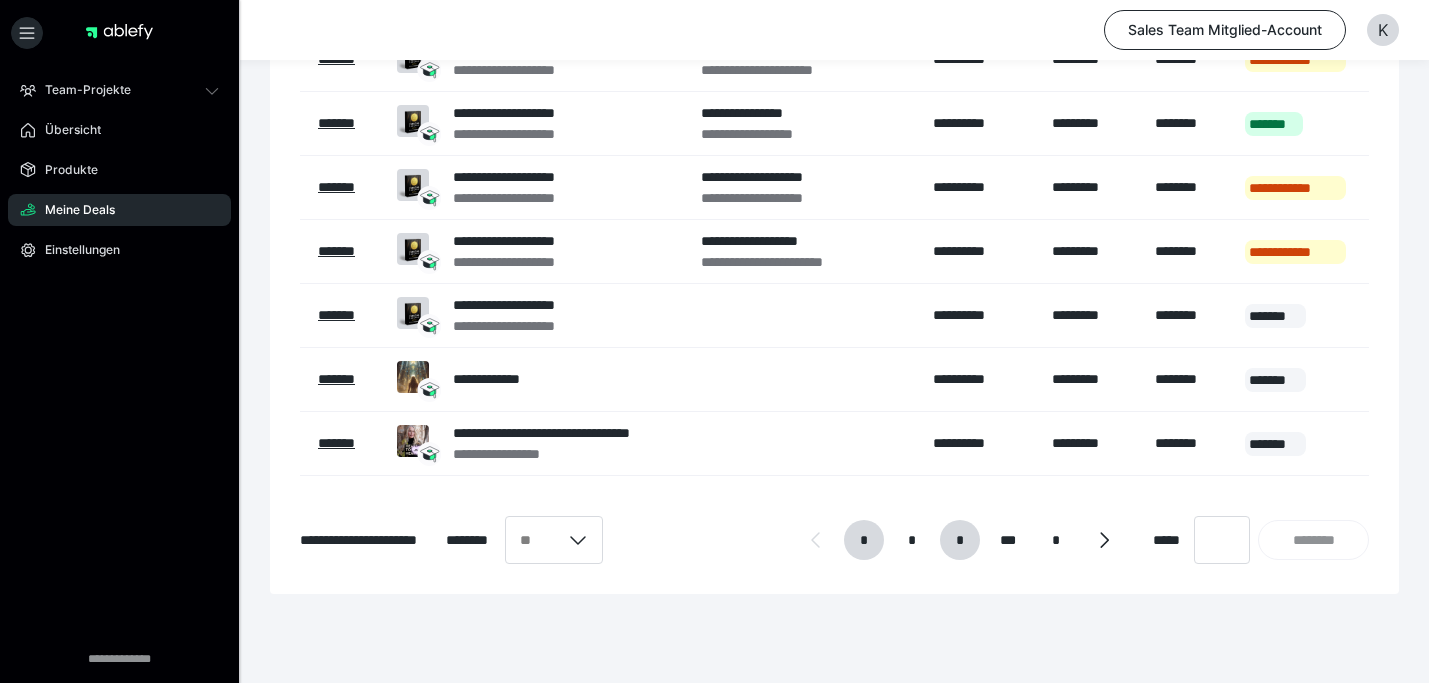 click on "*" at bounding box center [960, 540] 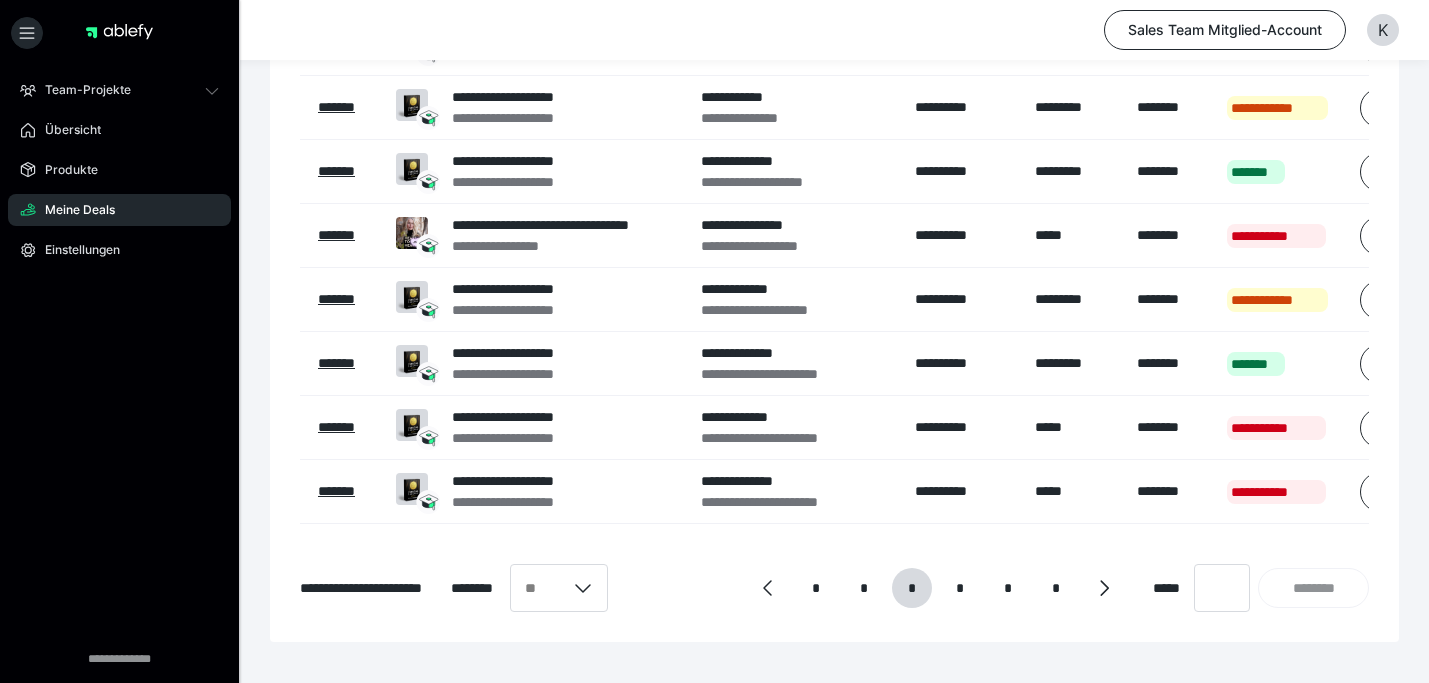 scroll, scrollTop: 495, scrollLeft: 0, axis: vertical 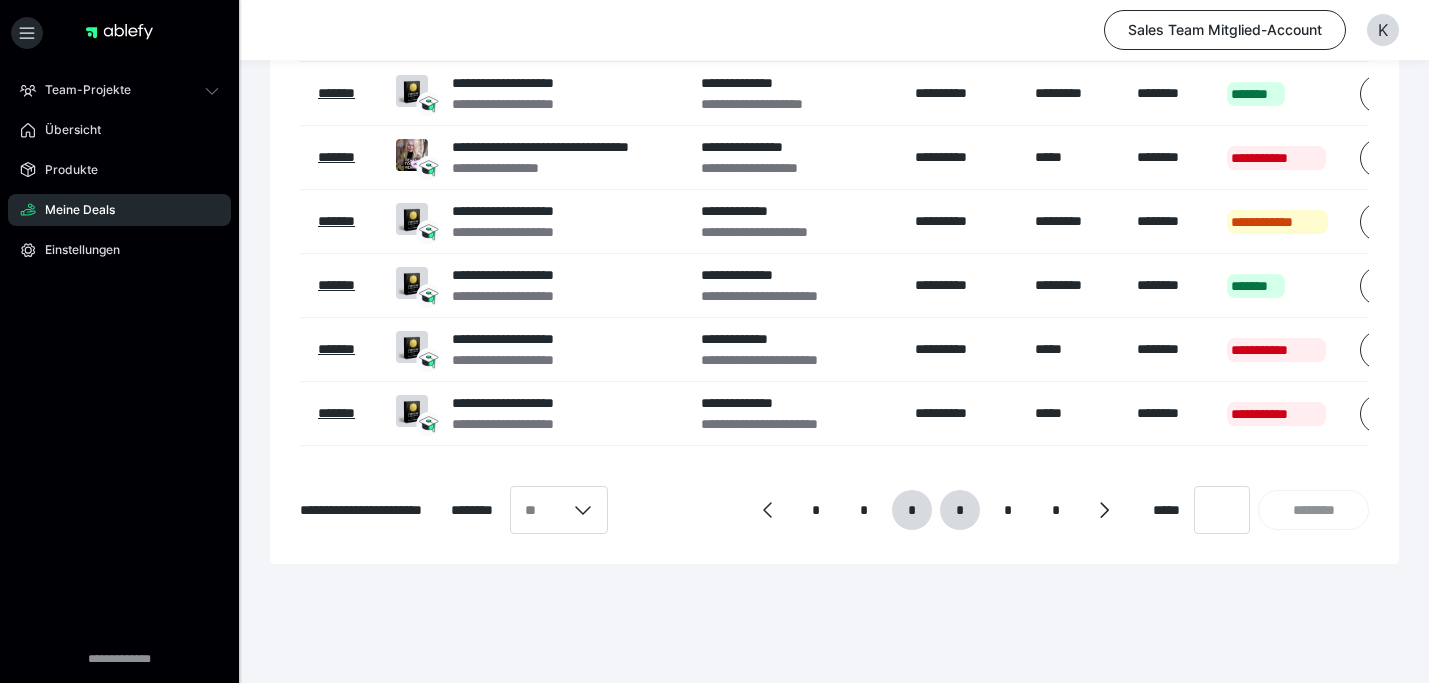 click on "*" at bounding box center [960, 510] 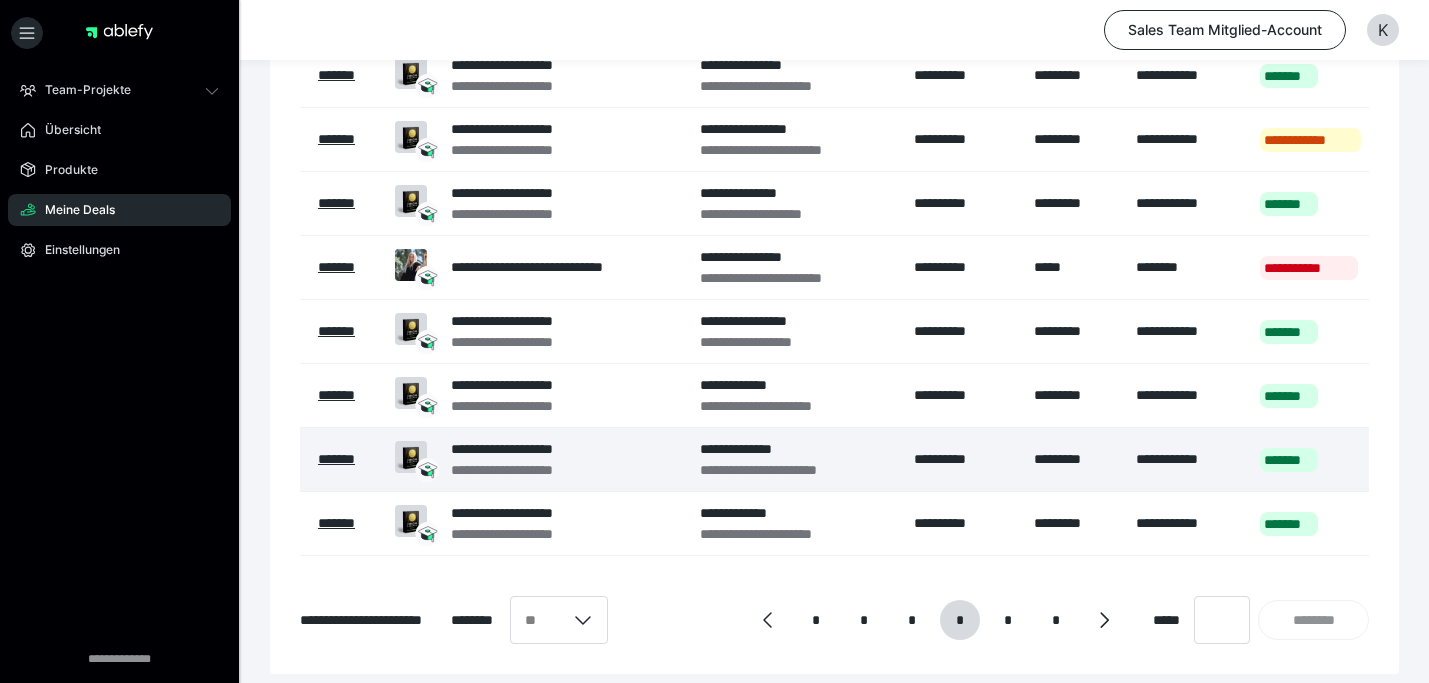 scroll, scrollTop: 374, scrollLeft: 0, axis: vertical 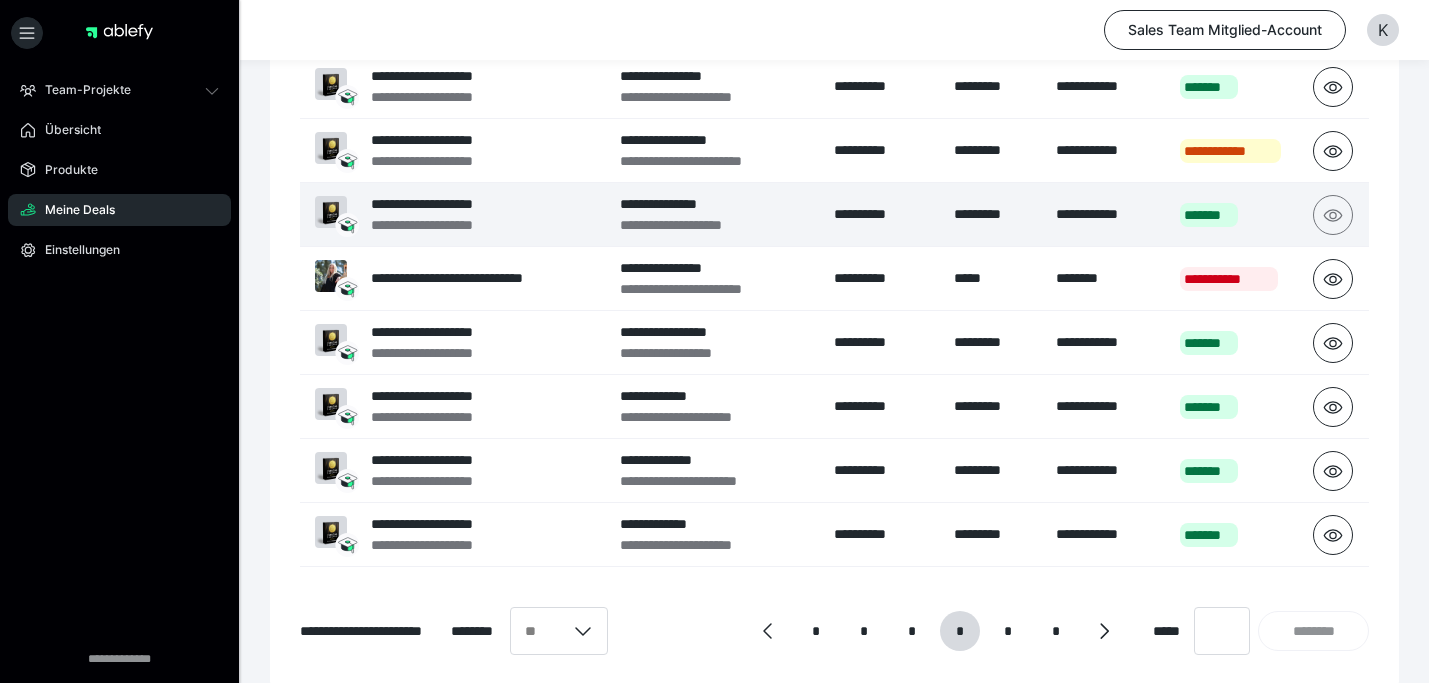click 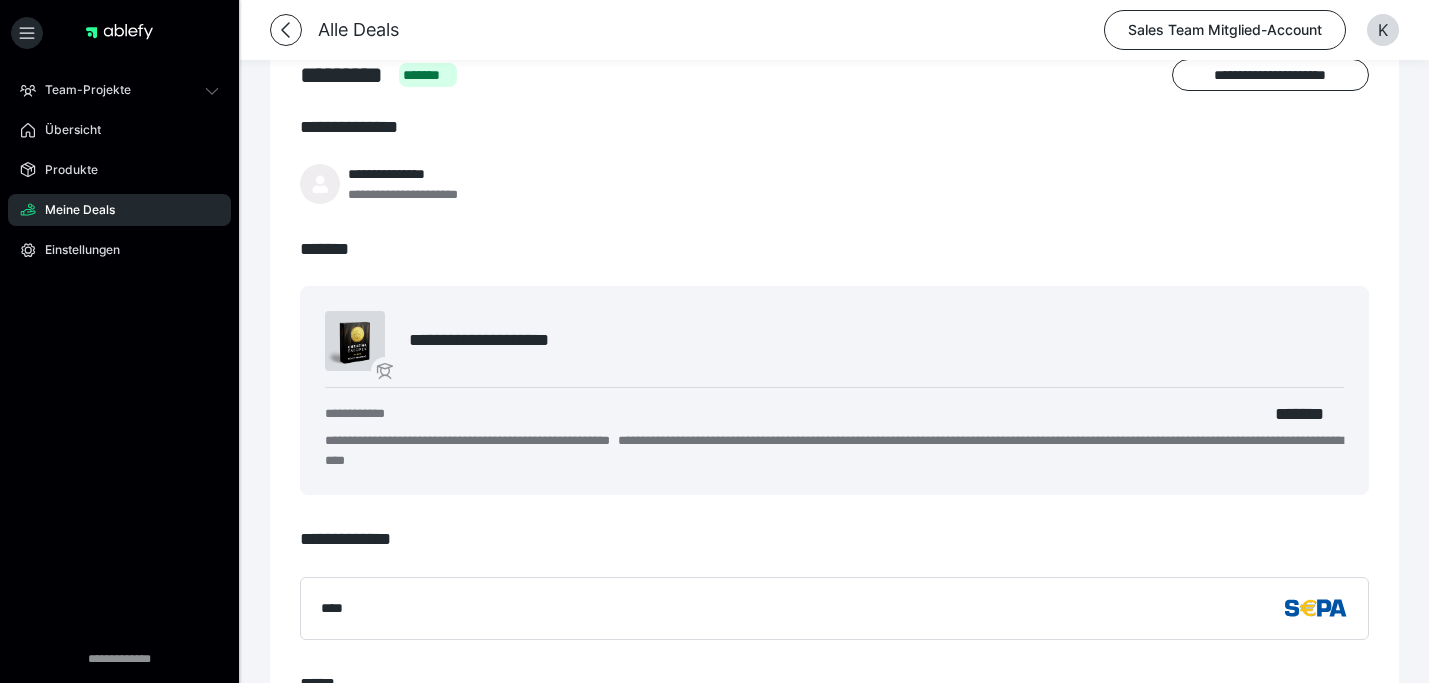 scroll, scrollTop: 0, scrollLeft: 0, axis: both 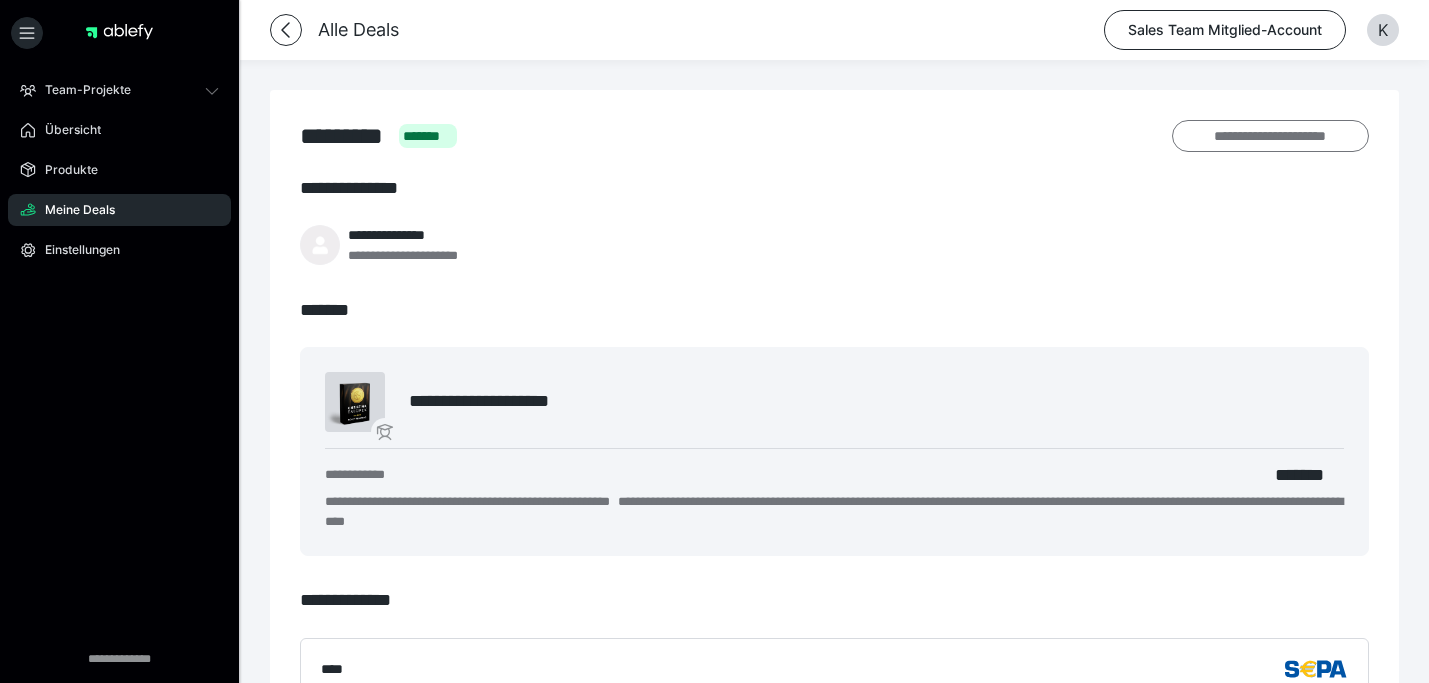 click on "**********" at bounding box center (1270, 136) 